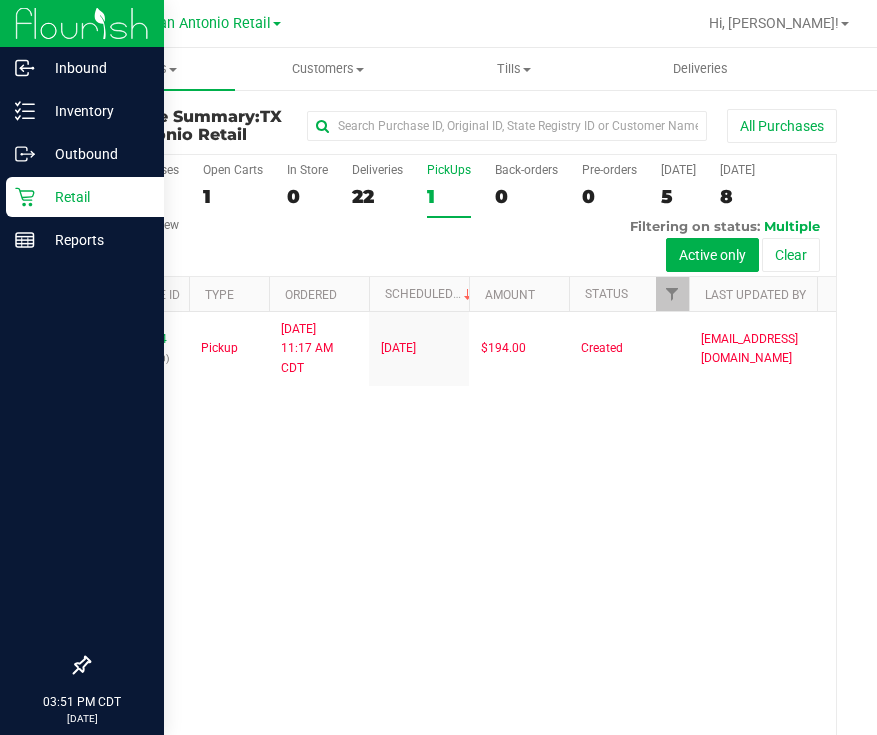 scroll, scrollTop: 0, scrollLeft: 0, axis: both 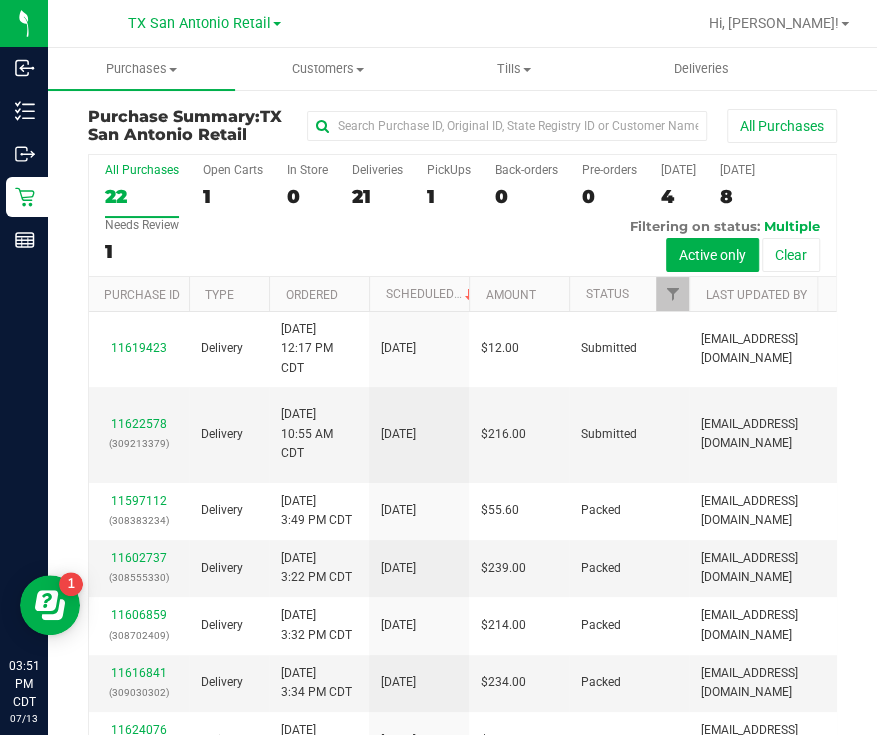 click on "All Purchases
22
Open Carts
1
In Store
0
Deliveries
21
PickUps
1
Back-orders
0
Pre-orders
0
Today
4
Tomorrow
8" at bounding box center [462, 216] 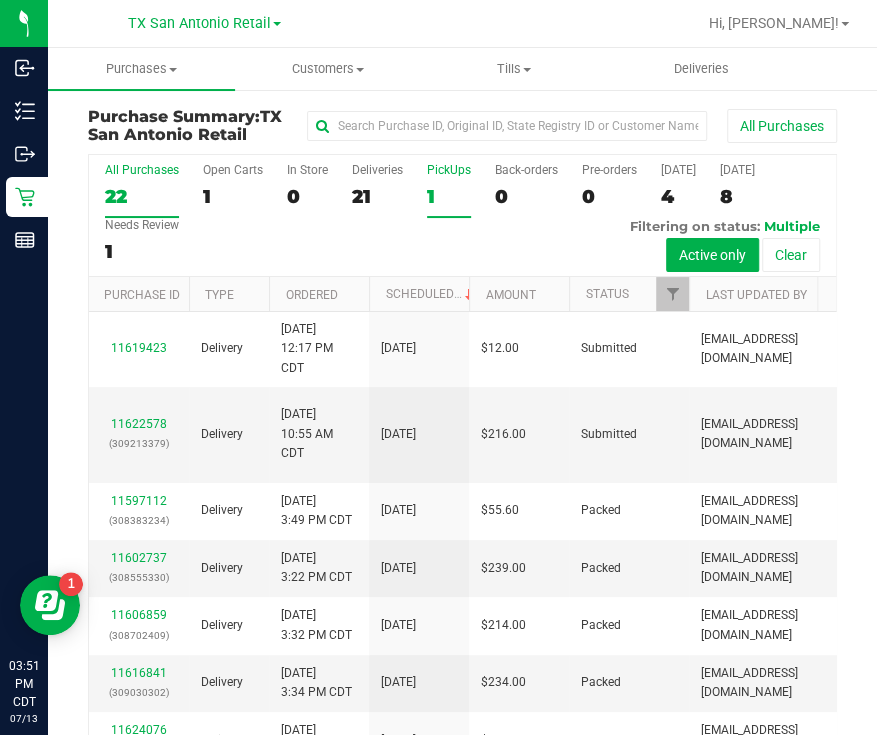 click on "PickUps
1" at bounding box center (449, 190) 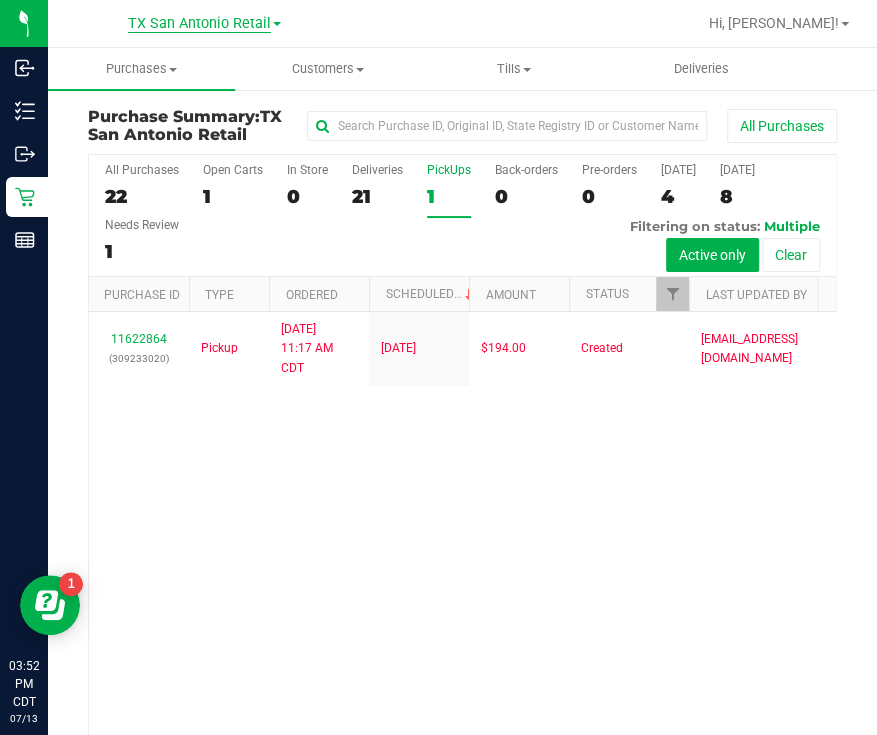 click on "TX San Antonio Retail" at bounding box center (199, 24) 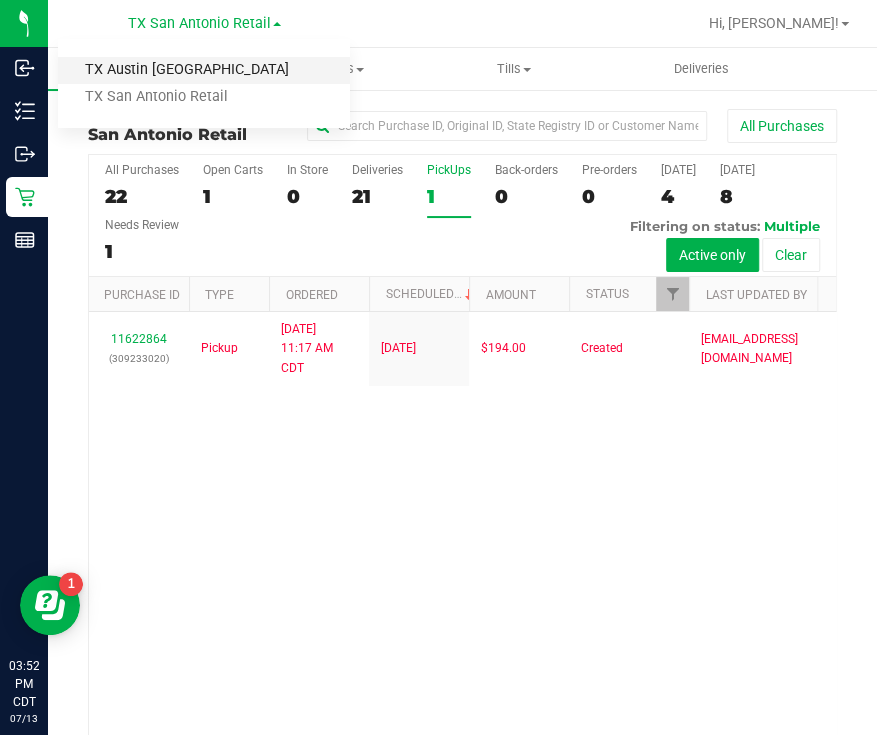click on "TX Austin [GEOGRAPHIC_DATA]" at bounding box center [204, 70] 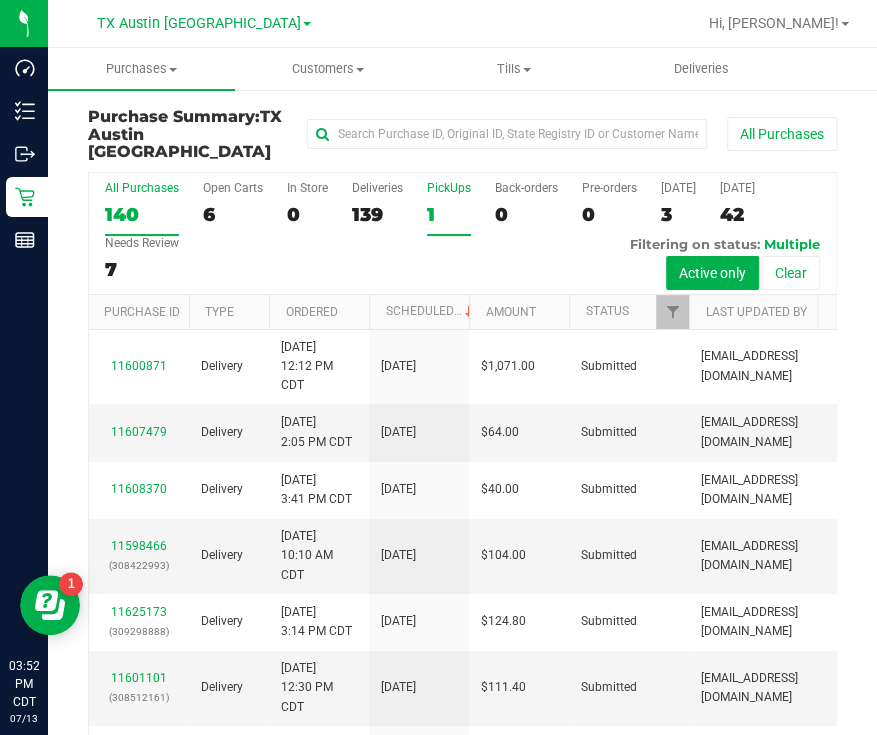 click on "1" at bounding box center [449, 214] 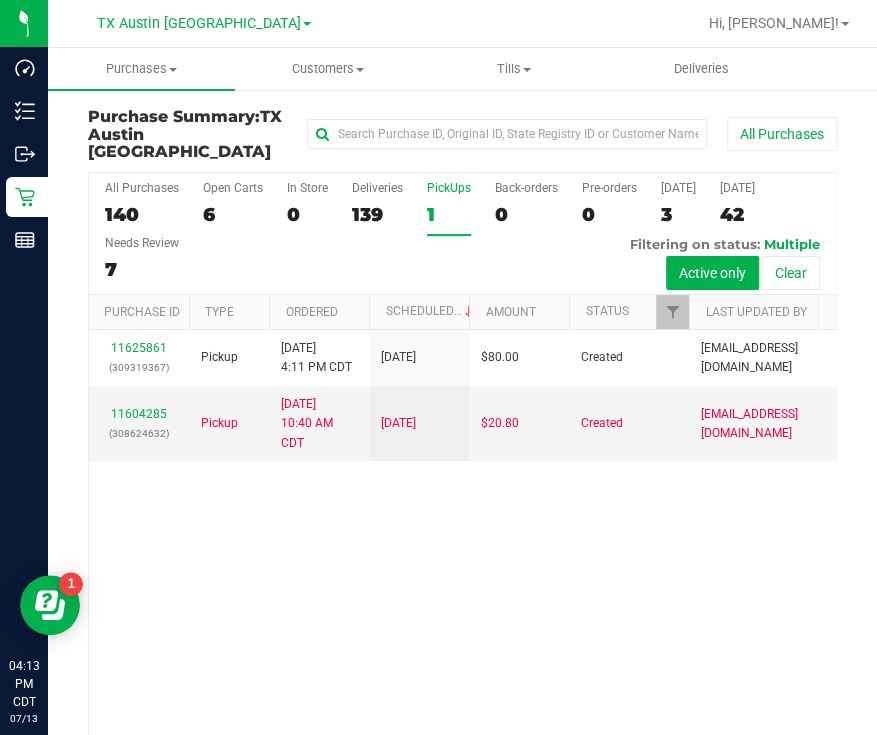 click on "TX Austin DC   TX Austin DC   TX San Antonio Retail" at bounding box center [204, 23] 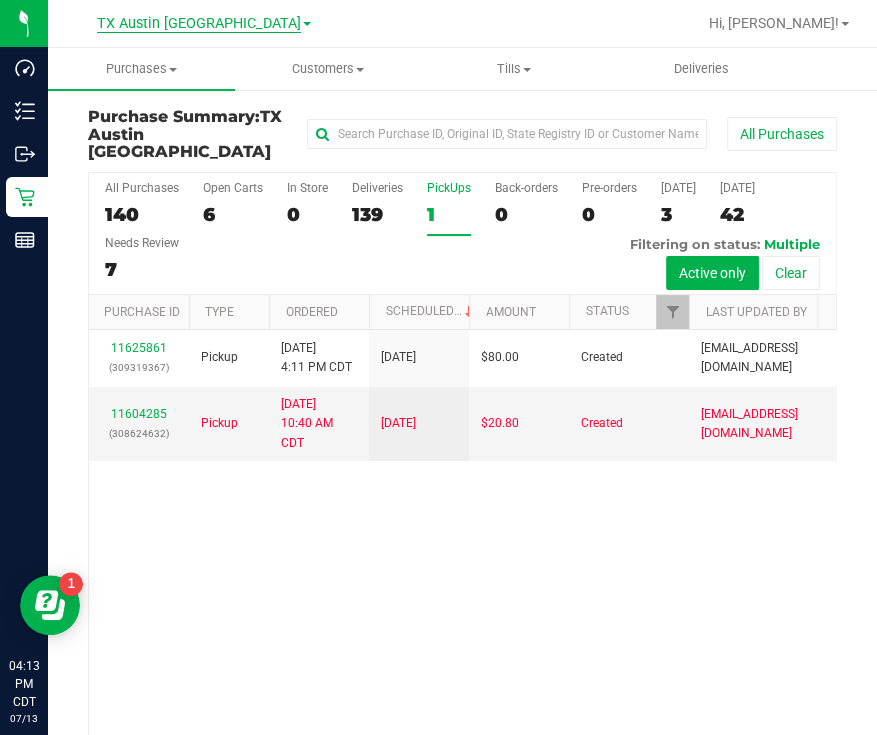 click on "TX Austin [GEOGRAPHIC_DATA]" at bounding box center (199, 24) 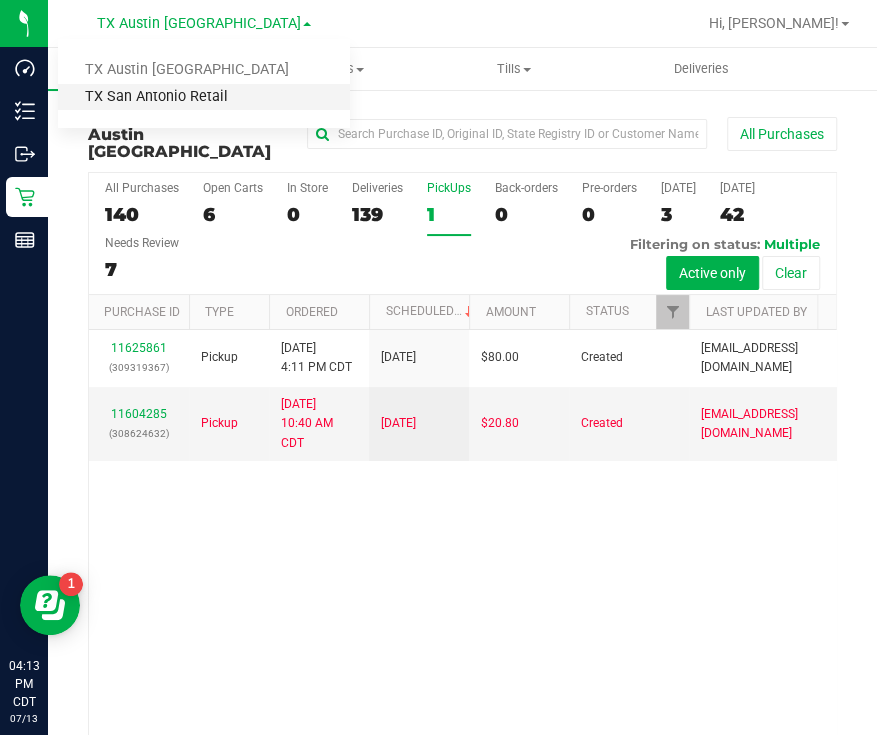 click on "TX San Antonio Retail" at bounding box center [204, 97] 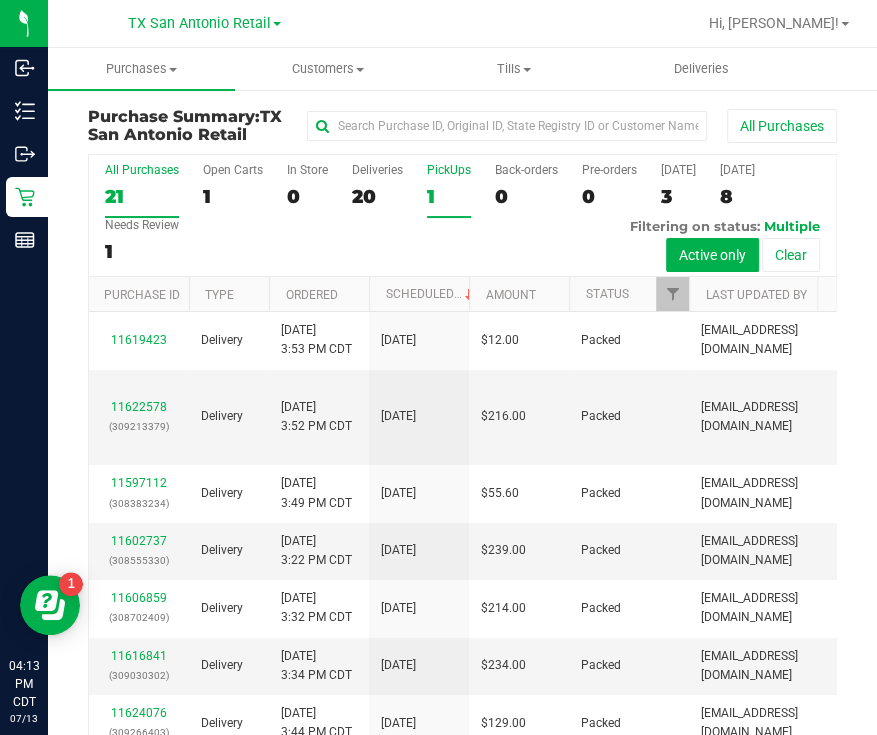 click on "1" at bounding box center (449, 196) 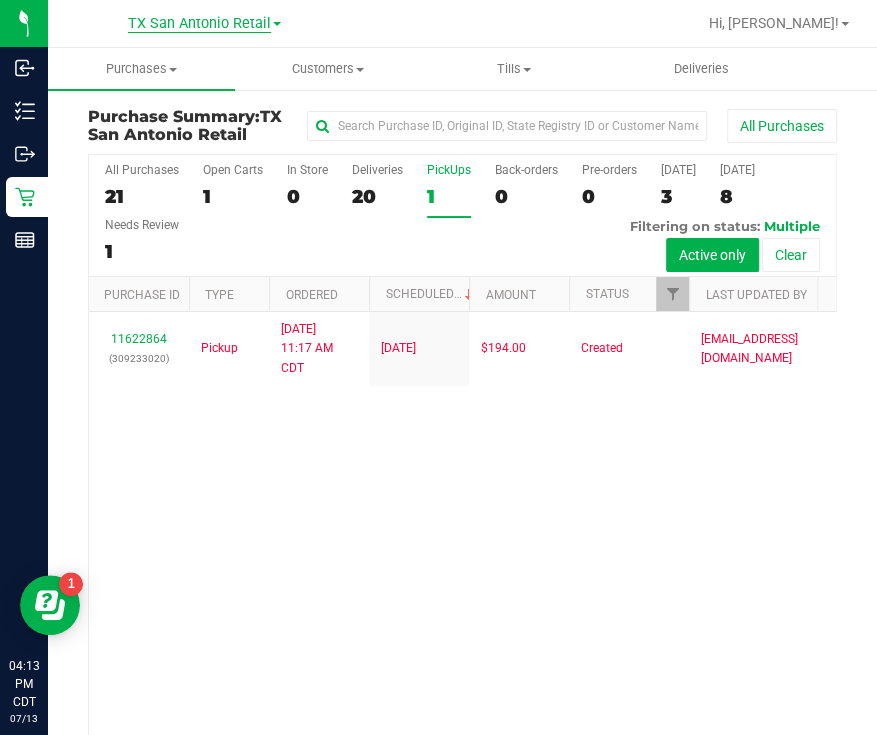 click on "TX San Antonio Retail" at bounding box center [199, 24] 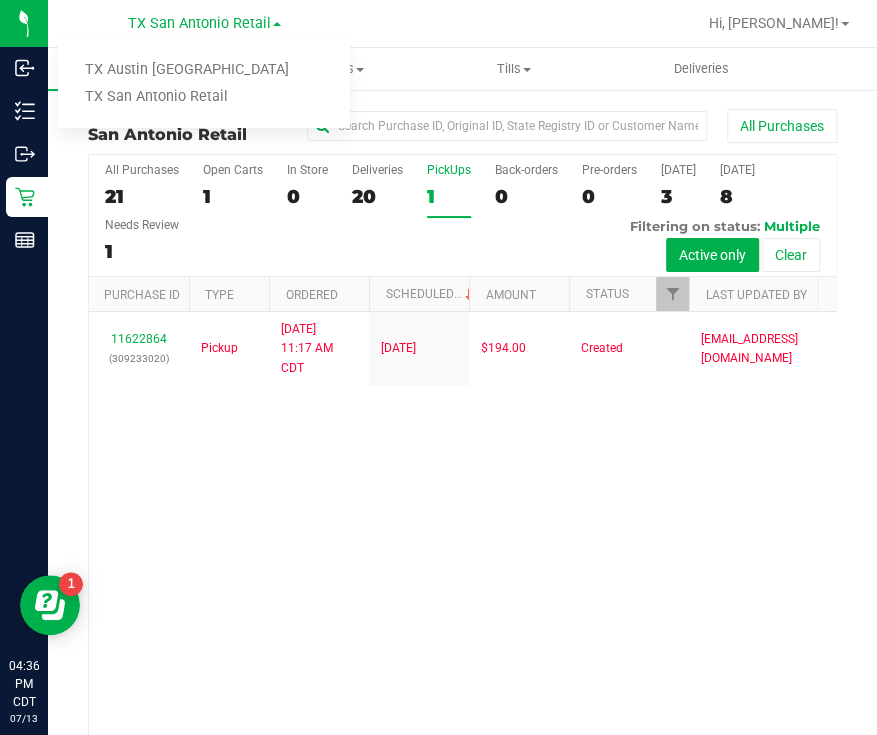 click on "11622864
(309233020)
Pickup 7/13/2025 11:17 AM CDT 7/14/2025
$194.00
Created lmyers@liveparallel.com" at bounding box center (462, 543) 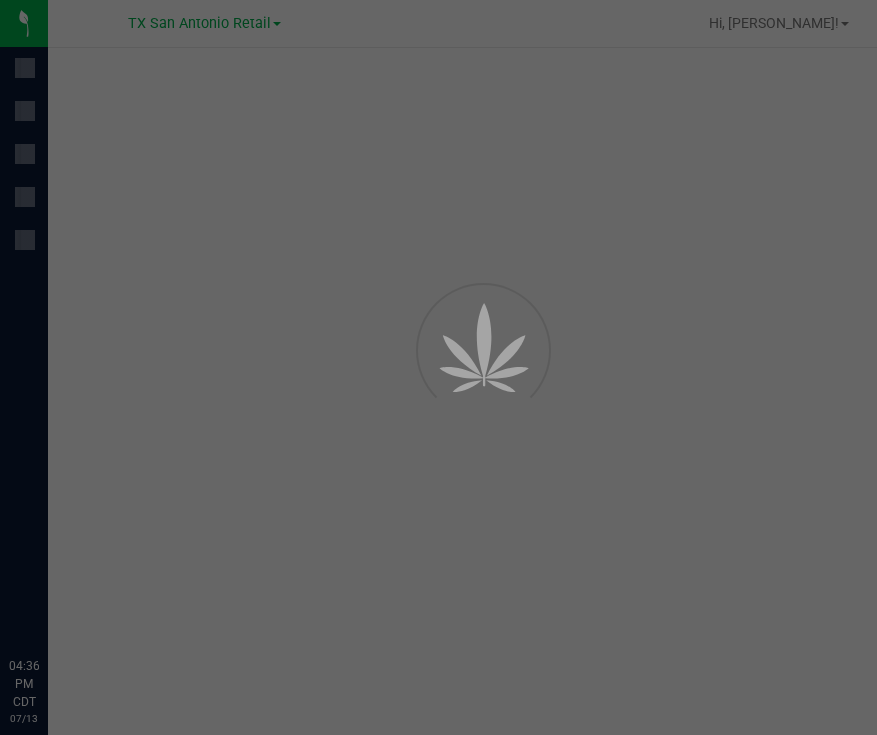 scroll, scrollTop: 0, scrollLeft: 0, axis: both 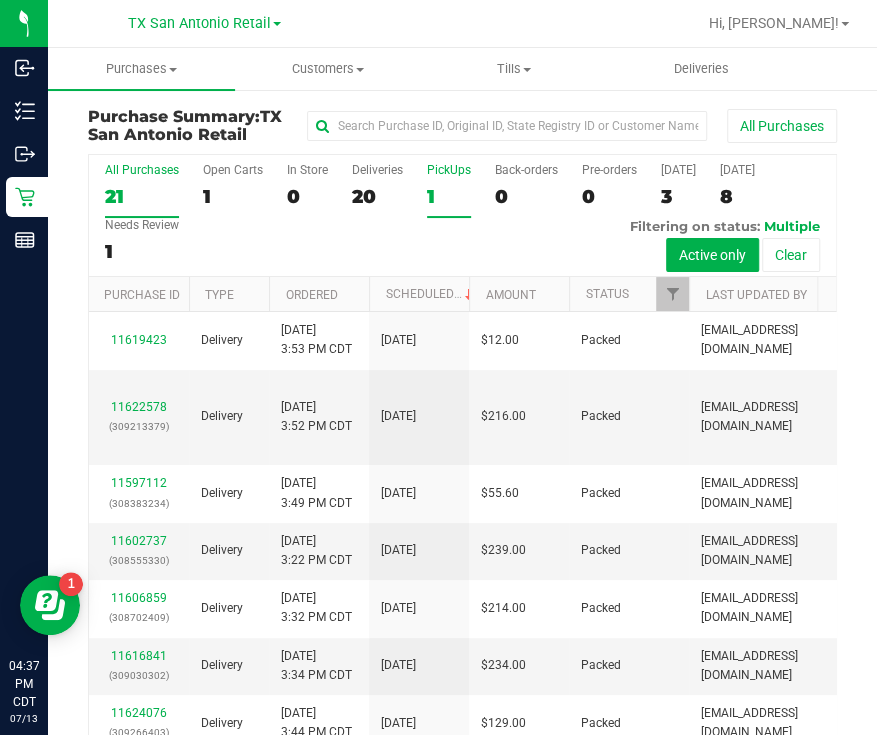 click on "1" at bounding box center (449, 196) 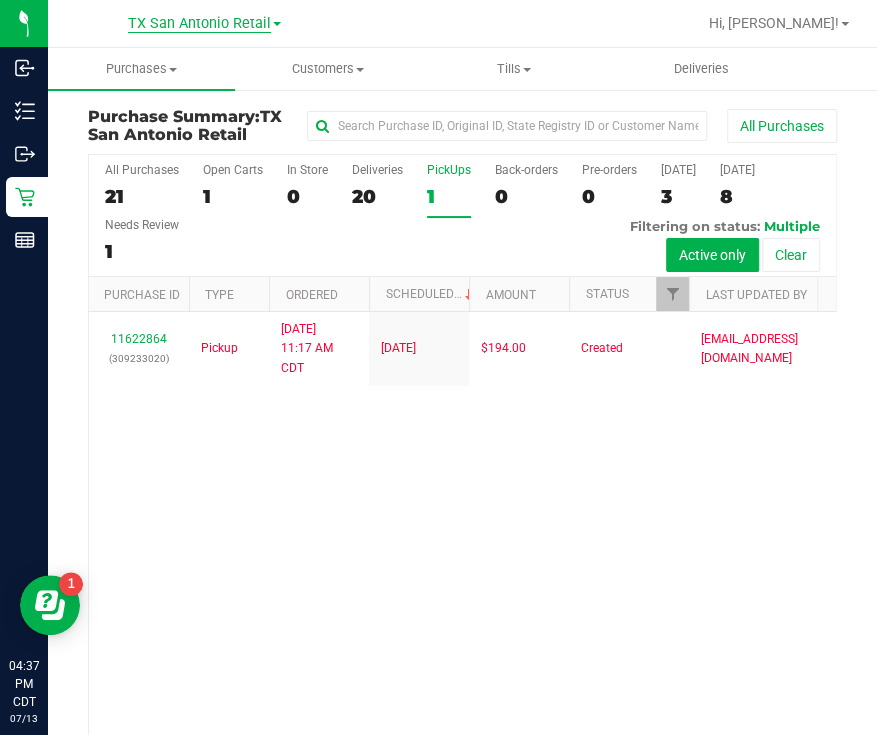click on "TX San Antonio Retail" at bounding box center [199, 24] 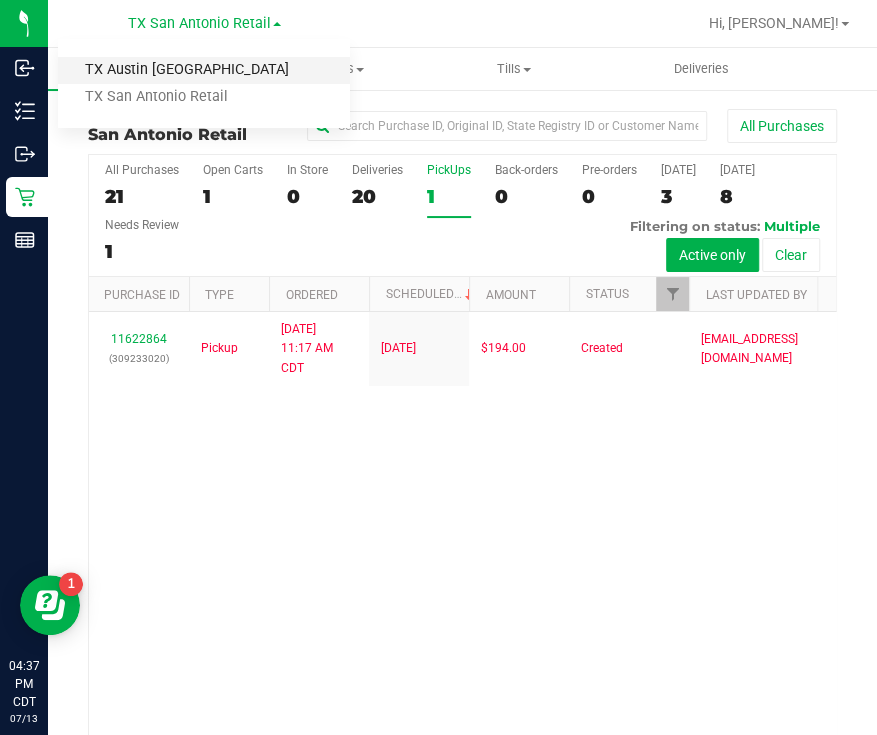 click on "TX Austin [GEOGRAPHIC_DATA]" at bounding box center (204, 70) 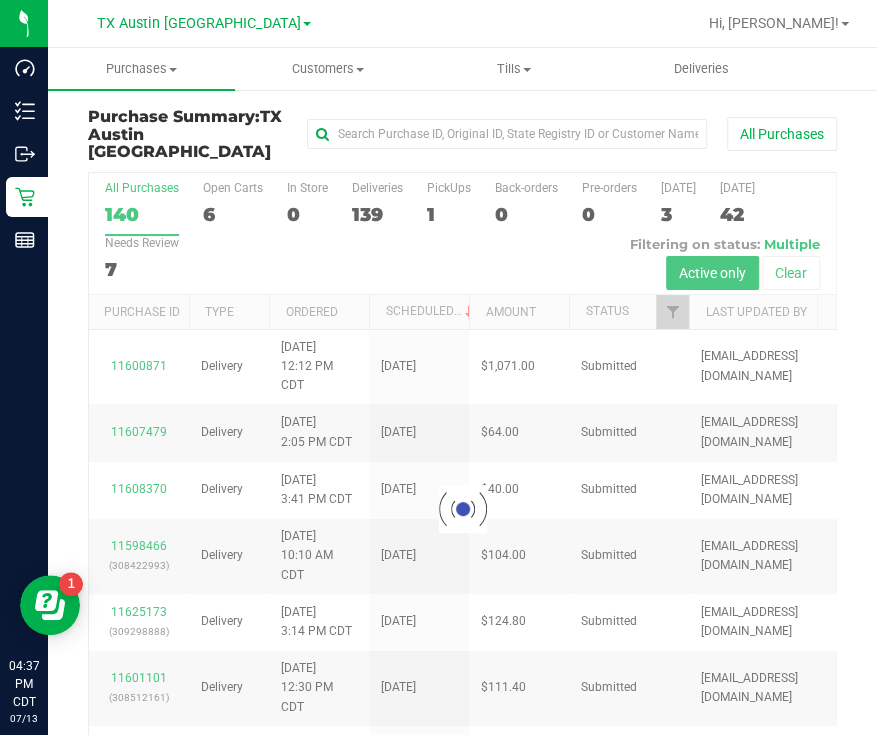 click at bounding box center (462, 509) 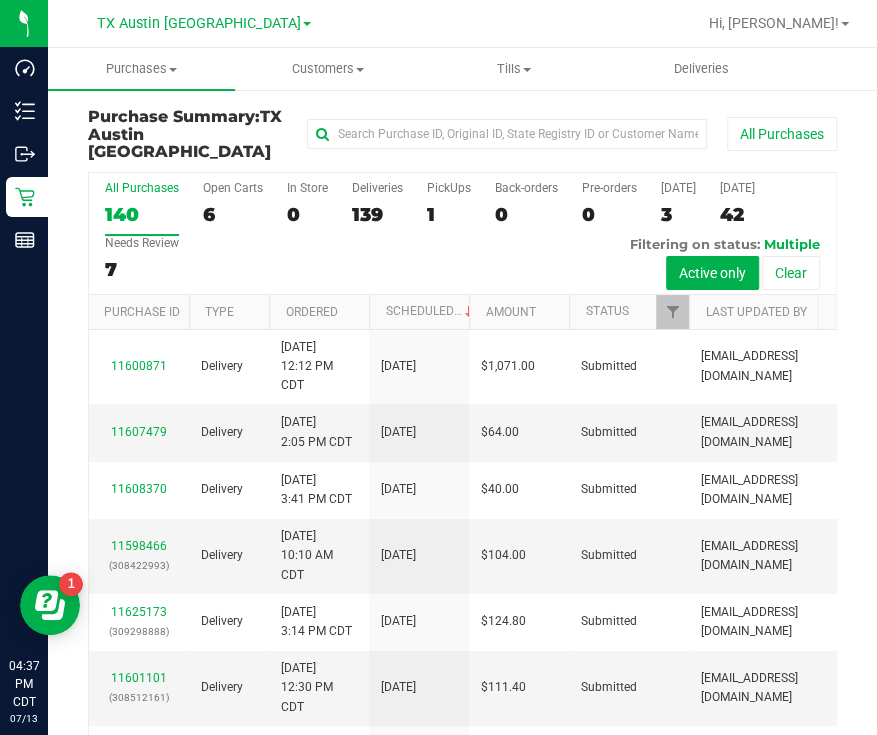click on "1" at bounding box center (449, 214) 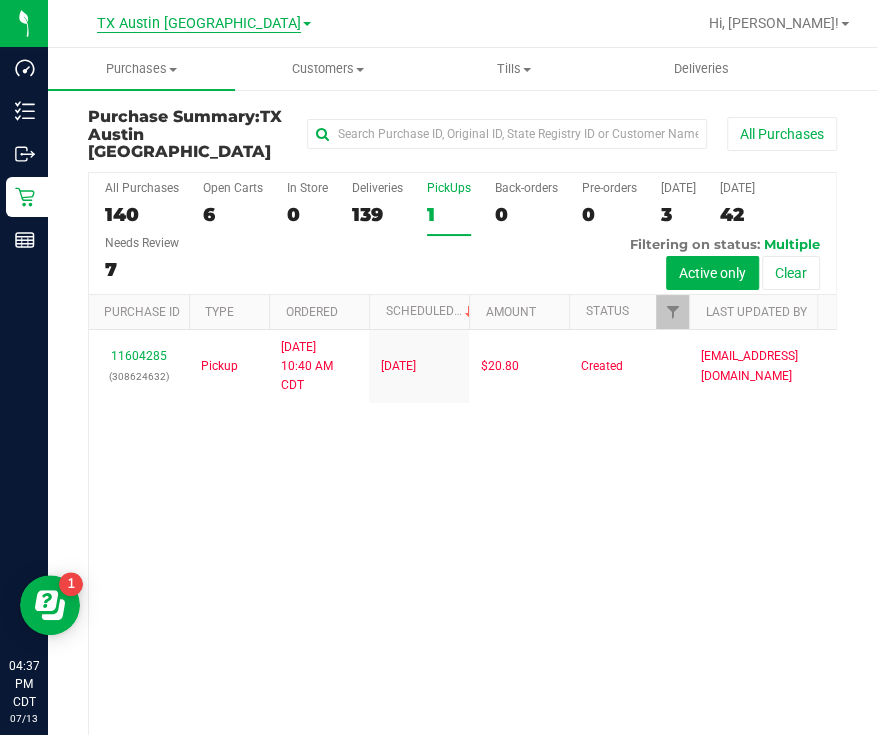 click on "TX Austin [GEOGRAPHIC_DATA]" at bounding box center (199, 24) 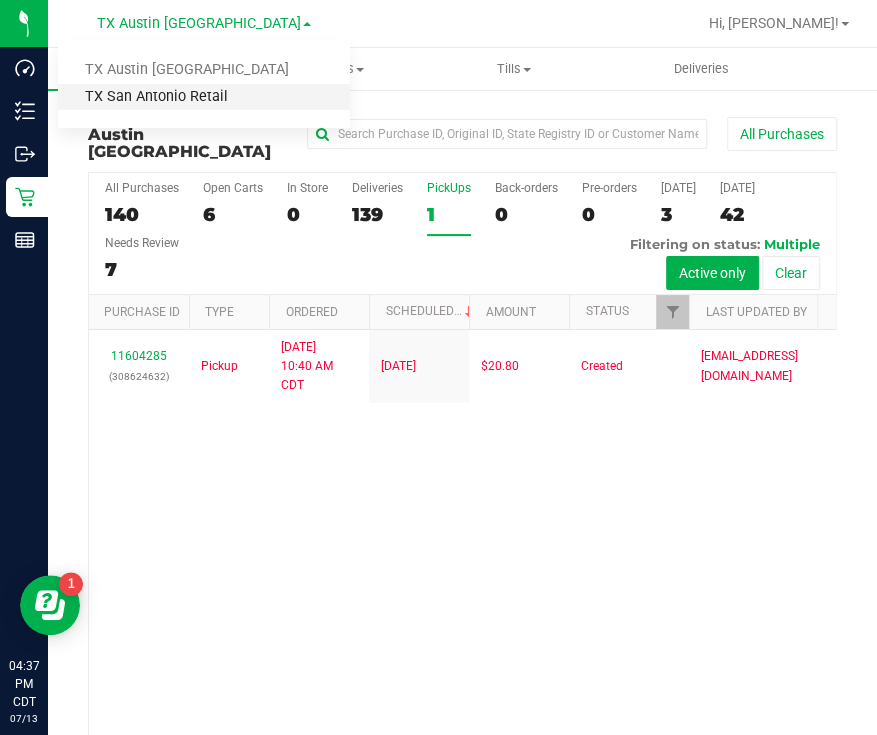 click on "TX San Antonio Retail" at bounding box center [204, 97] 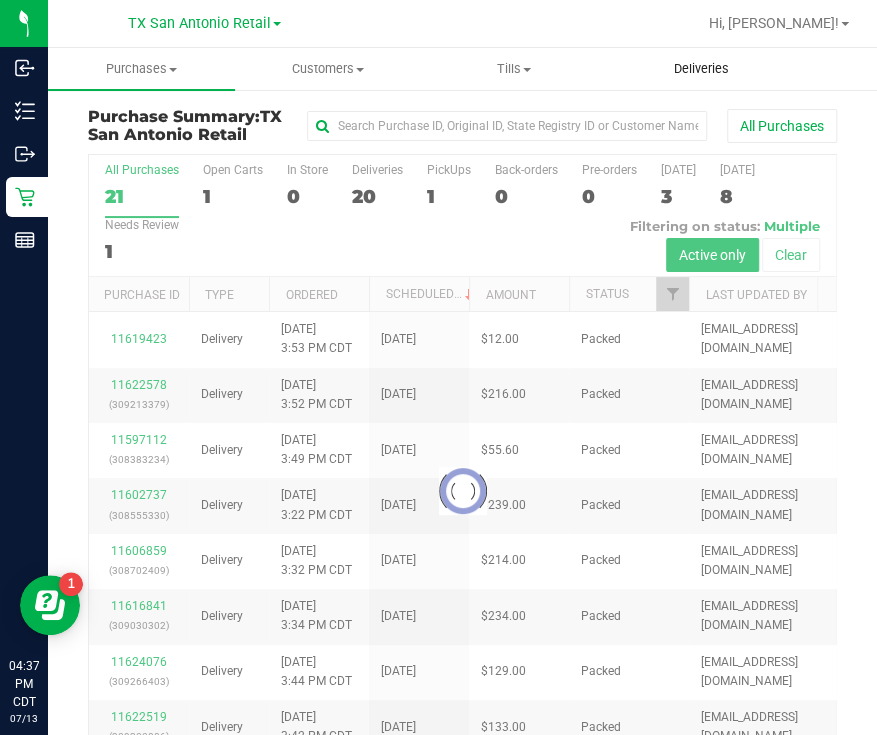 click on "Deliveries" at bounding box center [701, 69] 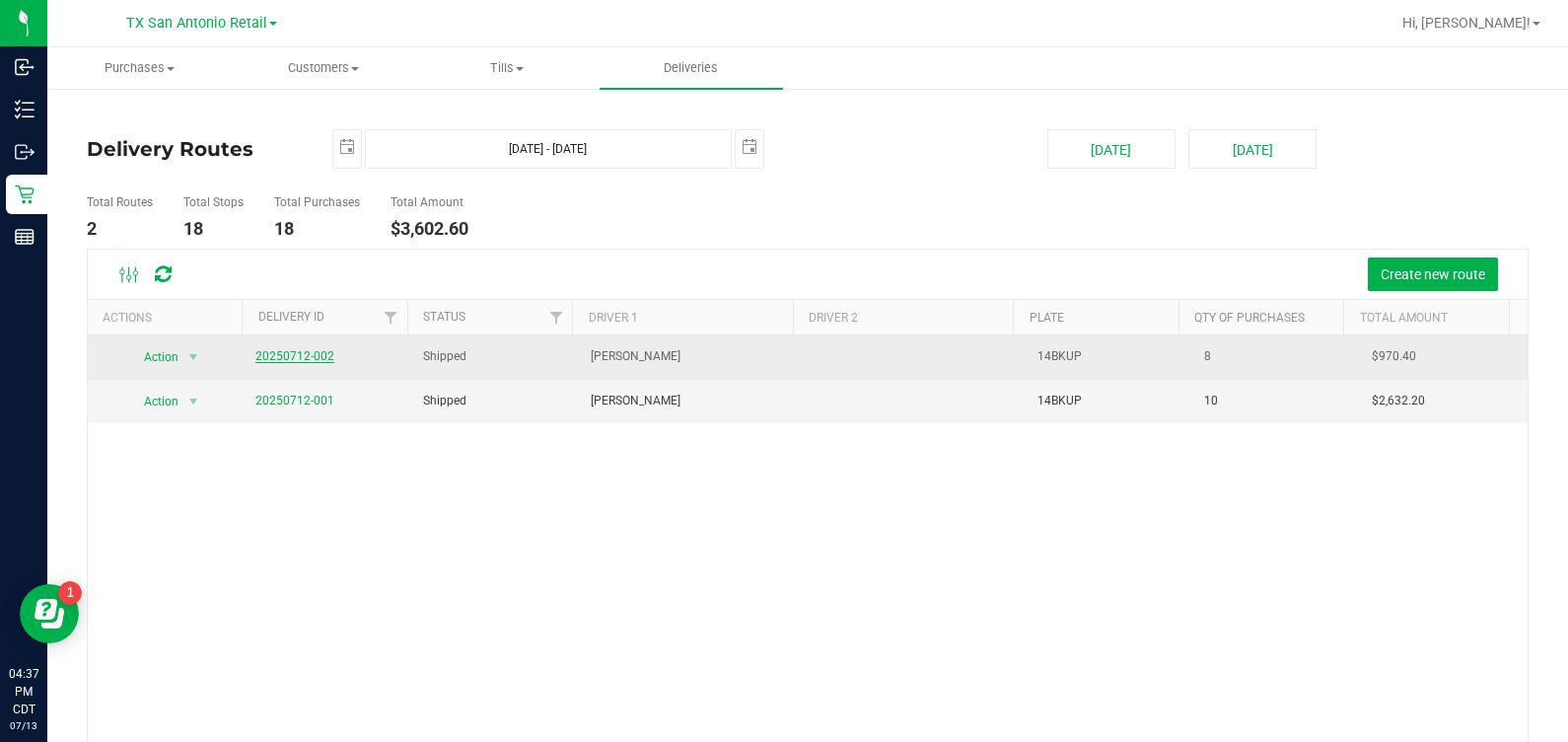 click on "20250712-002" at bounding box center (295, 356) 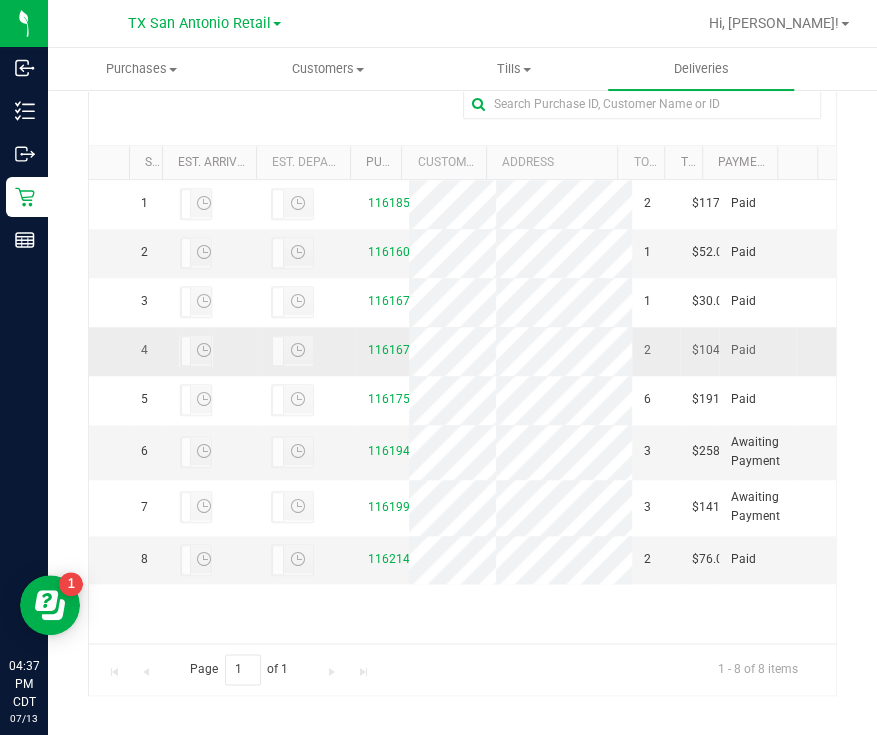 scroll, scrollTop: 466, scrollLeft: 0, axis: vertical 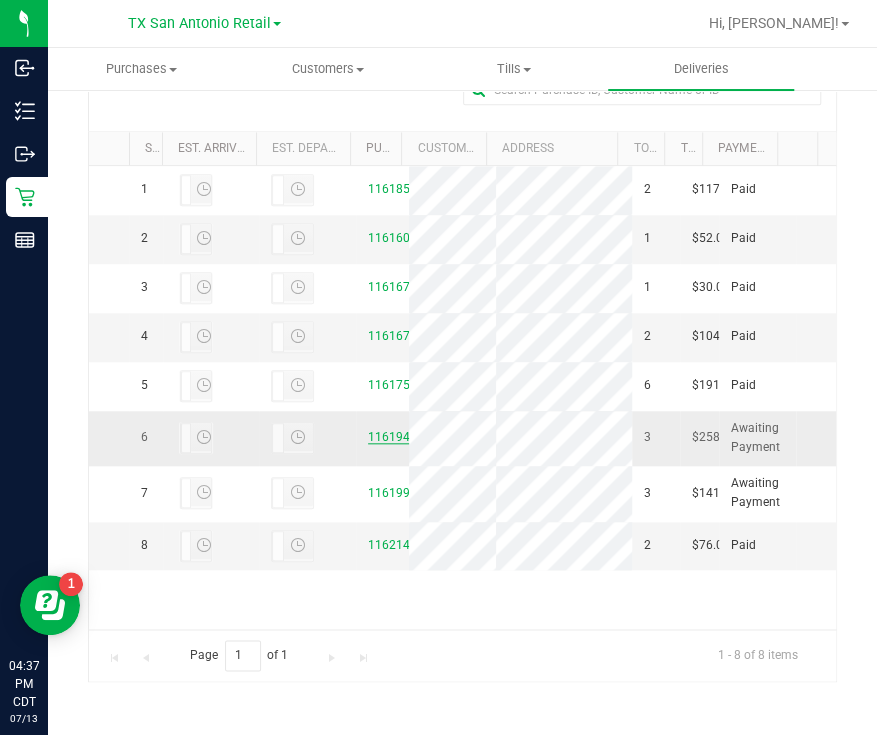 click on "11619449" at bounding box center [396, 437] 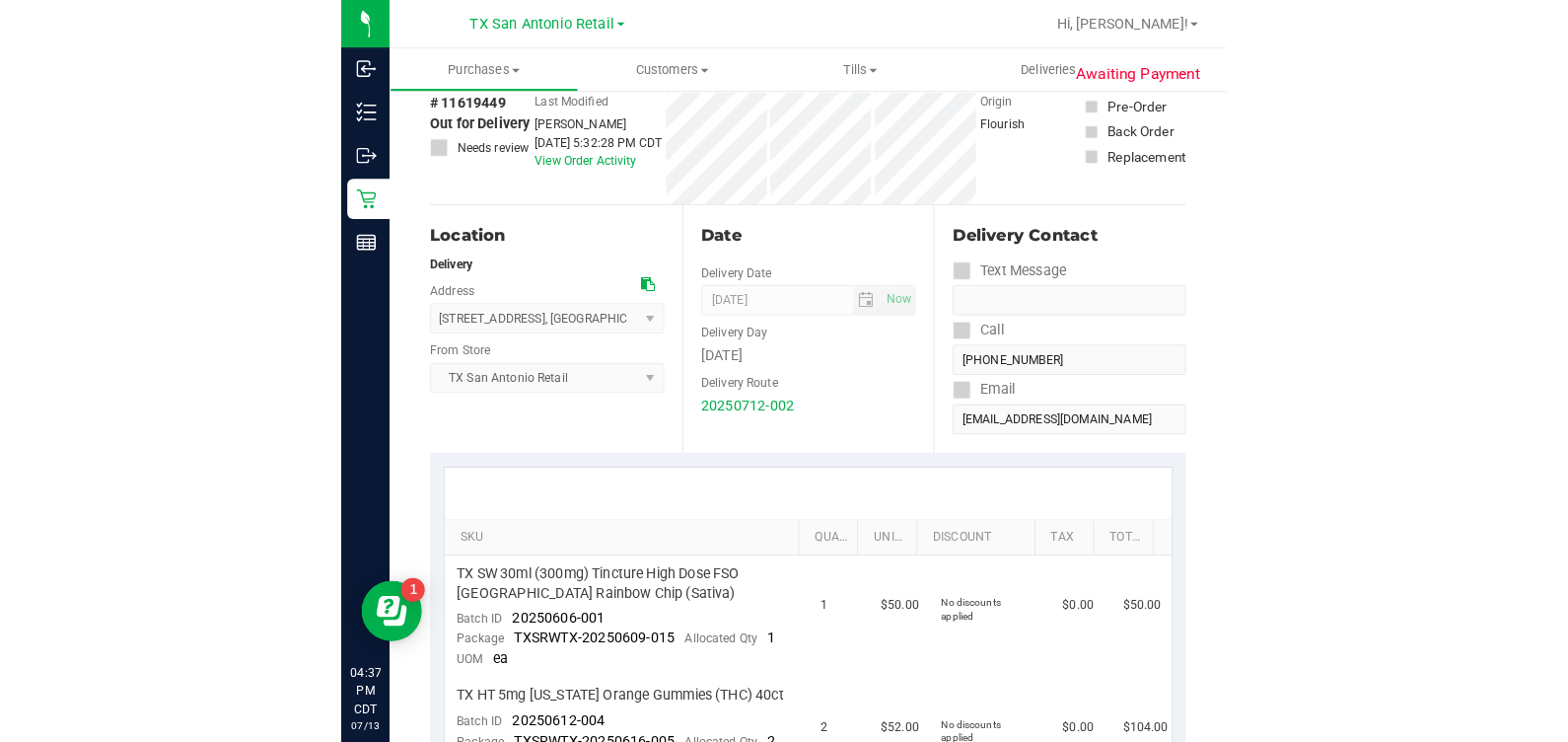 scroll, scrollTop: 0, scrollLeft: 0, axis: both 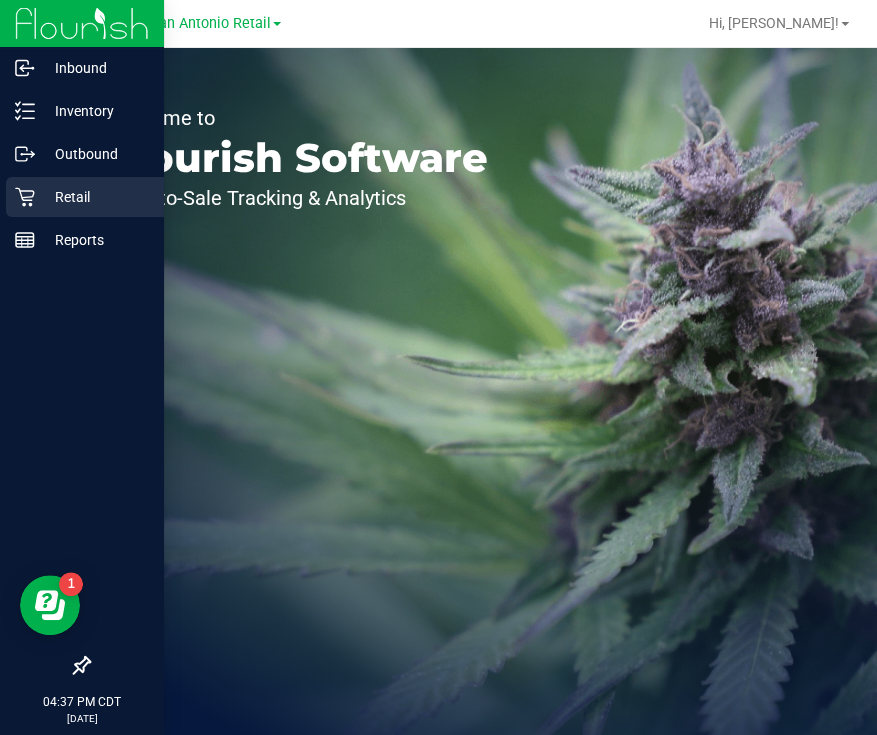 click on "Retail" at bounding box center [95, 197] 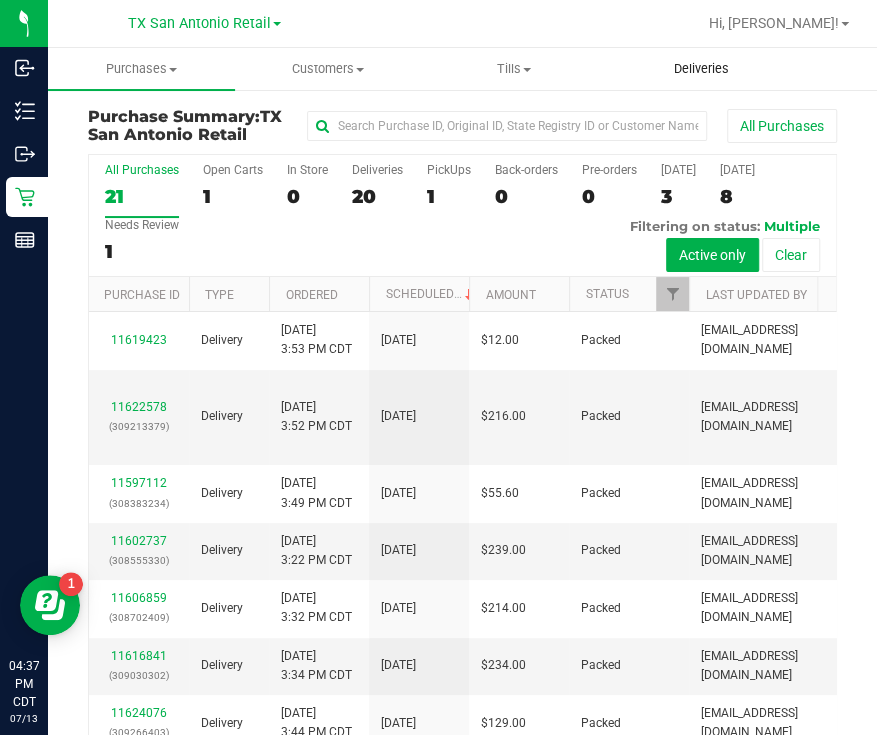 click on "Deliveries" at bounding box center (700, 69) 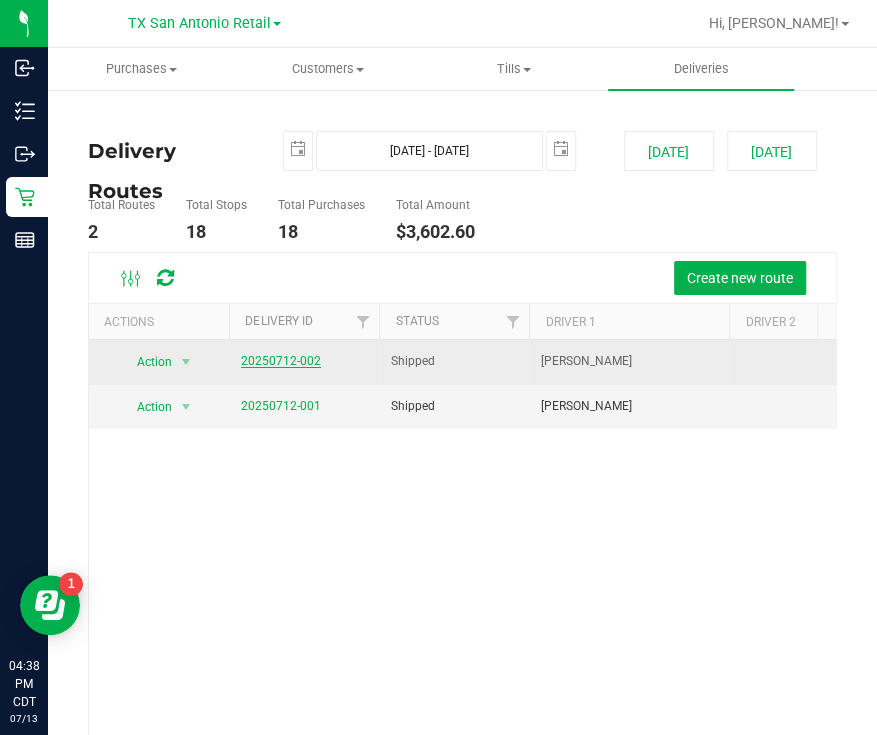 click on "20250712-002" at bounding box center [281, 361] 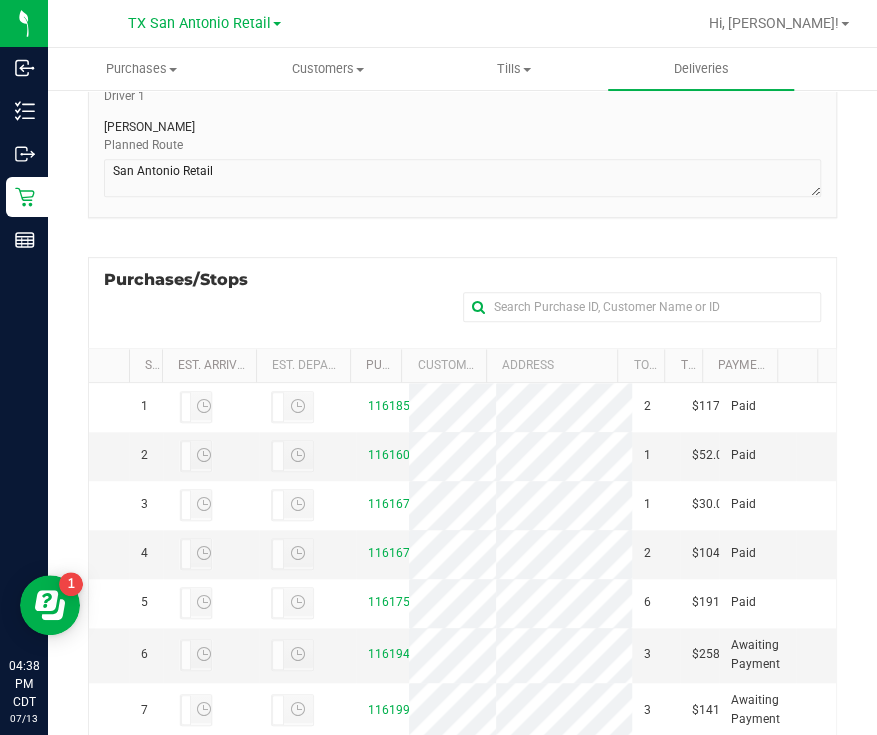 scroll, scrollTop: 249, scrollLeft: 0, axis: vertical 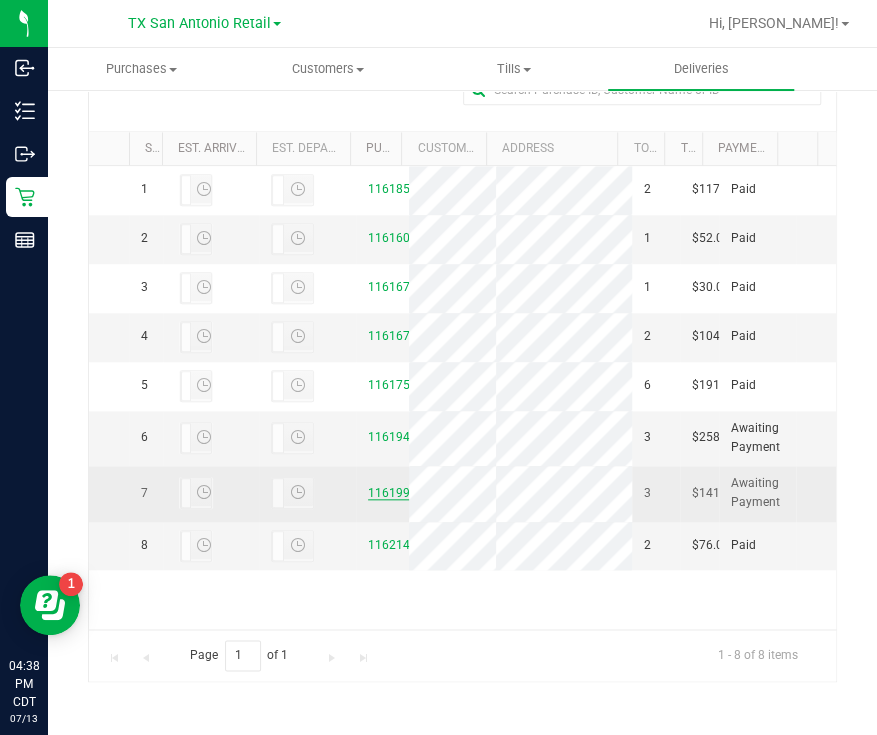 click on "11619995" at bounding box center (396, 493) 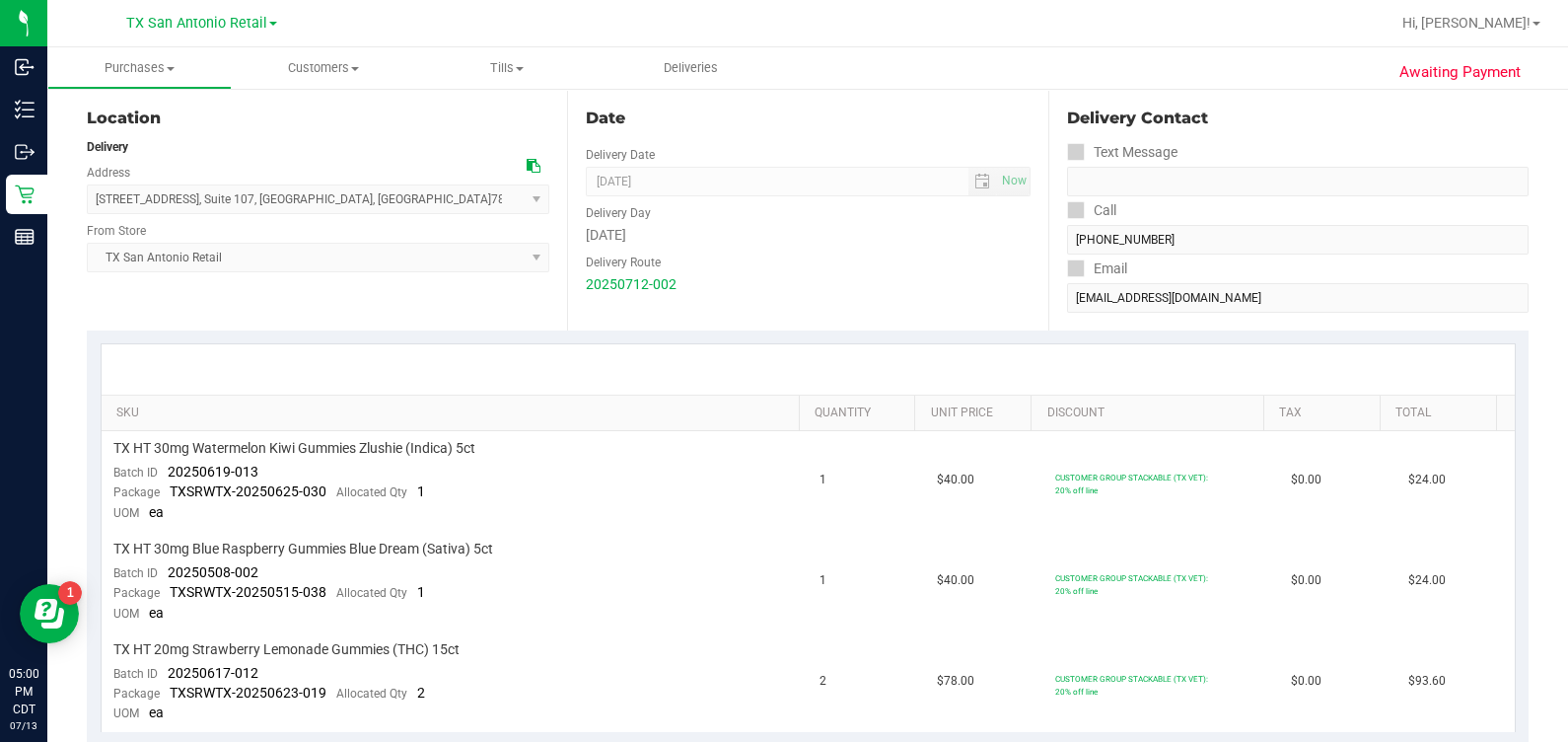 scroll, scrollTop: 492, scrollLeft: 0, axis: vertical 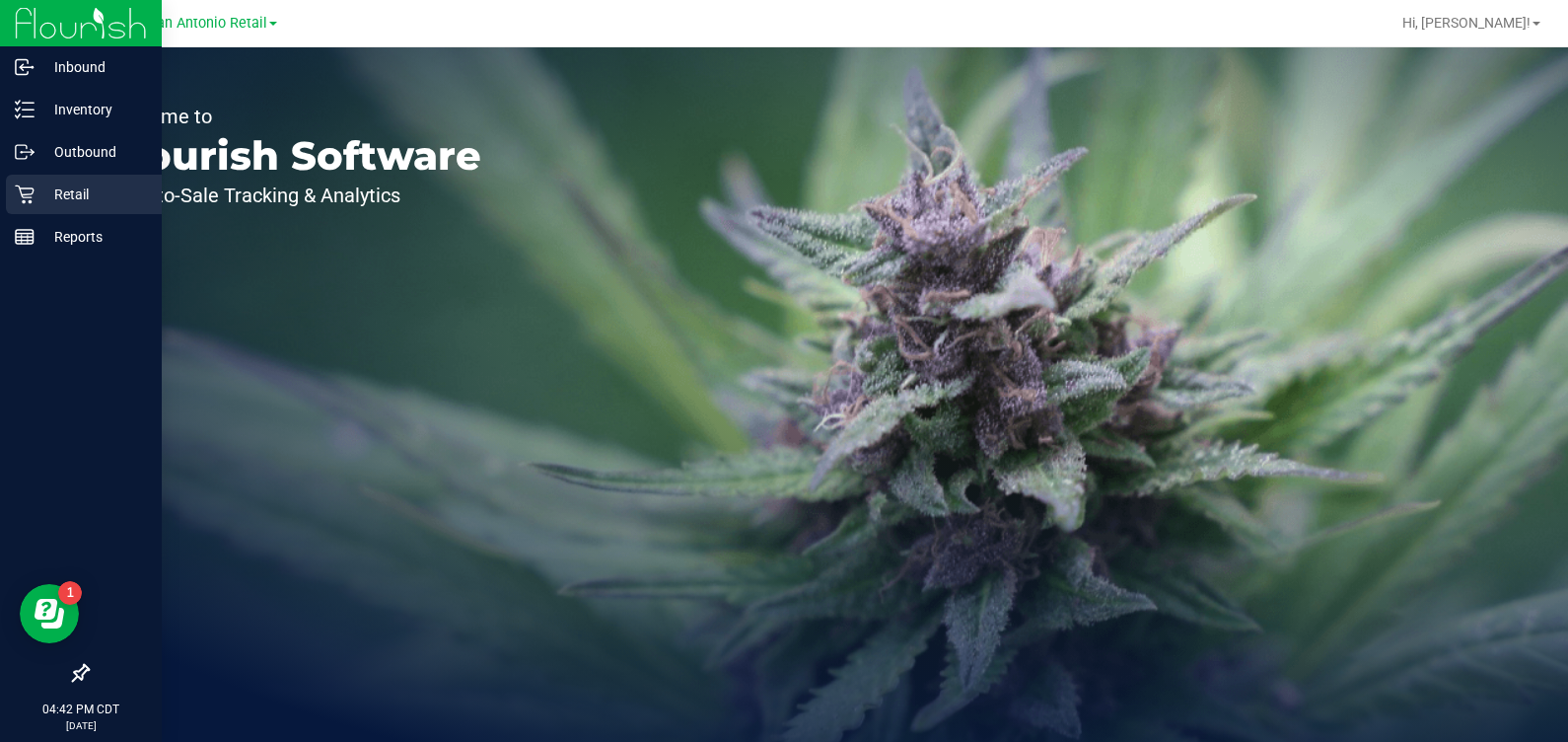 click on "Retail" at bounding box center [84, 194] 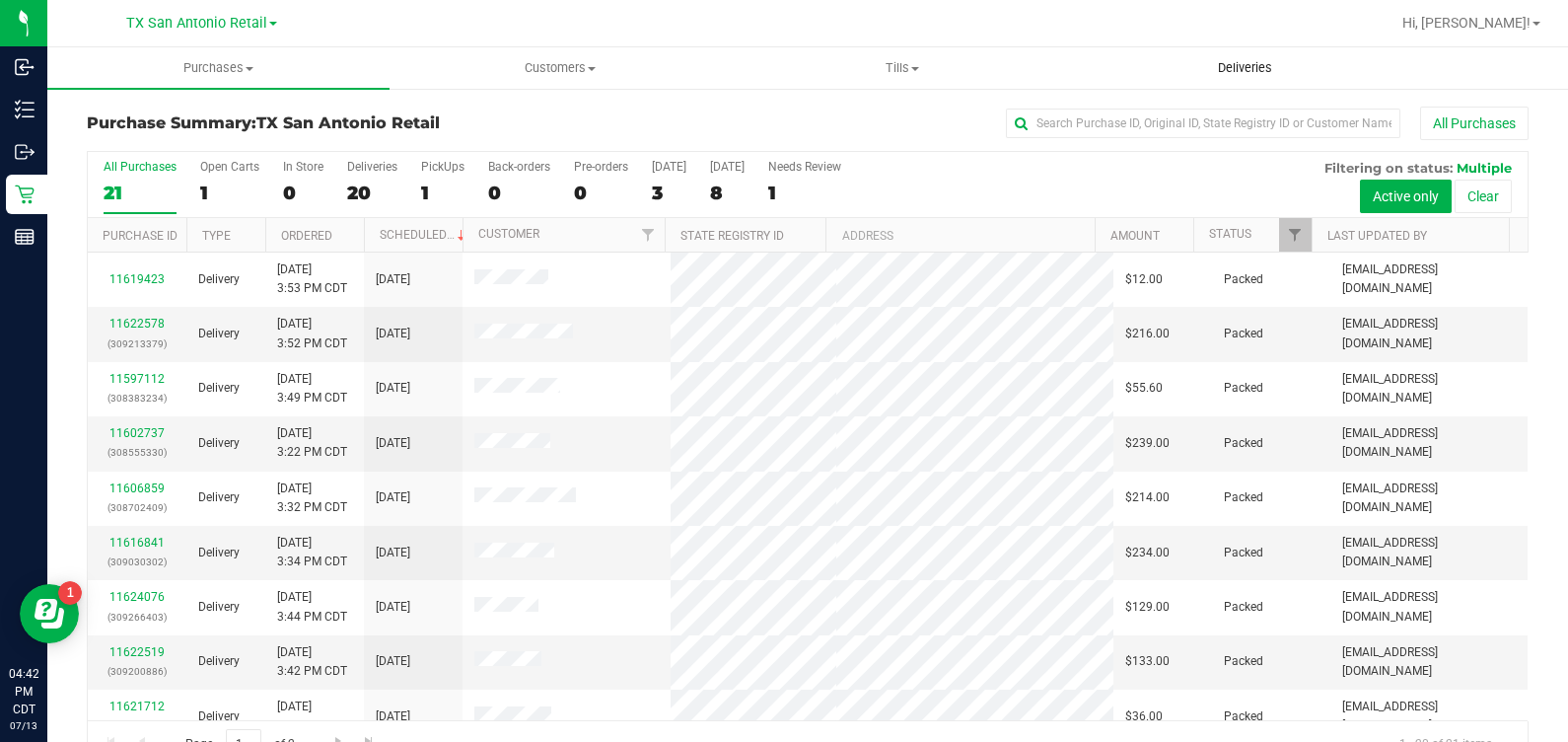click on "Deliveries" at bounding box center [1245, 68] 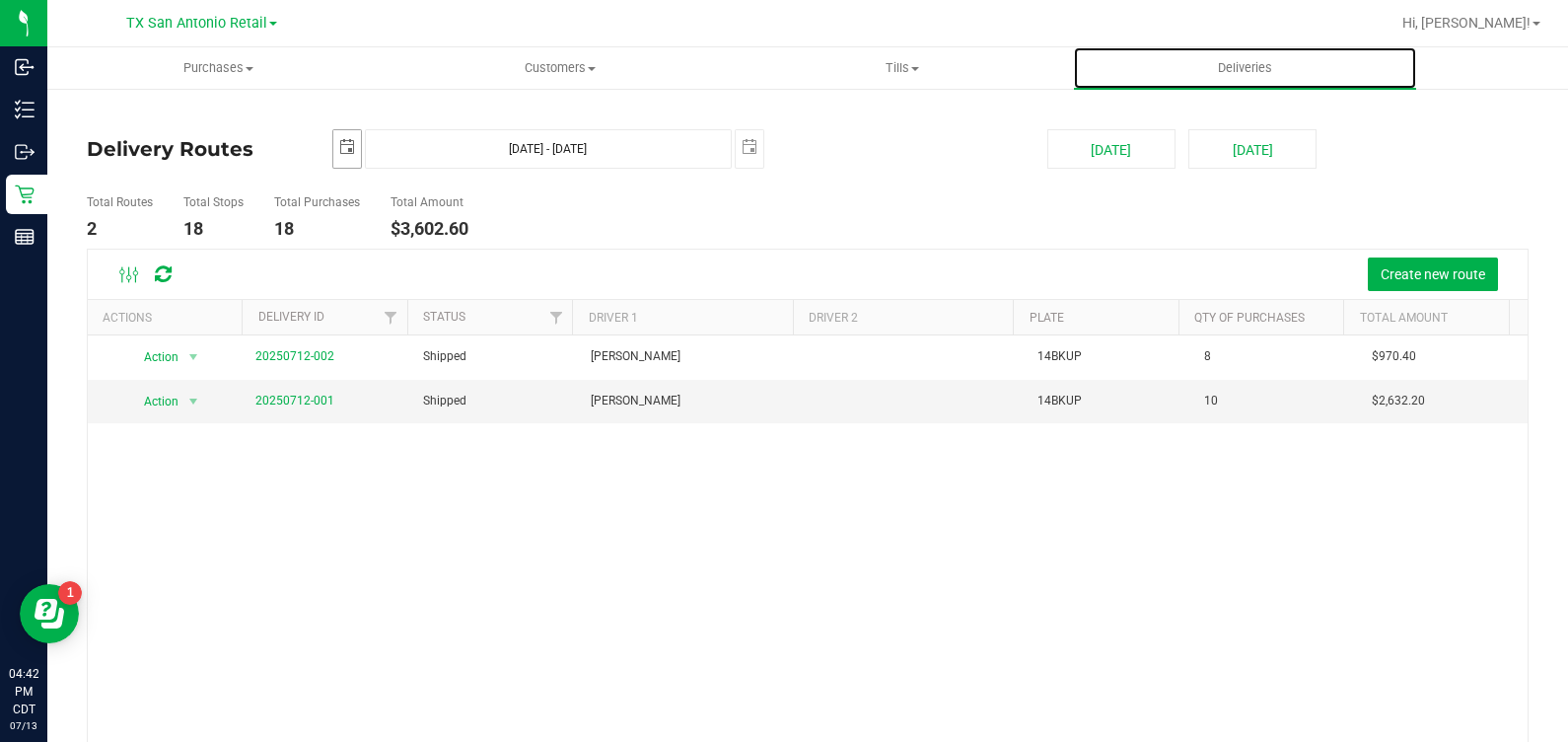 click at bounding box center (347, 147) 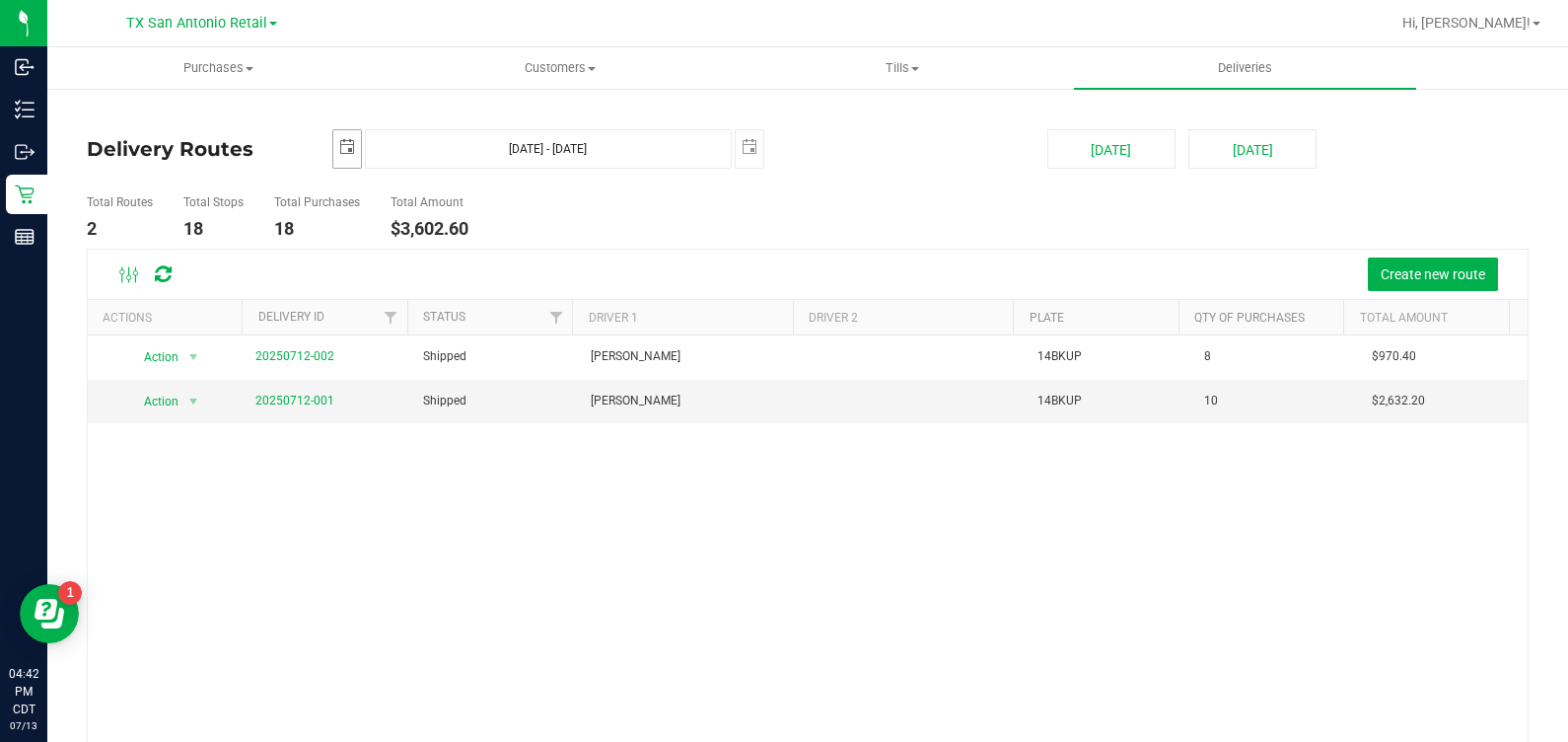 scroll, scrollTop: 0, scrollLeft: 48, axis: horizontal 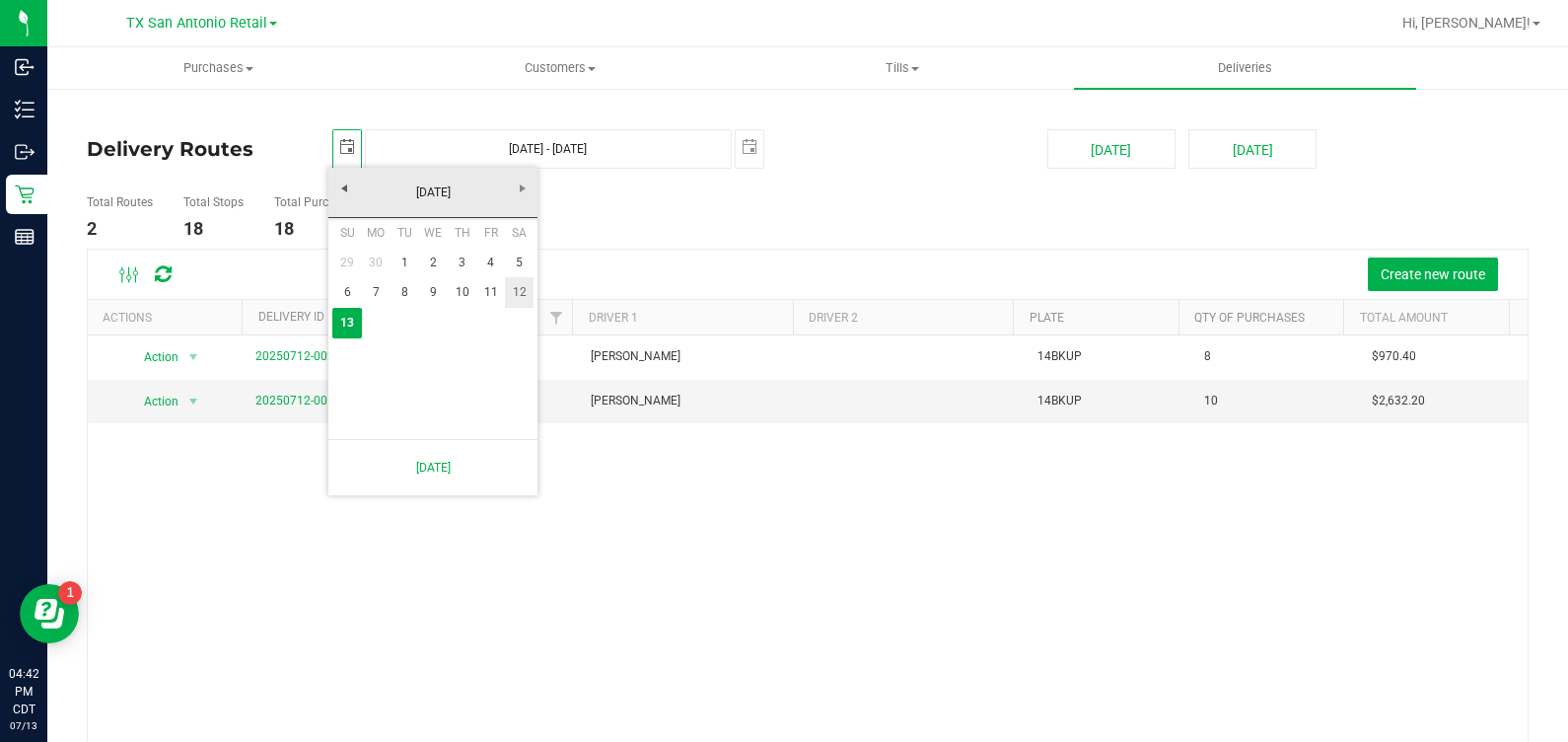 click on "12" at bounding box center (519, 292) 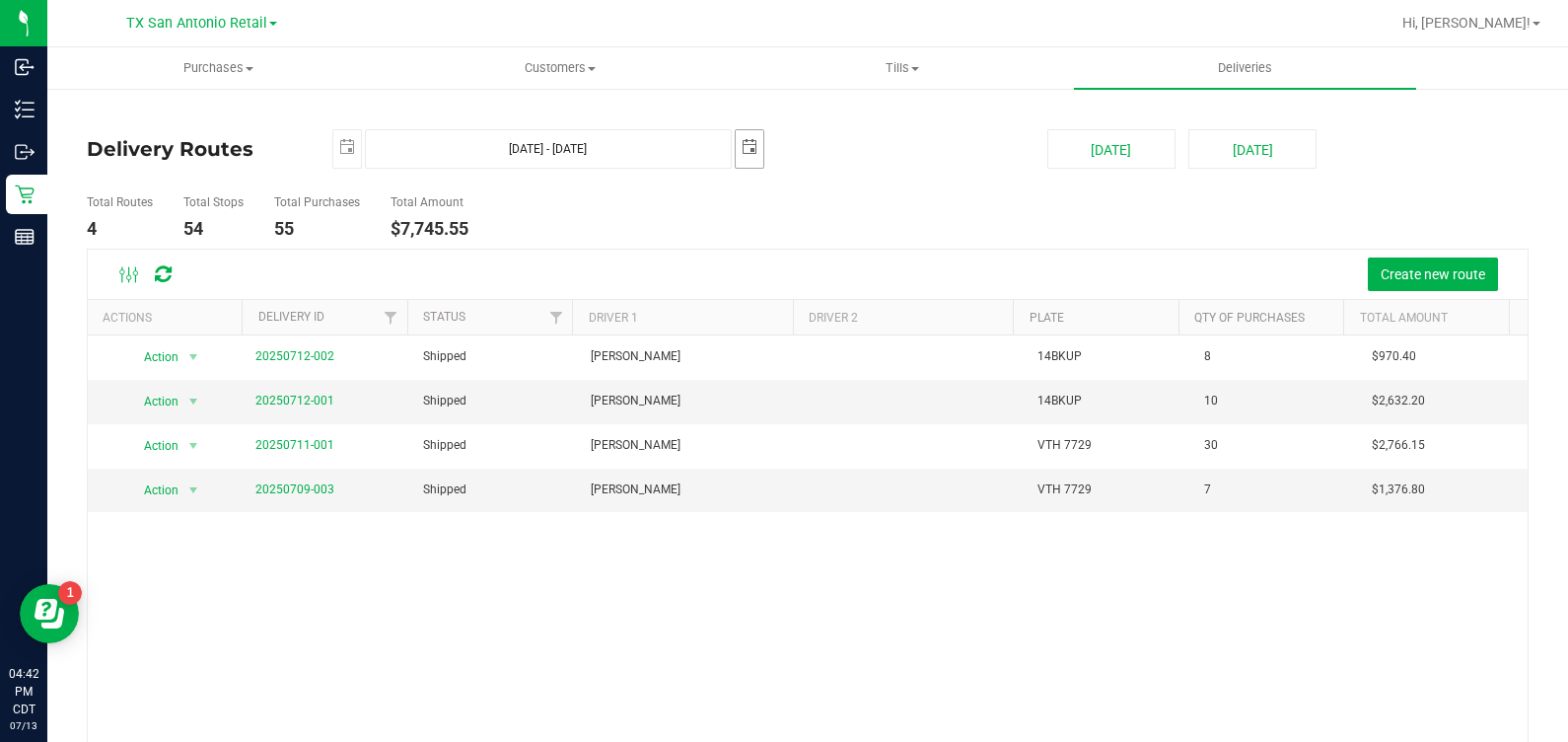 click on "[DATE]" at bounding box center (749, 149) 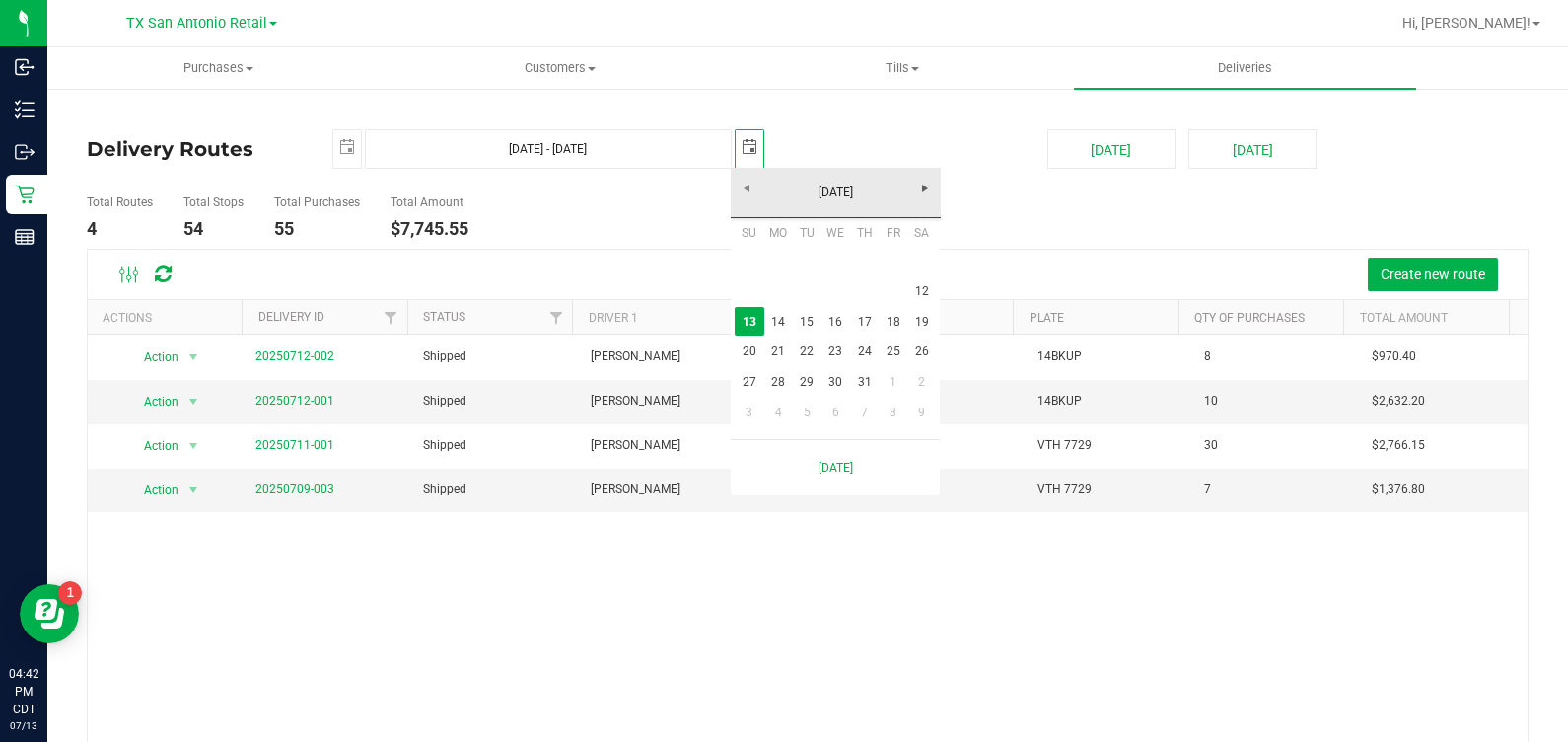 scroll, scrollTop: 0, scrollLeft: 48, axis: horizontal 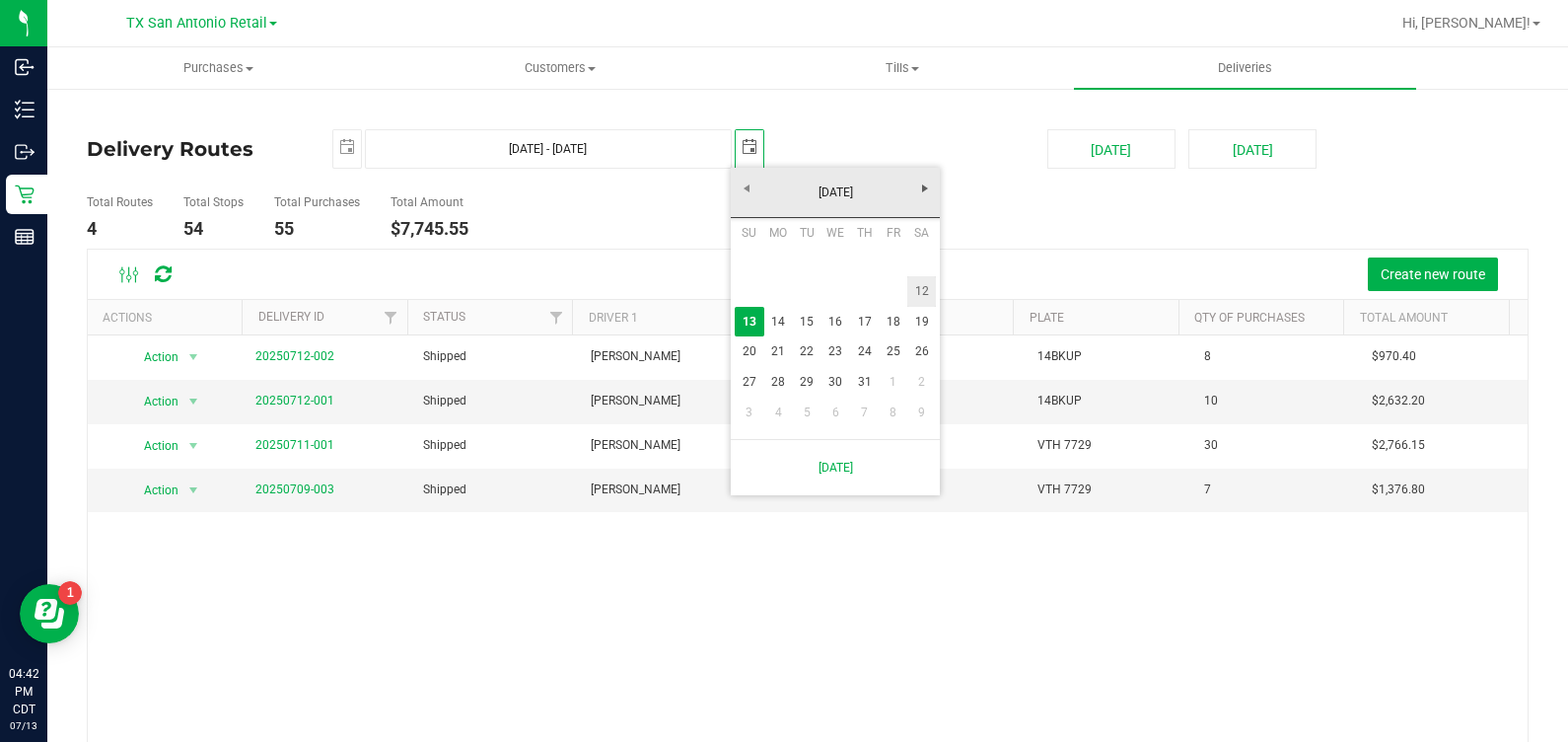click on "12" at bounding box center [921, 291] 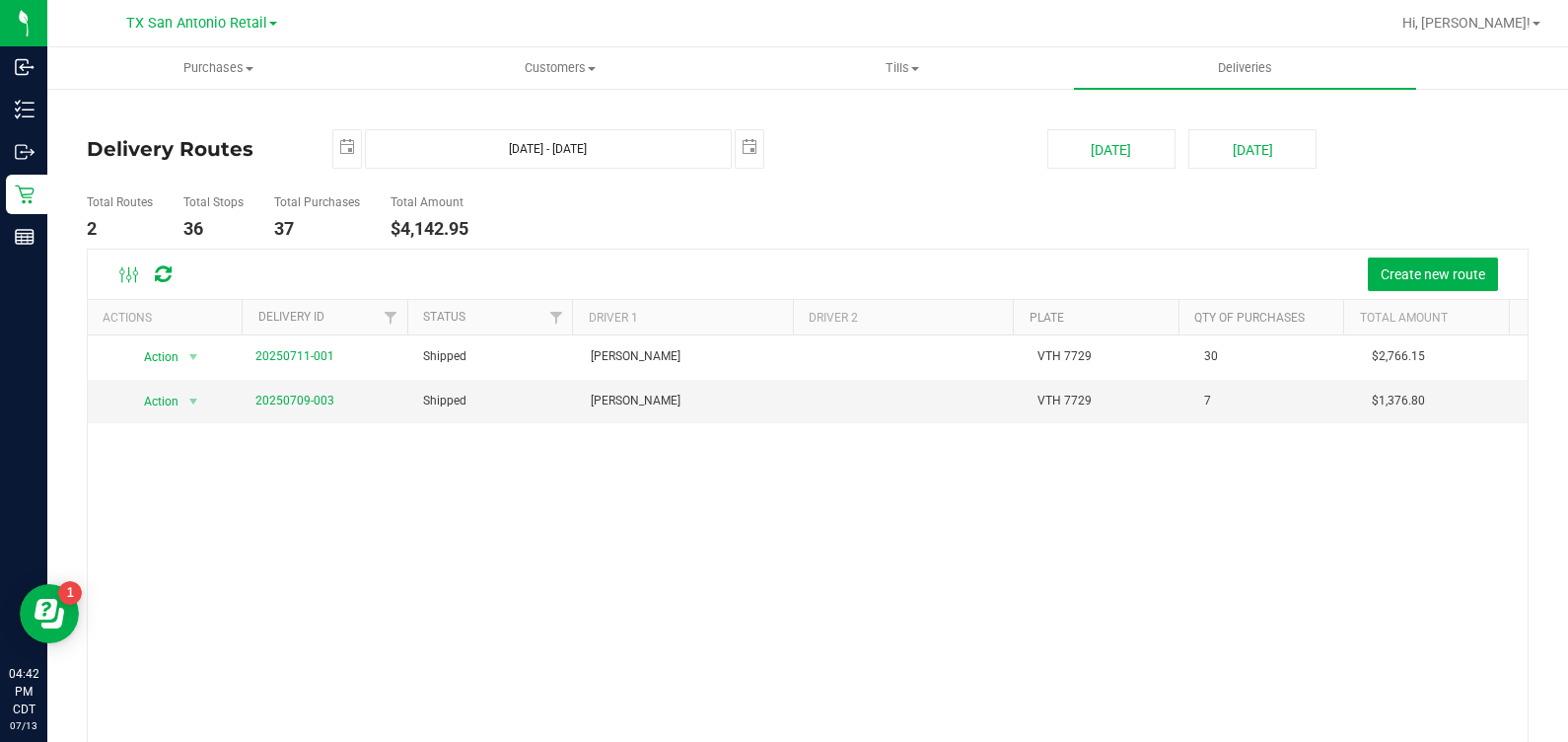scroll, scrollTop: 0, scrollLeft: 0, axis: both 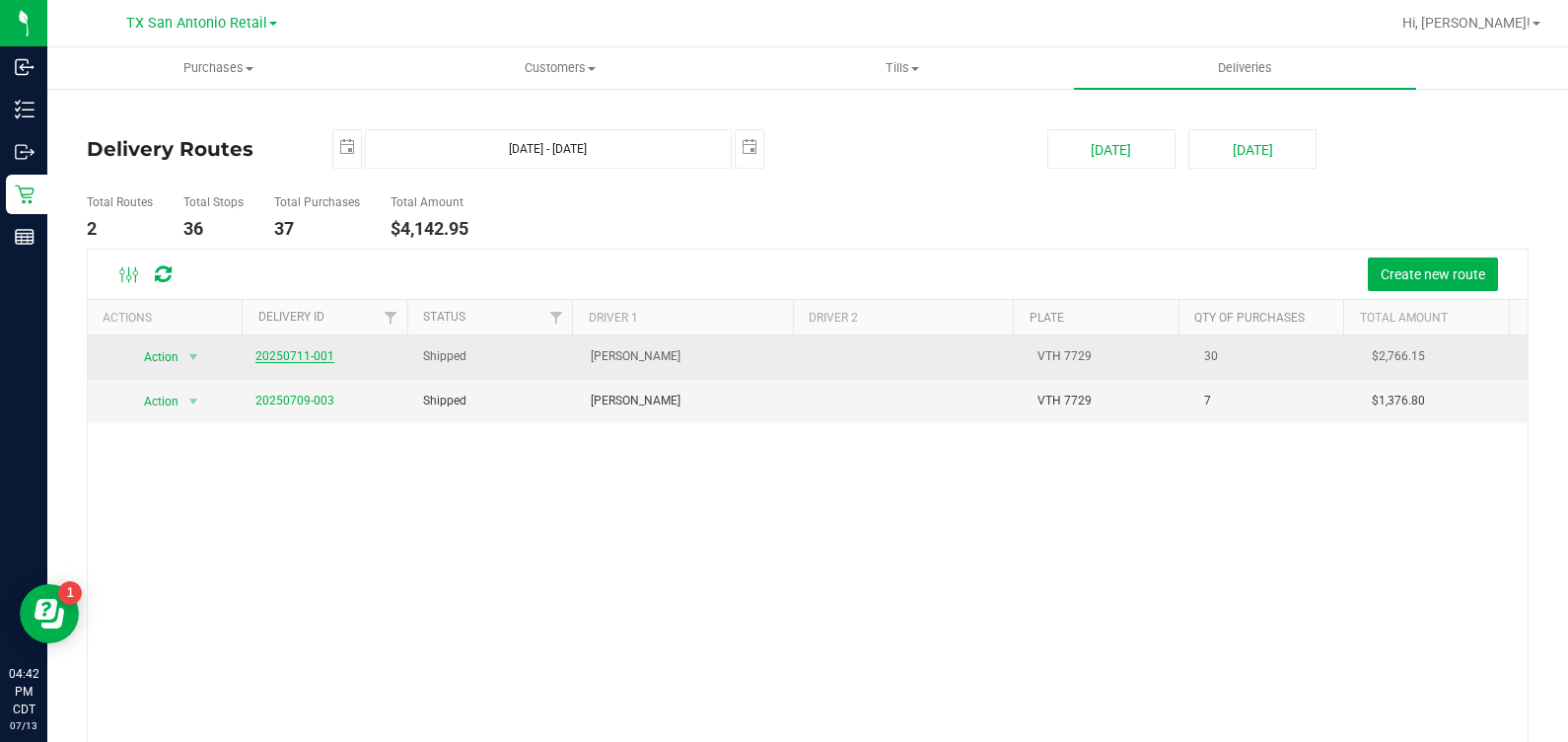 click on "20250711-001" at bounding box center (295, 356) 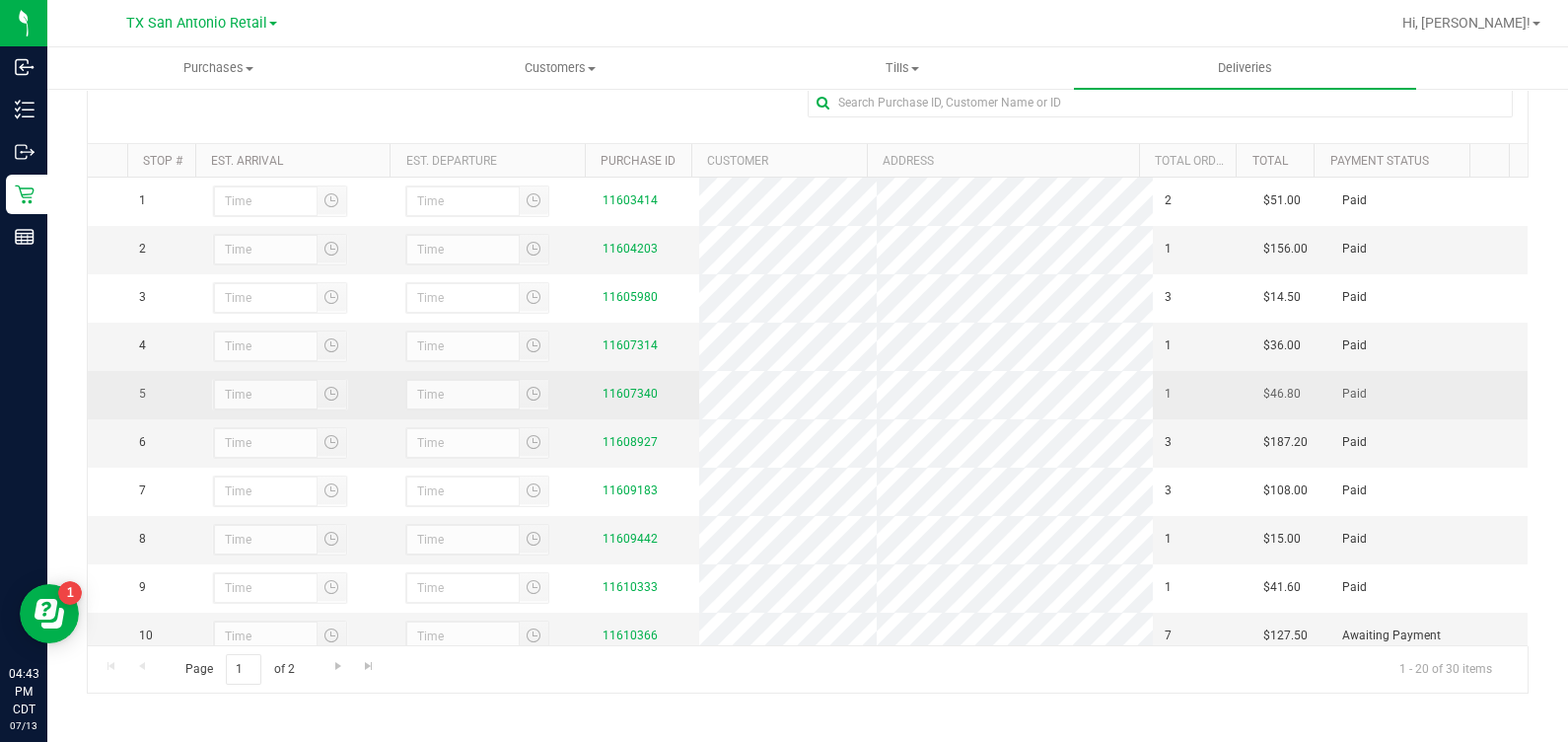 scroll, scrollTop: 326, scrollLeft: 0, axis: vertical 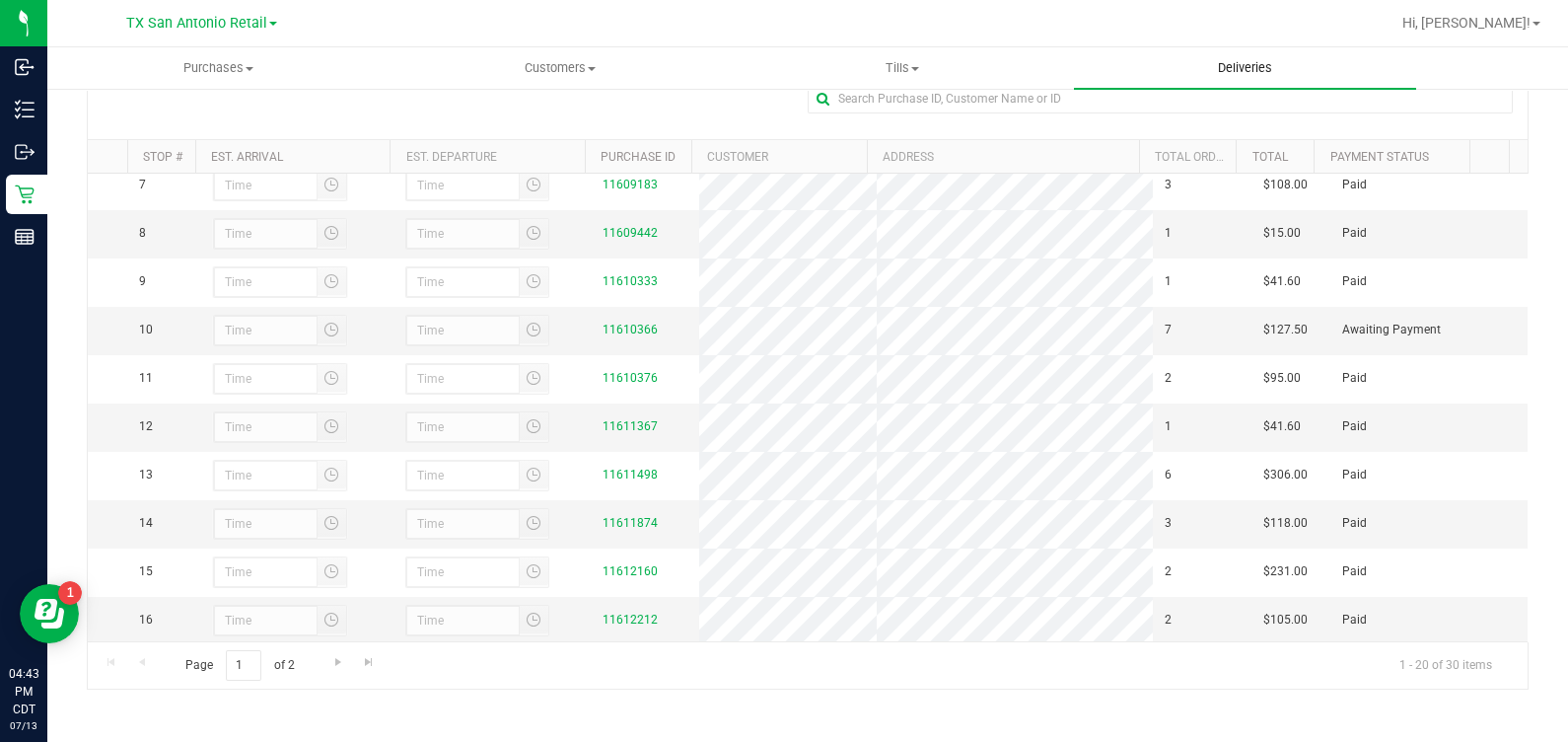 click on "Deliveries" at bounding box center (1245, 68) 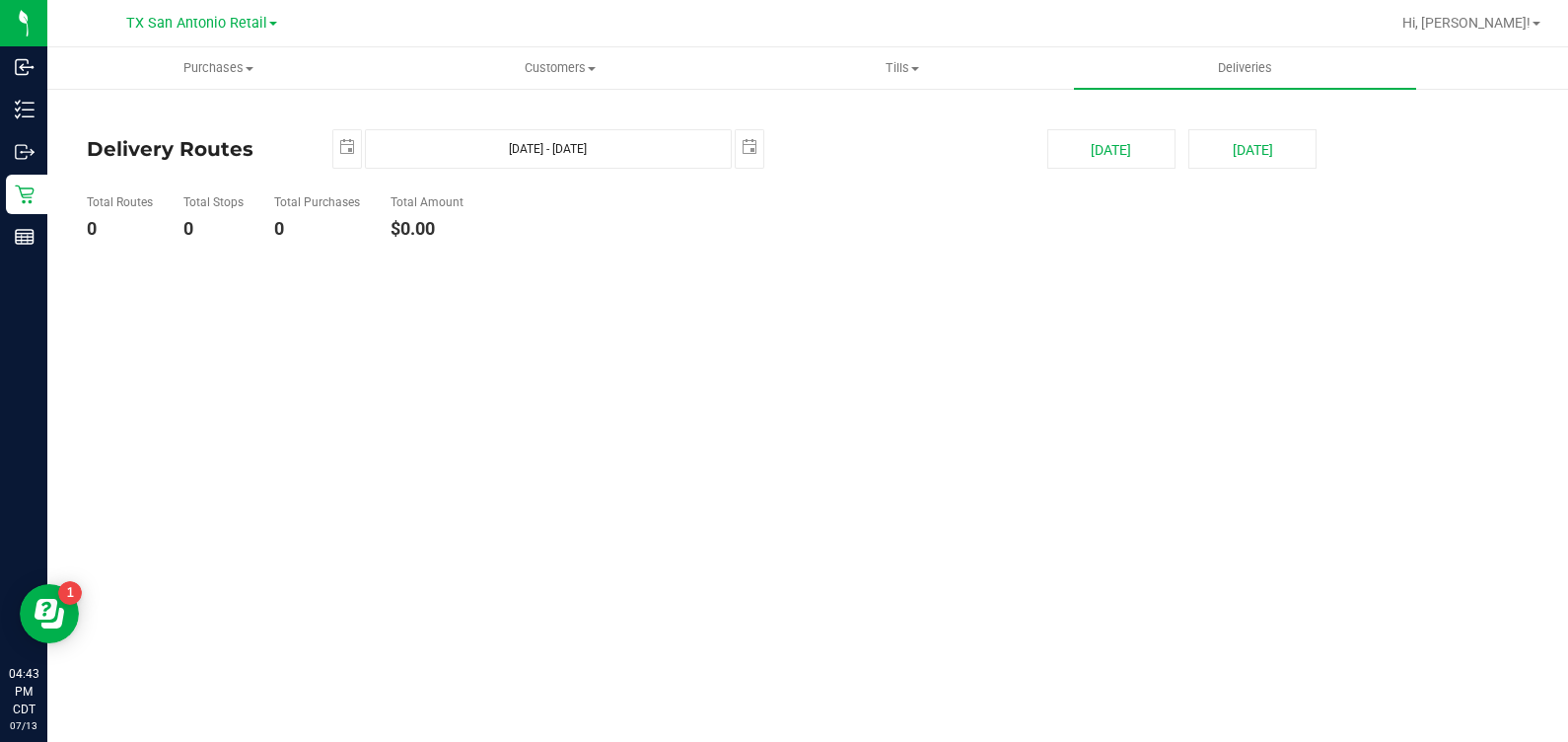 scroll, scrollTop: 0, scrollLeft: 0, axis: both 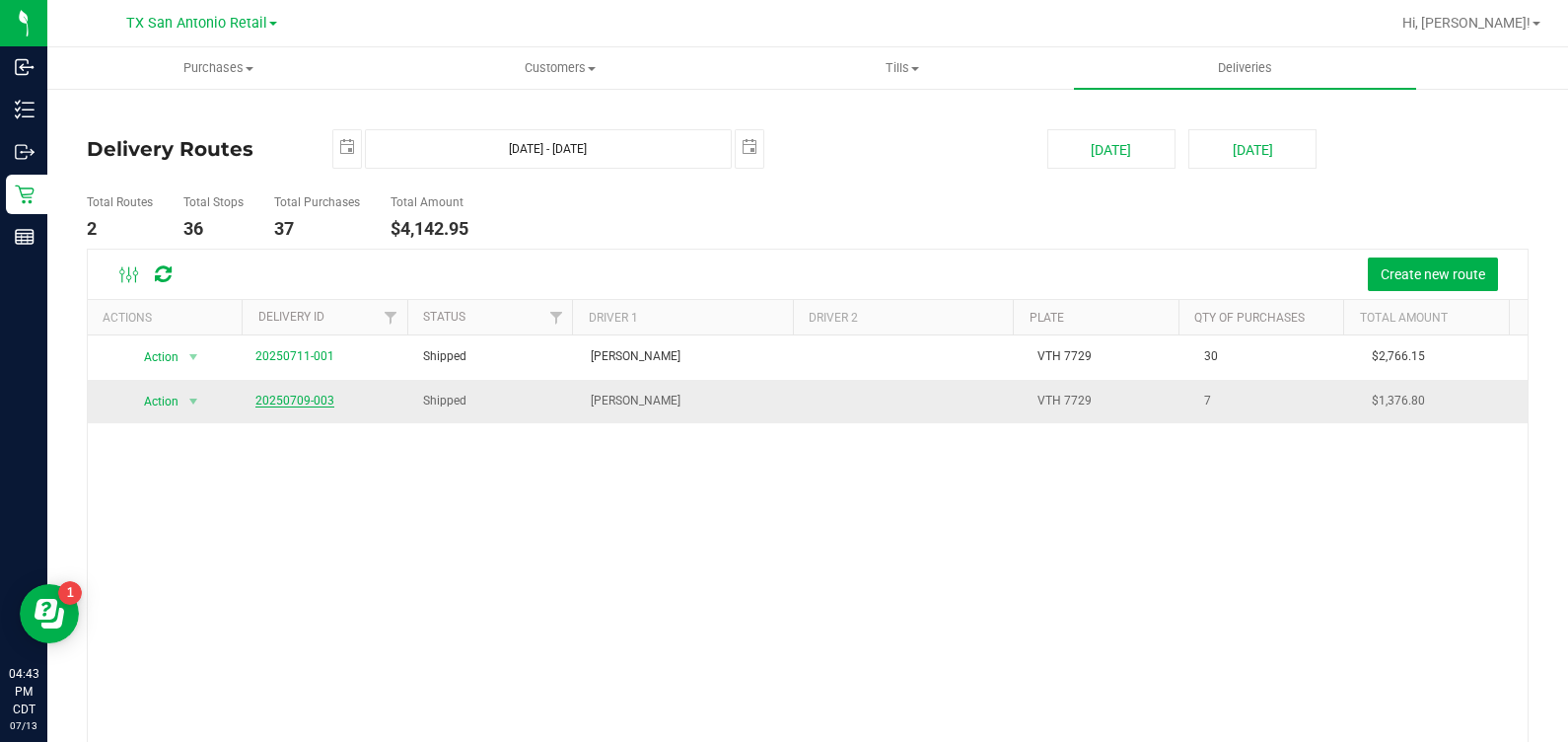 click on "20250709-003" at bounding box center (295, 401) 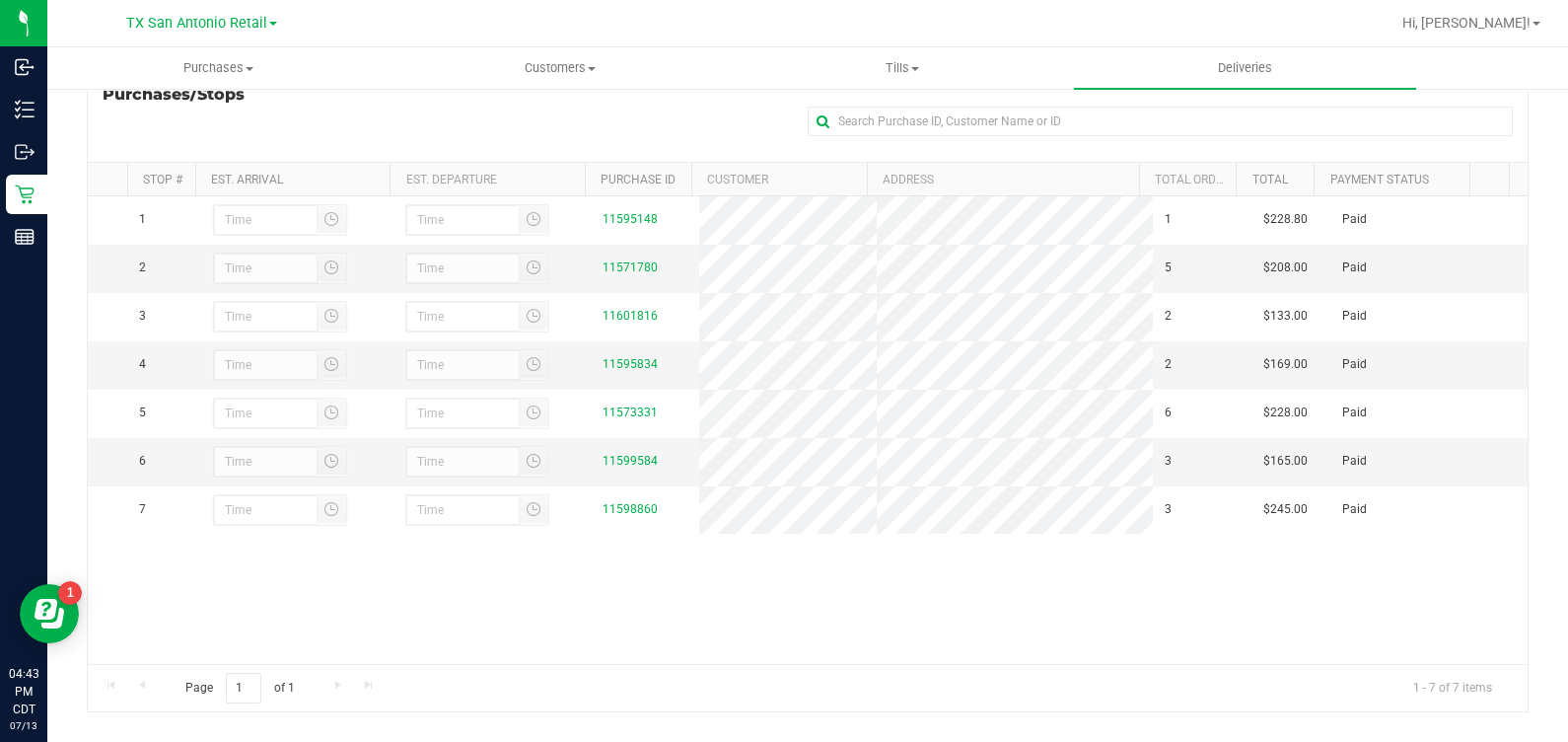 scroll, scrollTop: 326, scrollLeft: 0, axis: vertical 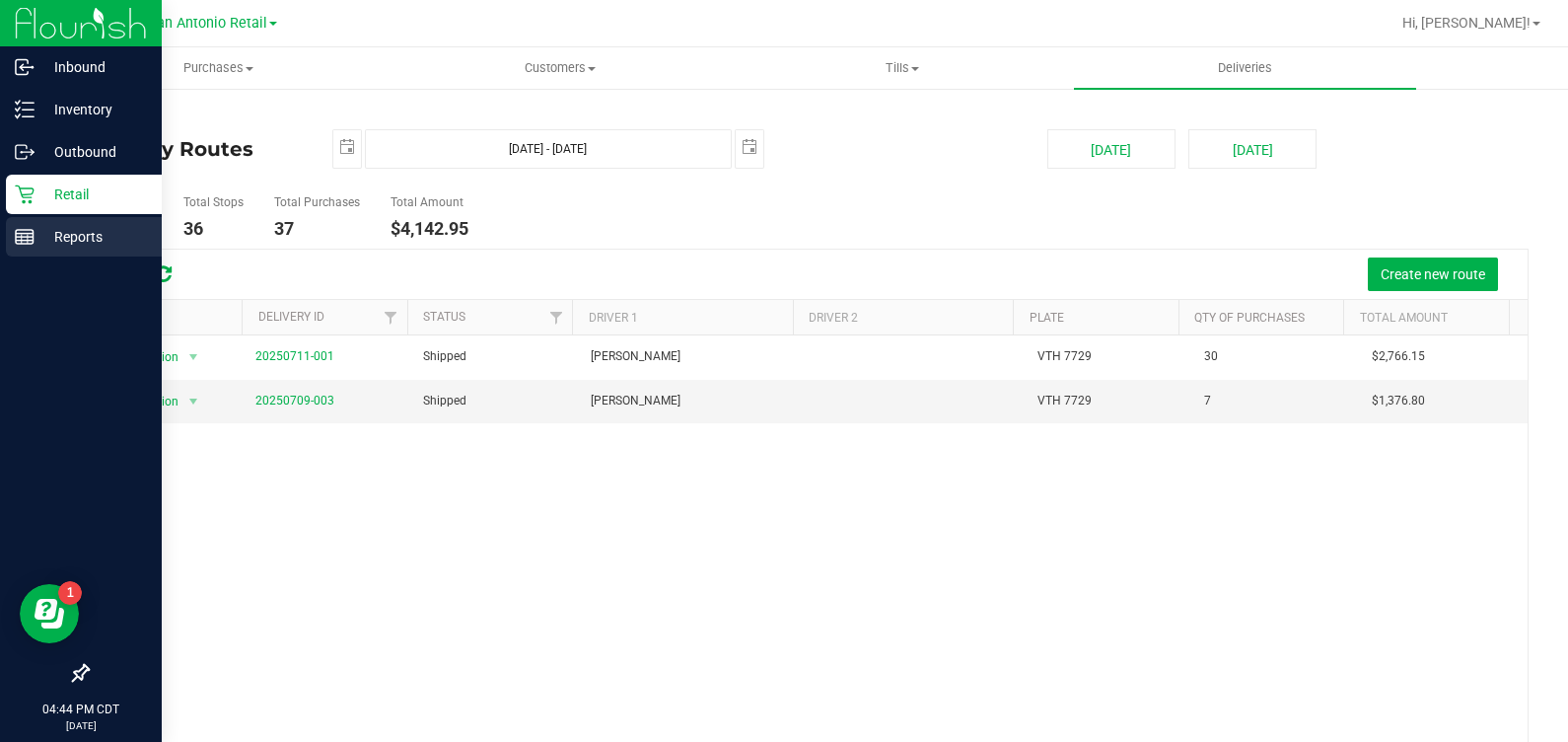 click on "Reports" at bounding box center [94, 237] 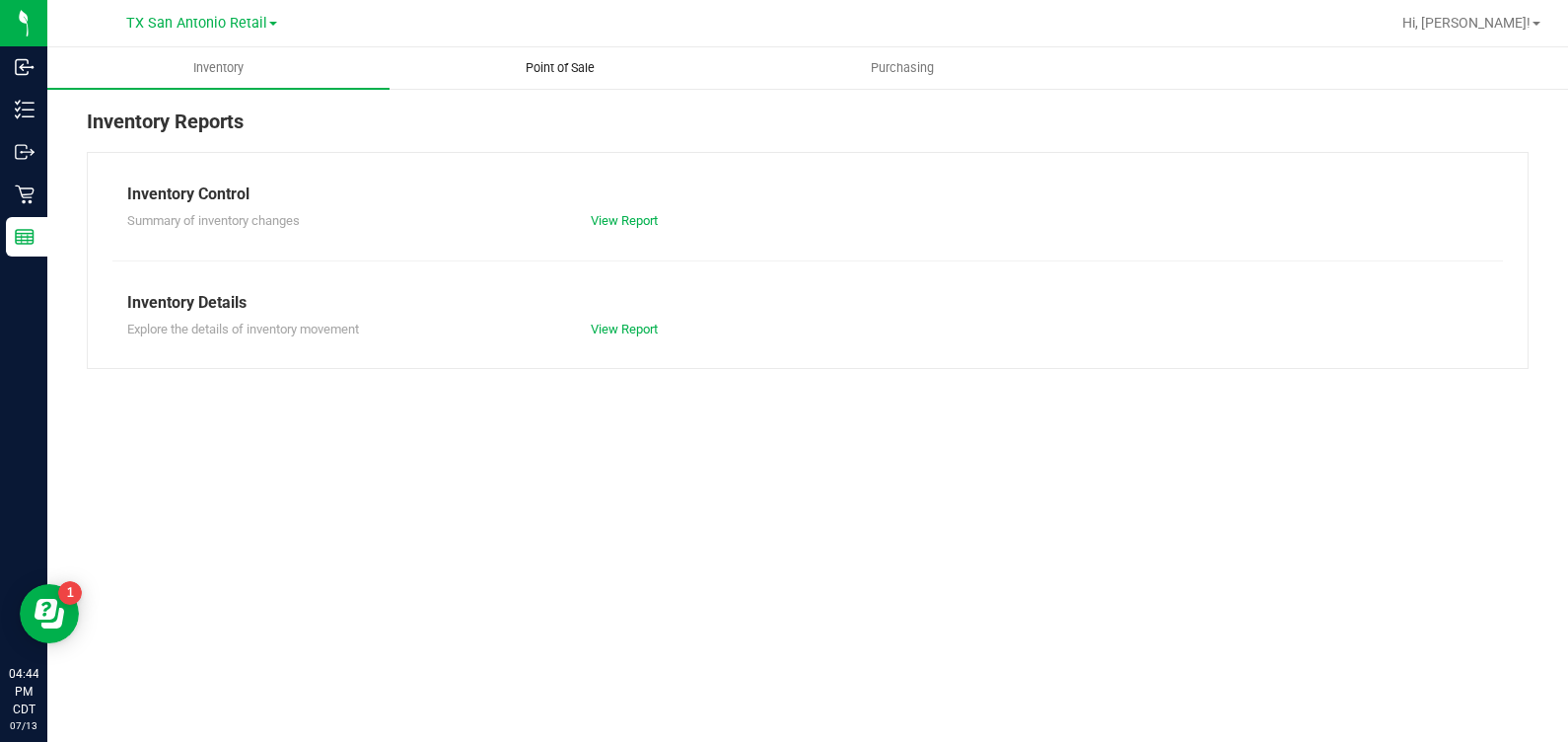 click on "Point of Sale" at bounding box center (560, 68) 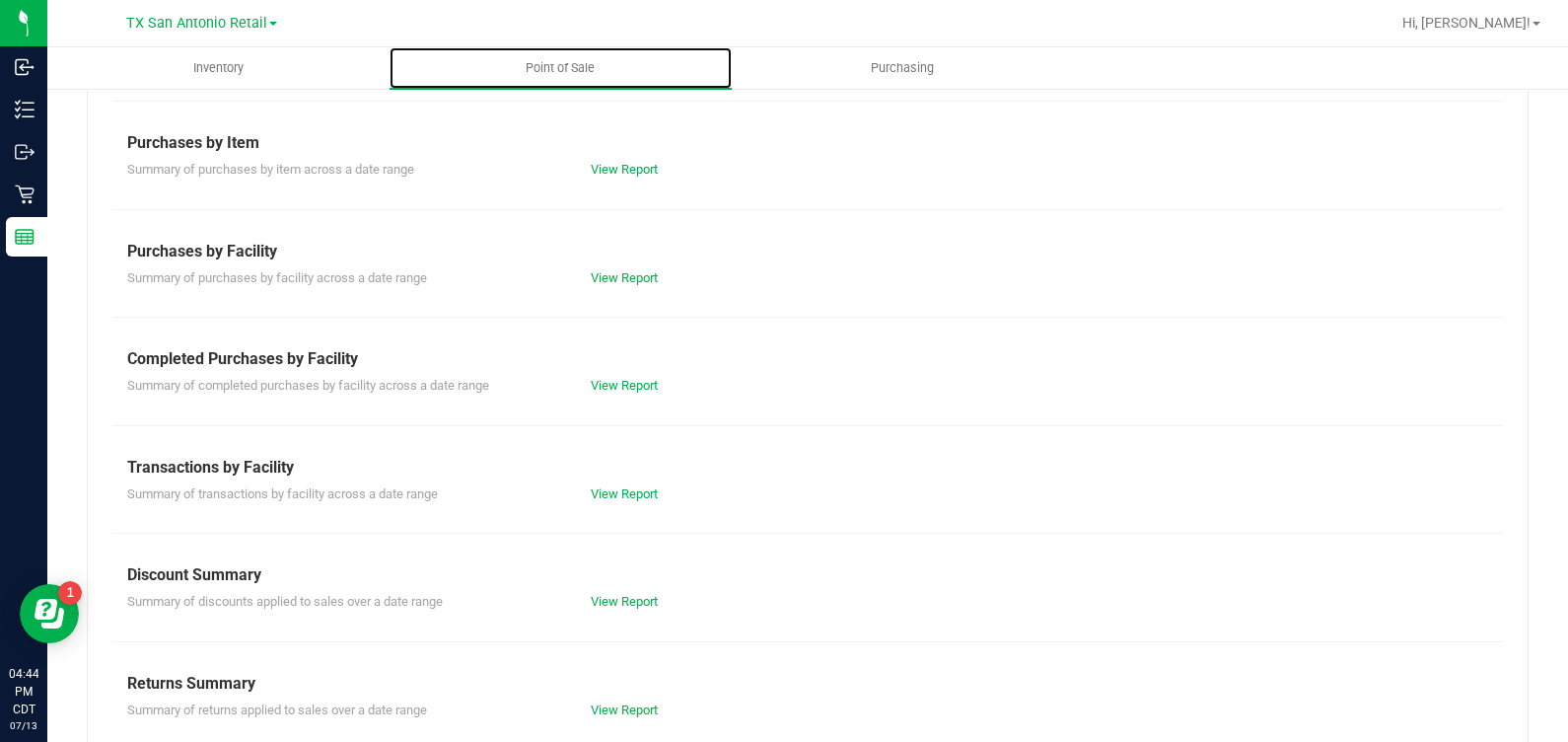 scroll, scrollTop: 294, scrollLeft: 0, axis: vertical 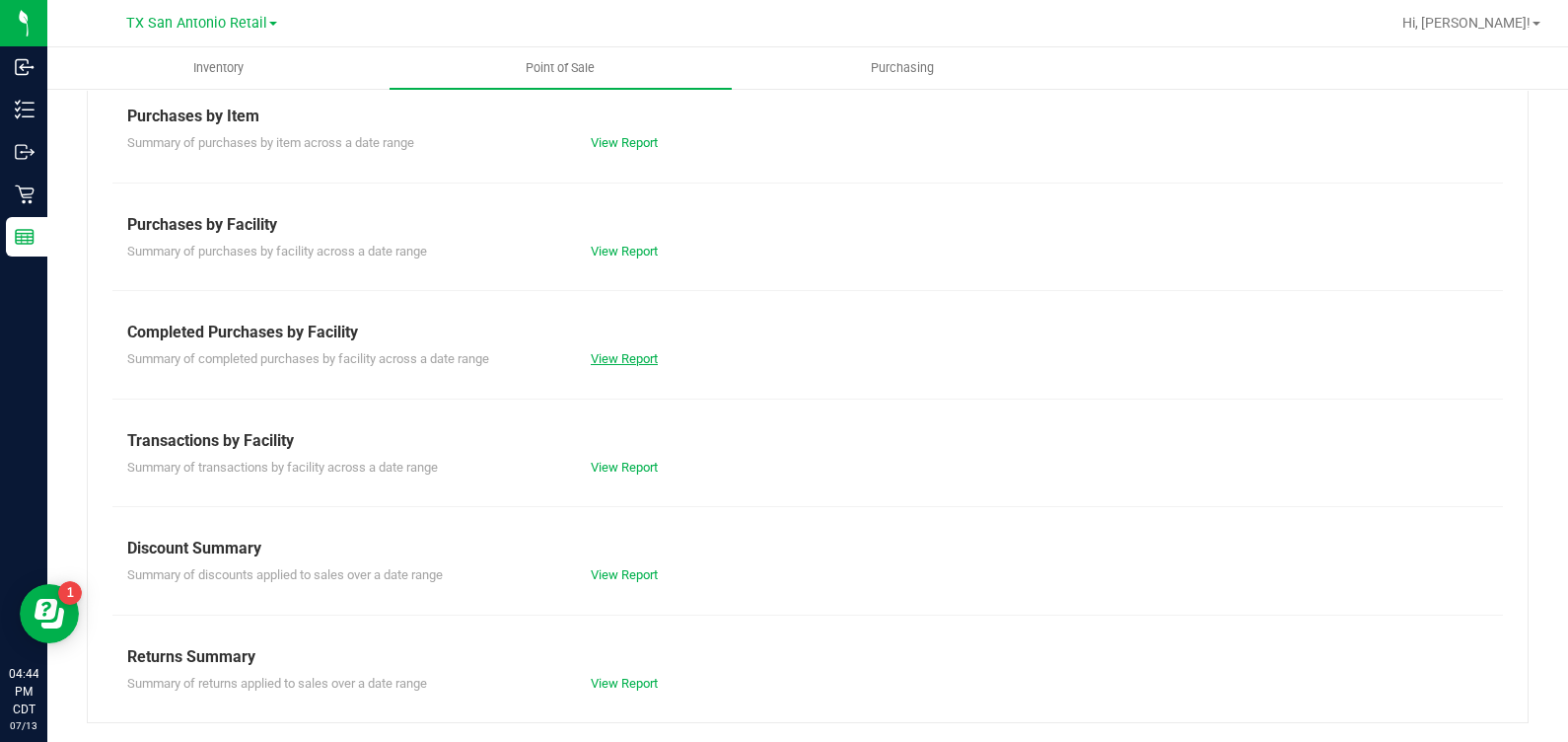 click on "View Report" at bounding box center (624, 358) 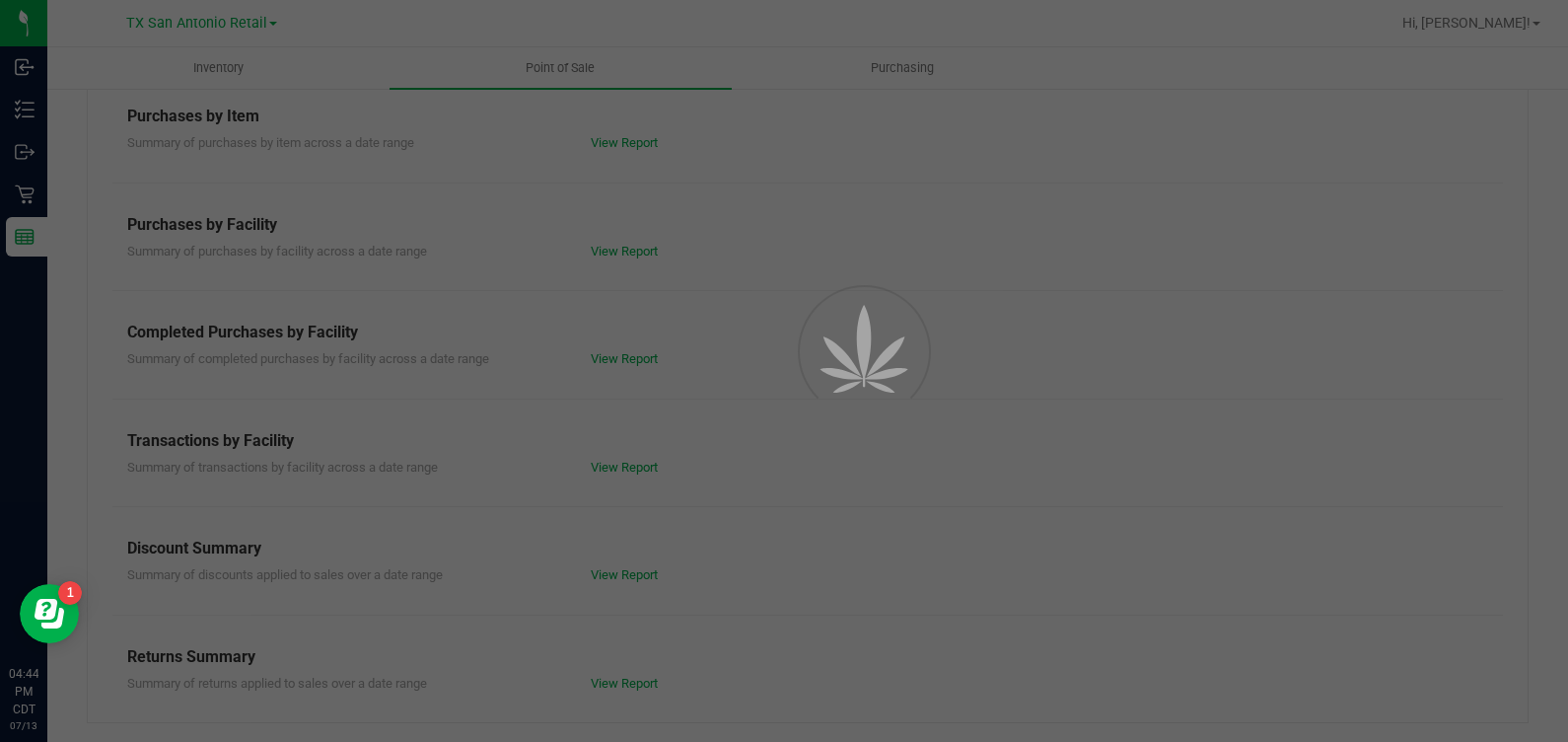 scroll, scrollTop: 0, scrollLeft: 0, axis: both 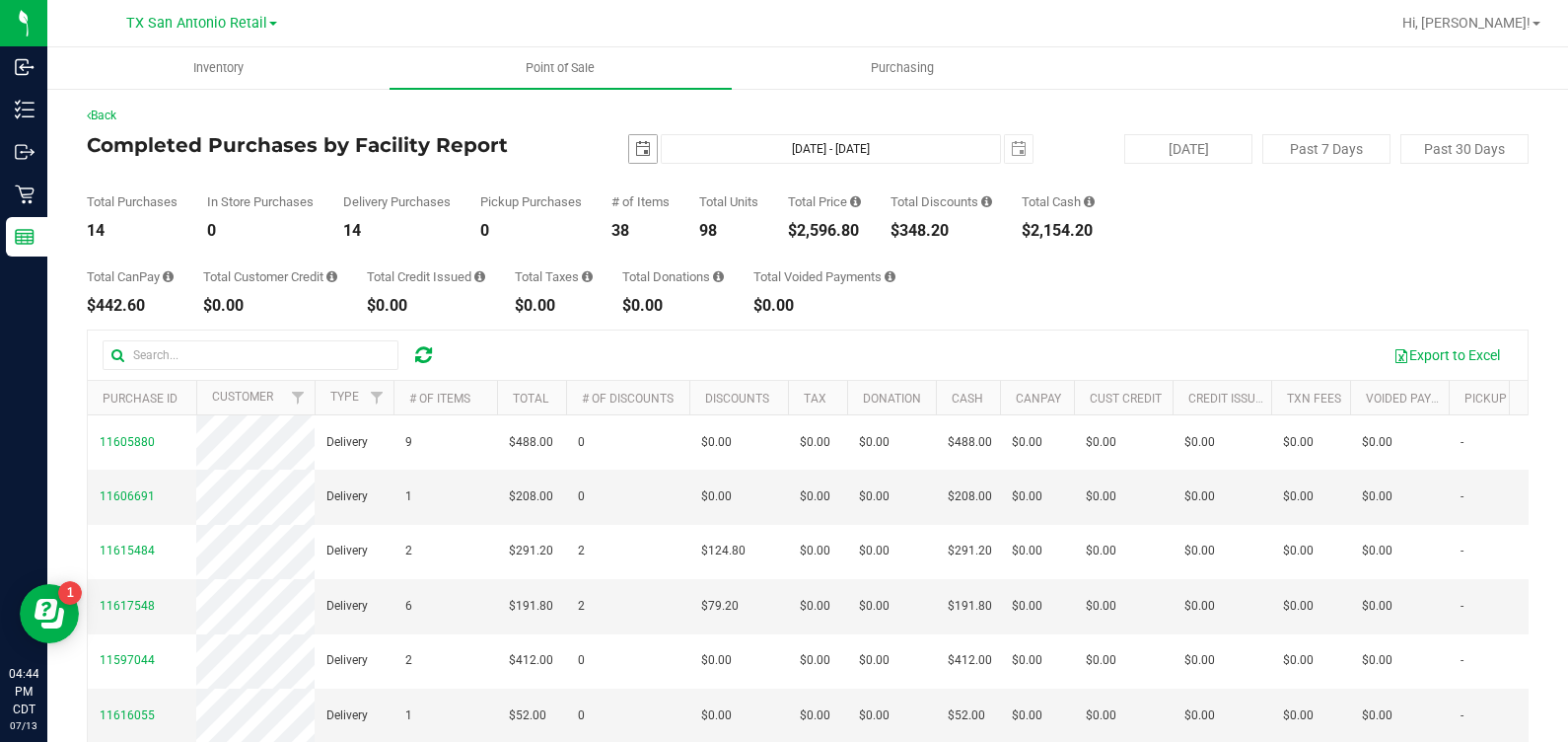 click at bounding box center [643, 149] 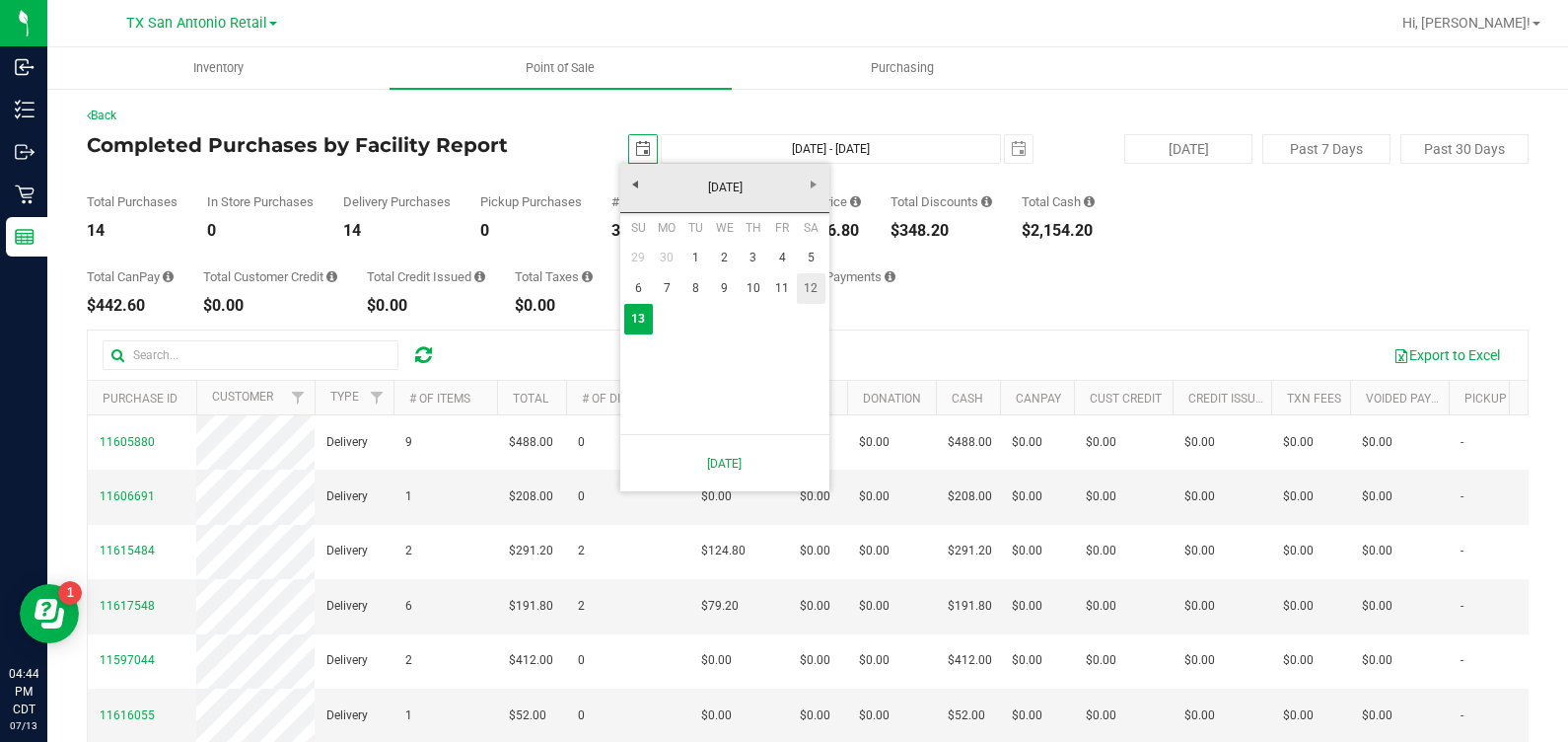 drag, startPoint x: 814, startPoint y: 284, endPoint x: 832, endPoint y: 275, distance: 20.124612 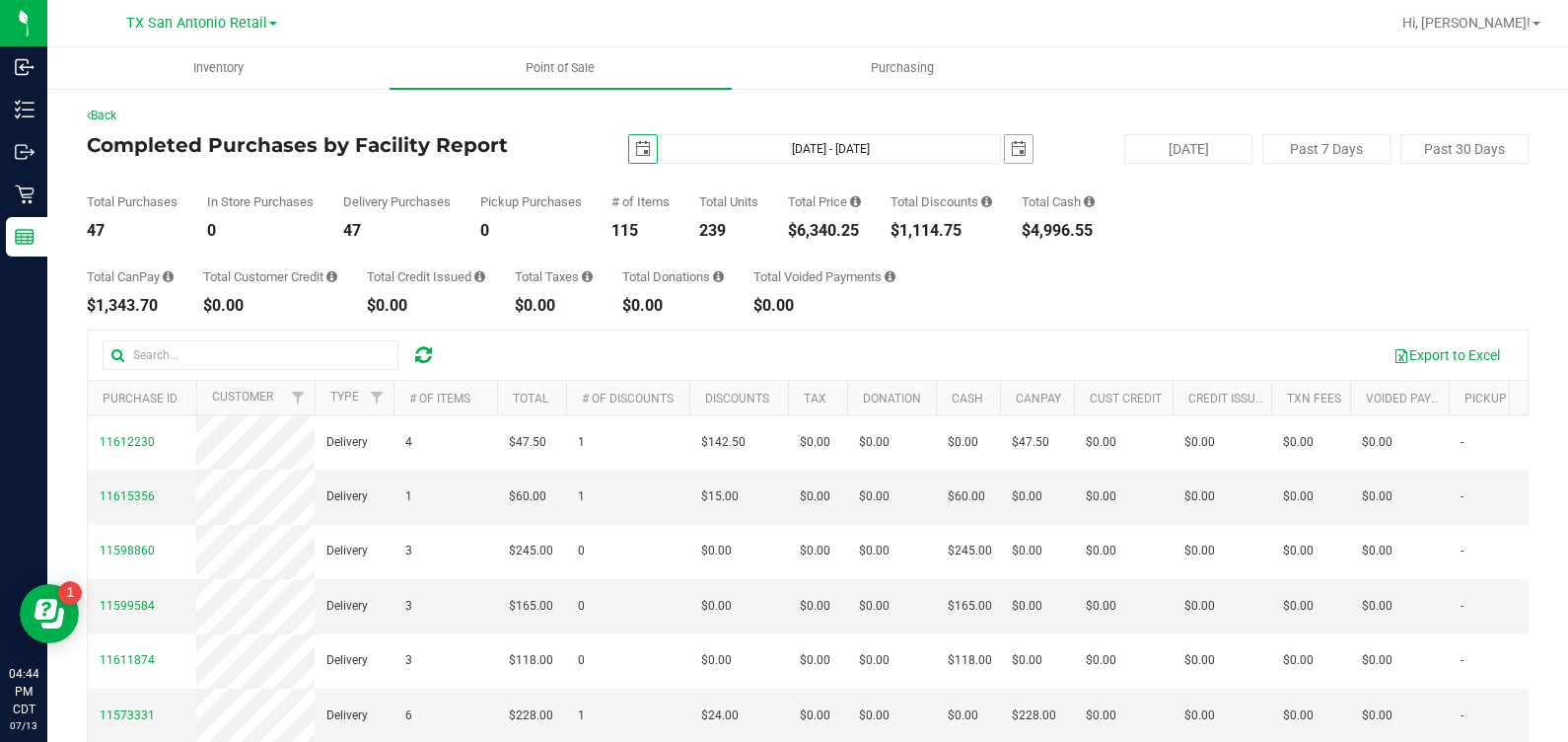 click at bounding box center [1019, 149] 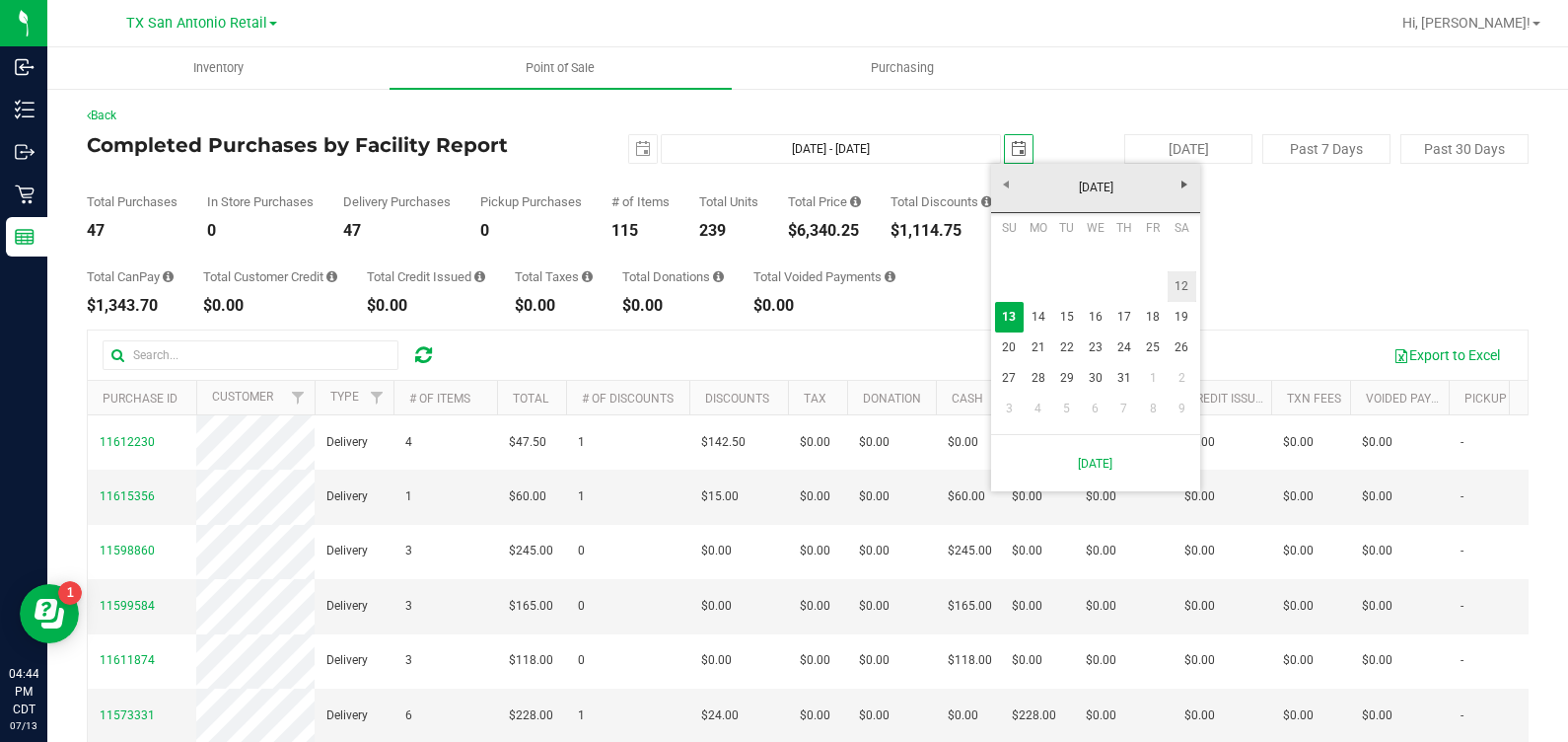 click on "12" at bounding box center [1181, 286] 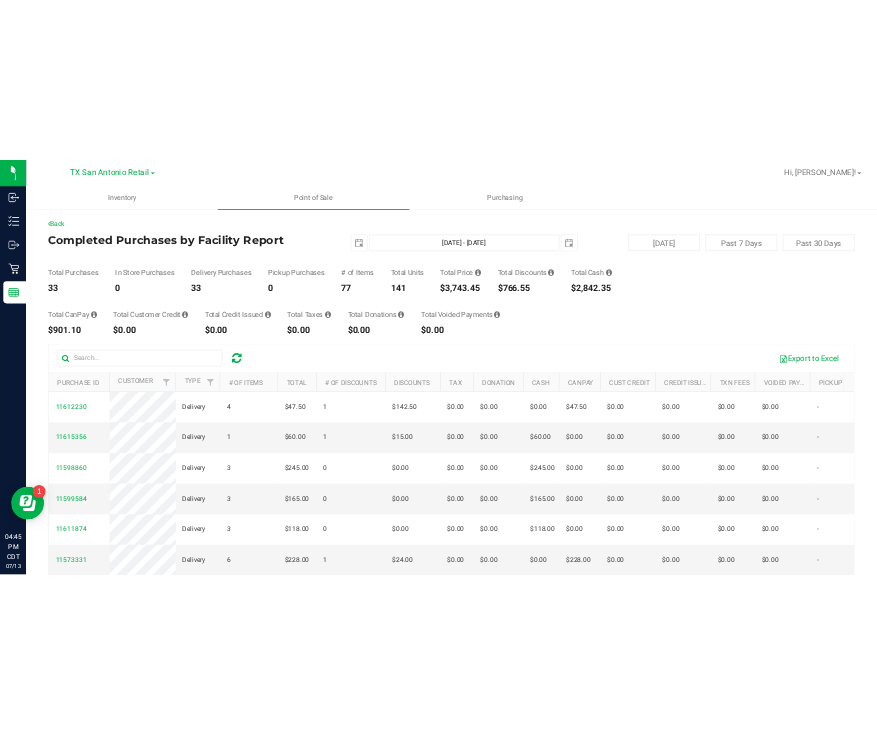 scroll, scrollTop: 0, scrollLeft: 0, axis: both 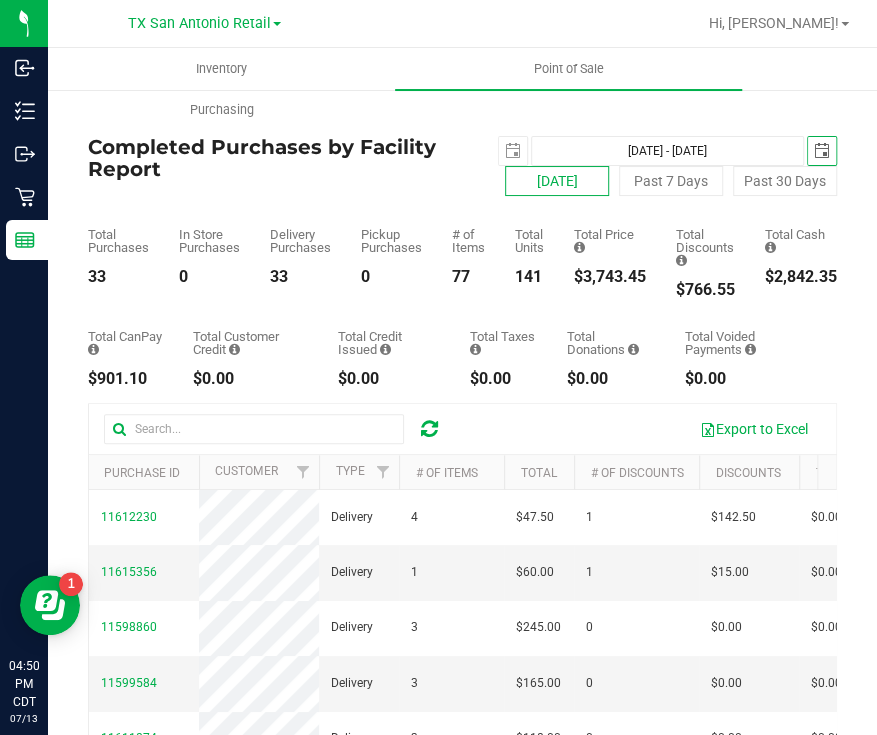 click on "[DATE]" at bounding box center [557, 181] 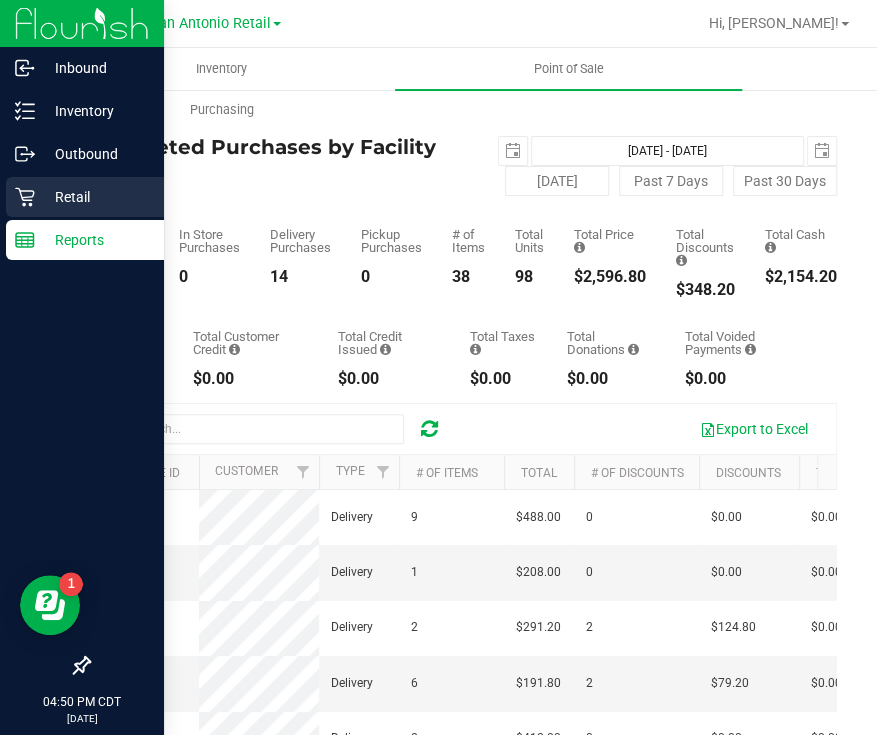 click on "Retail" at bounding box center [95, 197] 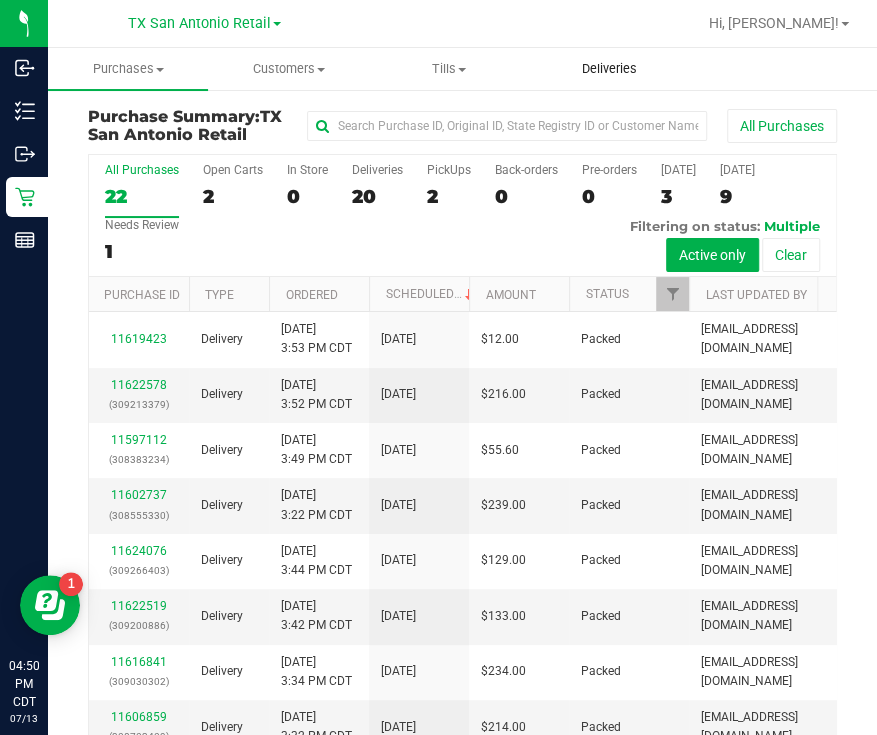 click on "Deliveries" at bounding box center (609, 69) 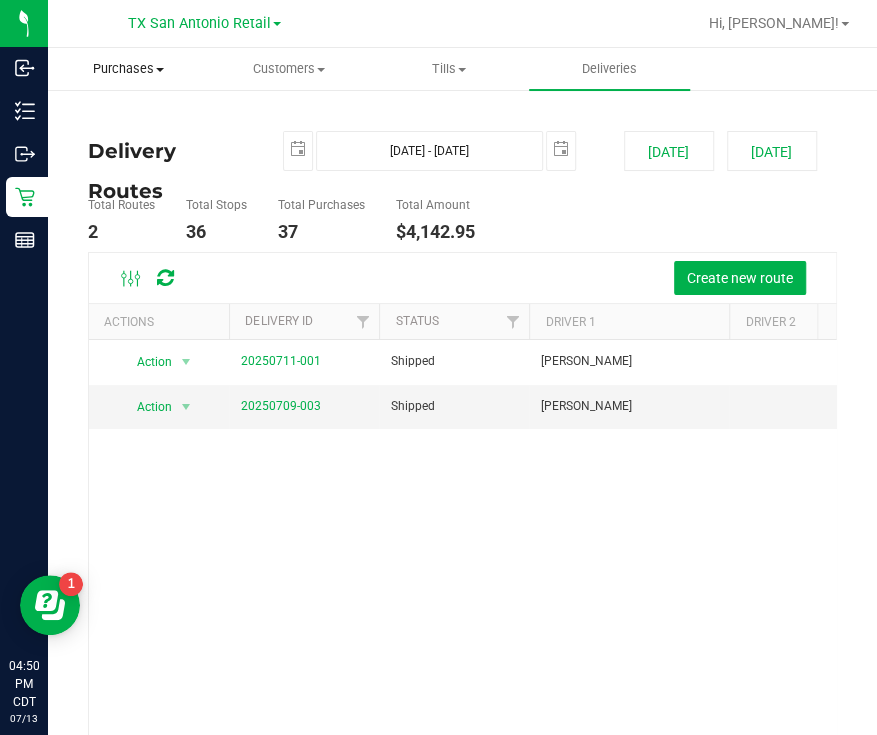 click on "Purchases" at bounding box center [128, 69] 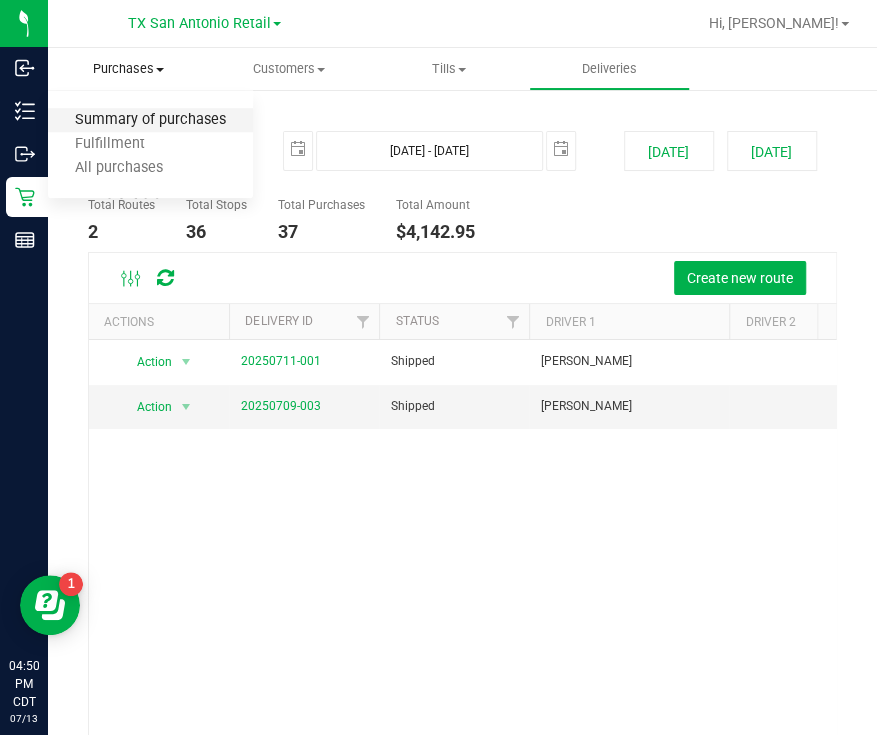 click on "Summary of purchases" at bounding box center (150, 120) 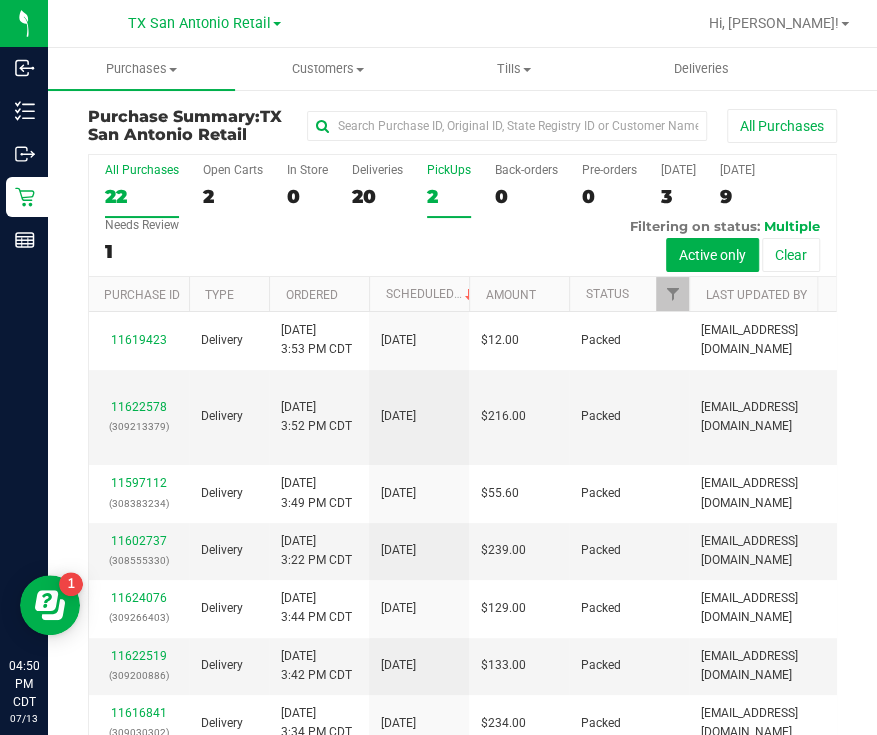 click on "2" at bounding box center (449, 196) 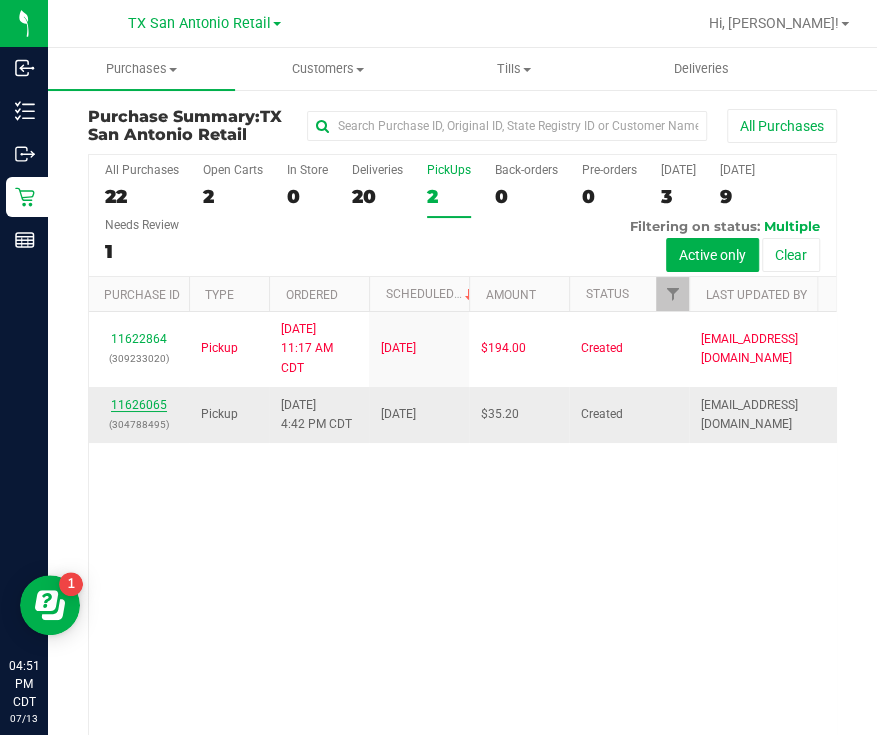 click on "11626065" at bounding box center [139, 405] 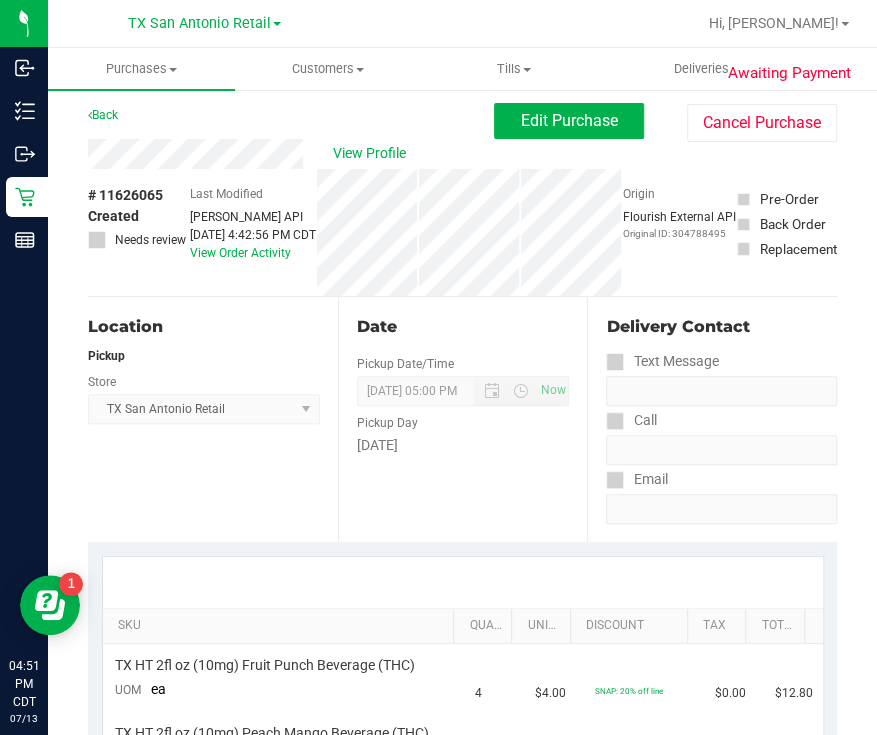 scroll, scrollTop: 0, scrollLeft: 0, axis: both 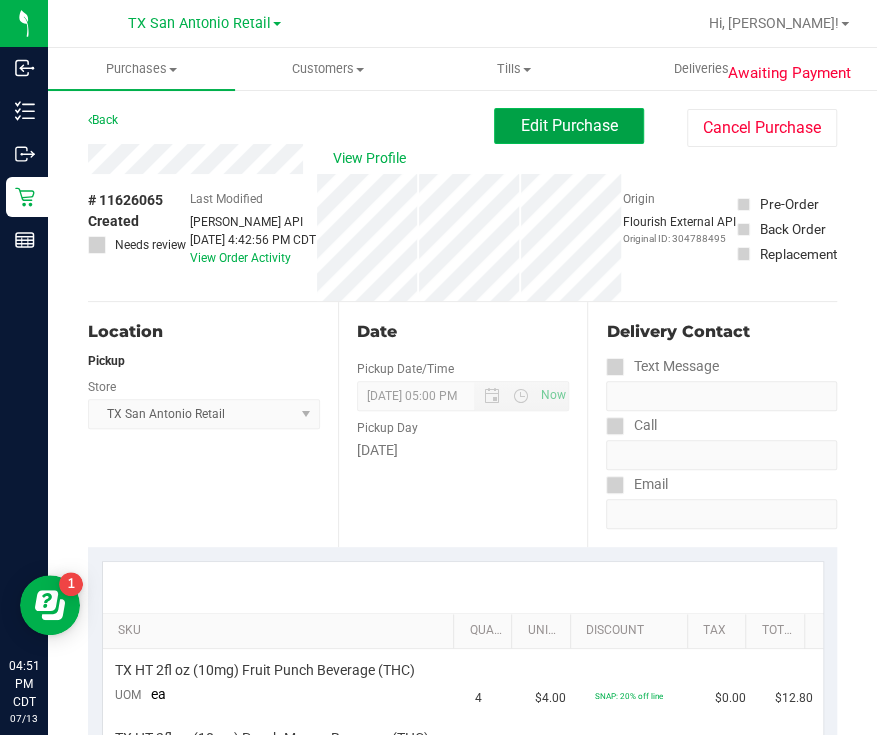 click on "Edit Purchase" at bounding box center (569, 125) 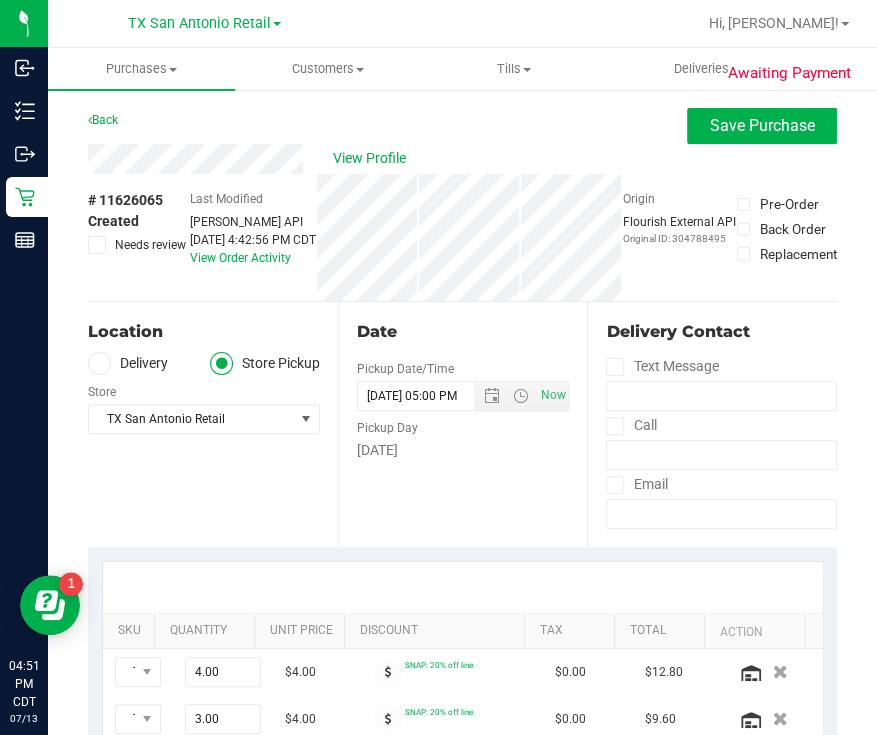 click on "Delivery" at bounding box center (128, 363) 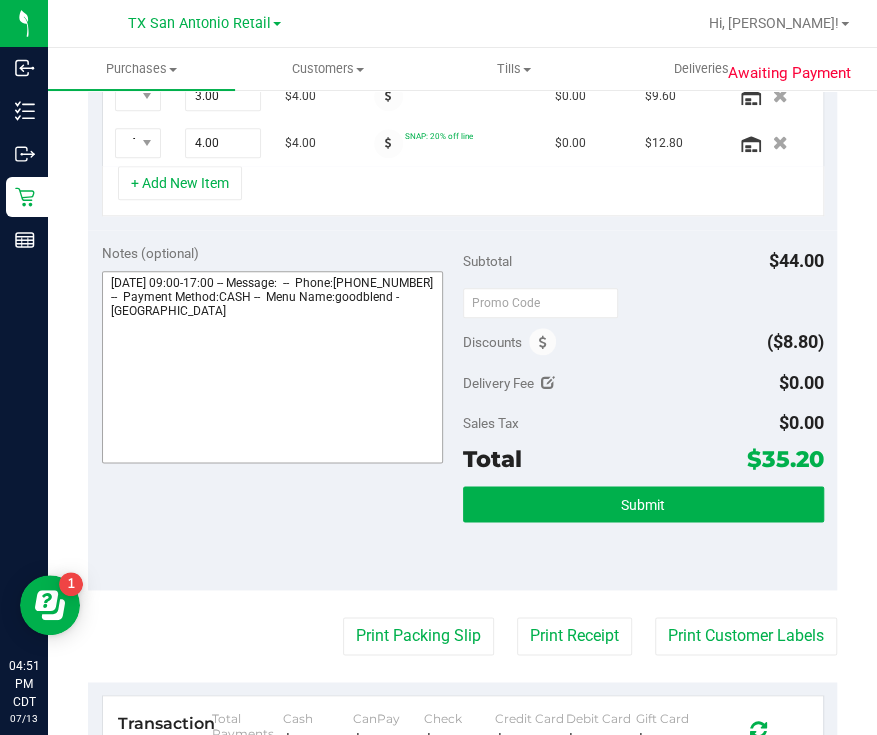 scroll, scrollTop: 625, scrollLeft: 0, axis: vertical 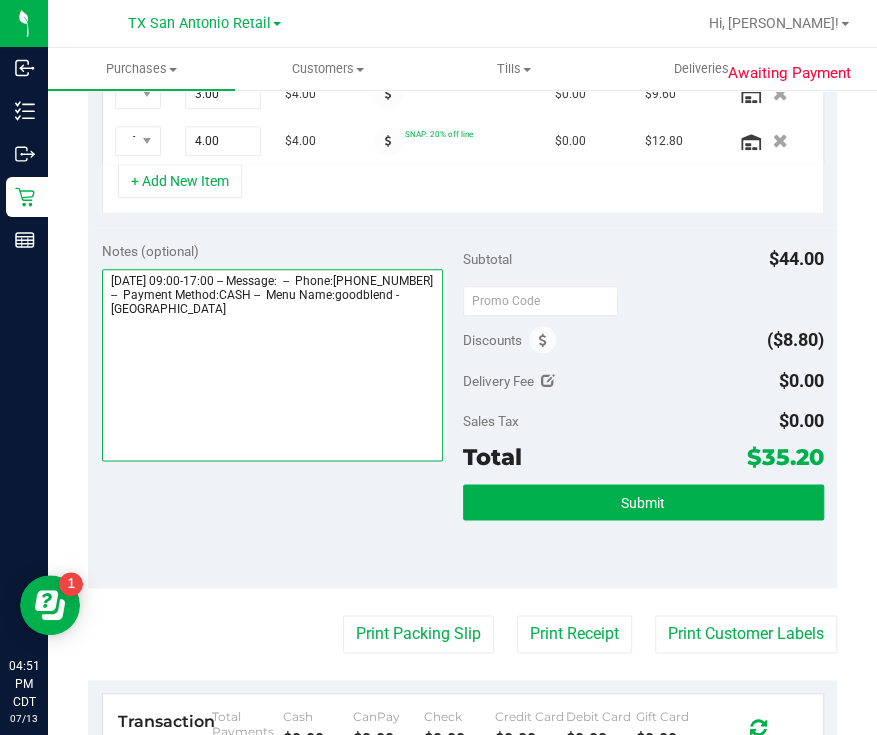 click at bounding box center (272, 365) 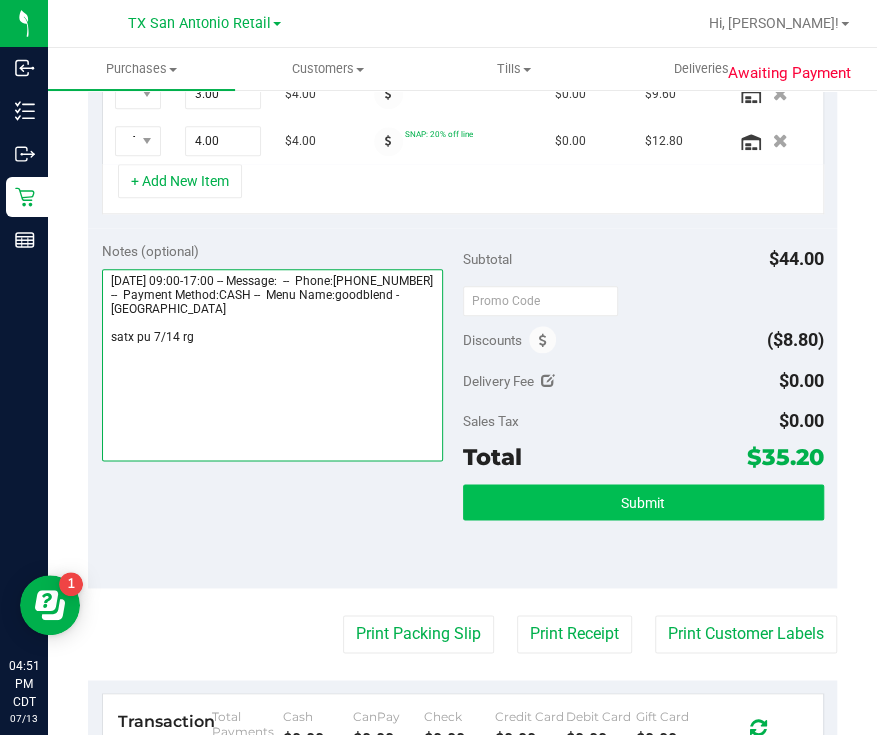 type on "[DATE] 09:00-17:00 -- Message:  --  Phone:[PHONE_NUMBER] --  Payment Method:CASH --  Menu Name:goodblend - [GEOGRAPHIC_DATA]
satx pu 7/14 rg" 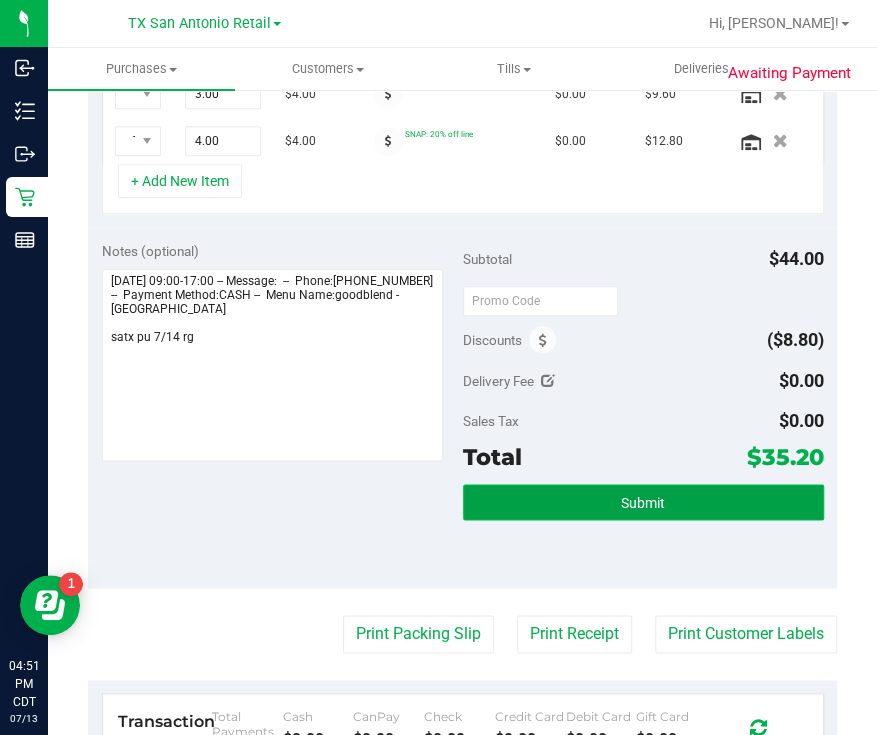 click on "Submit" at bounding box center [643, 502] 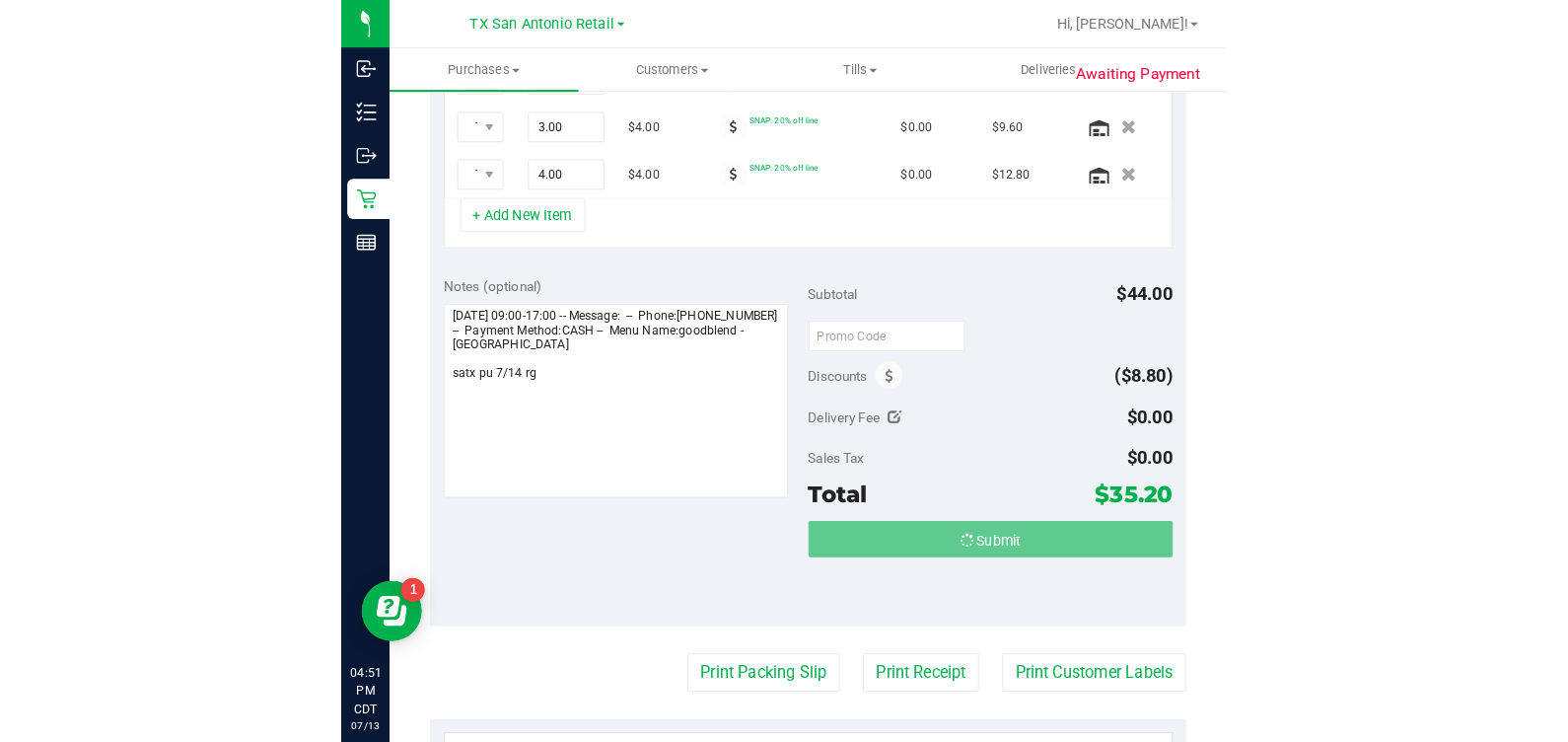 scroll, scrollTop: 0, scrollLeft: 0, axis: both 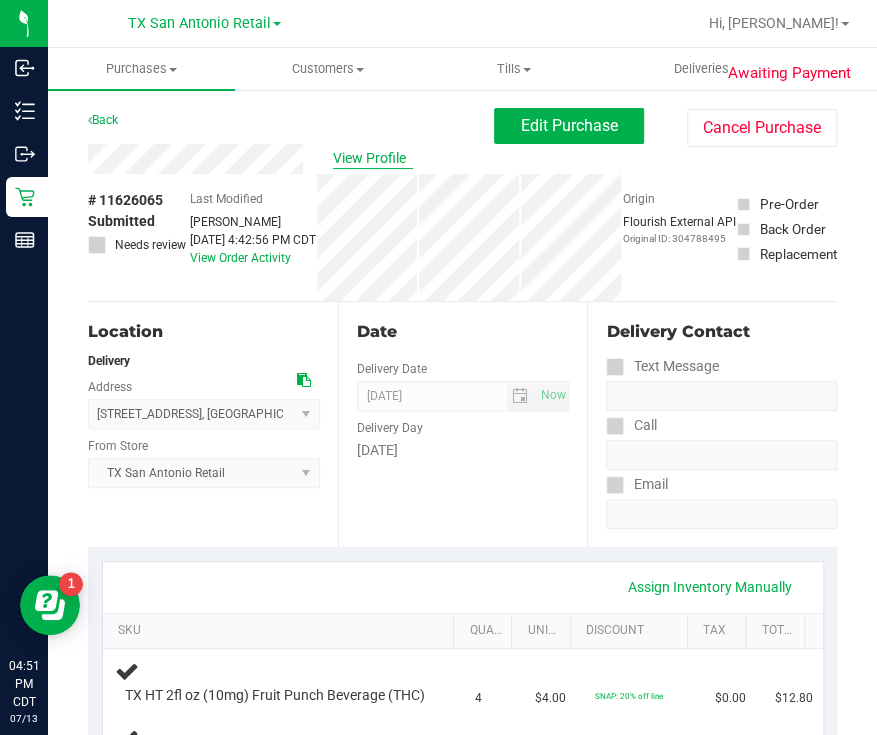 click on "View Profile" at bounding box center (373, 158) 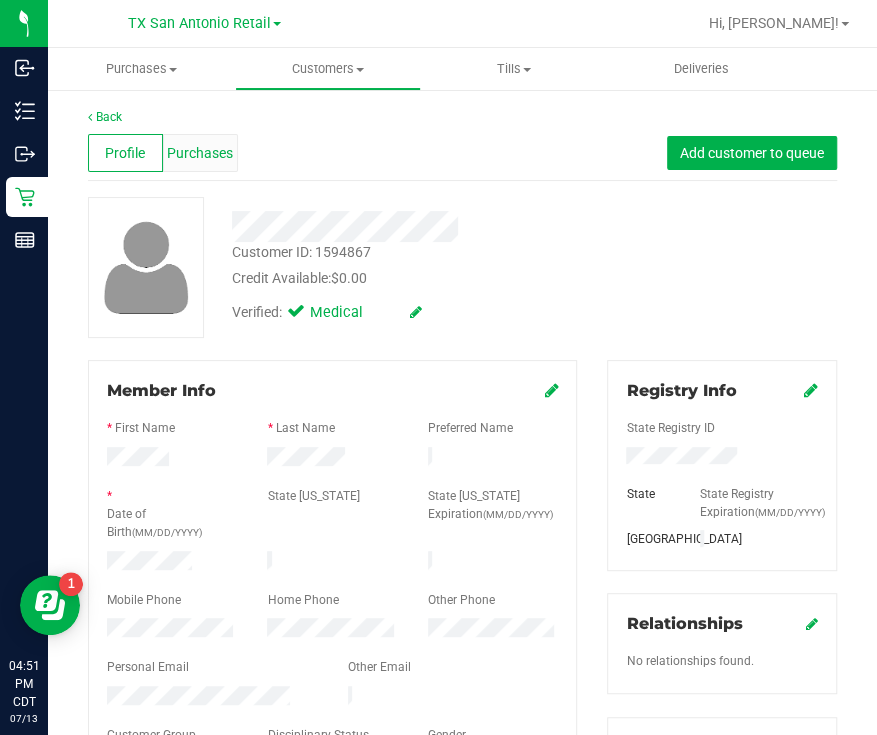 click on "Purchases" at bounding box center (200, 153) 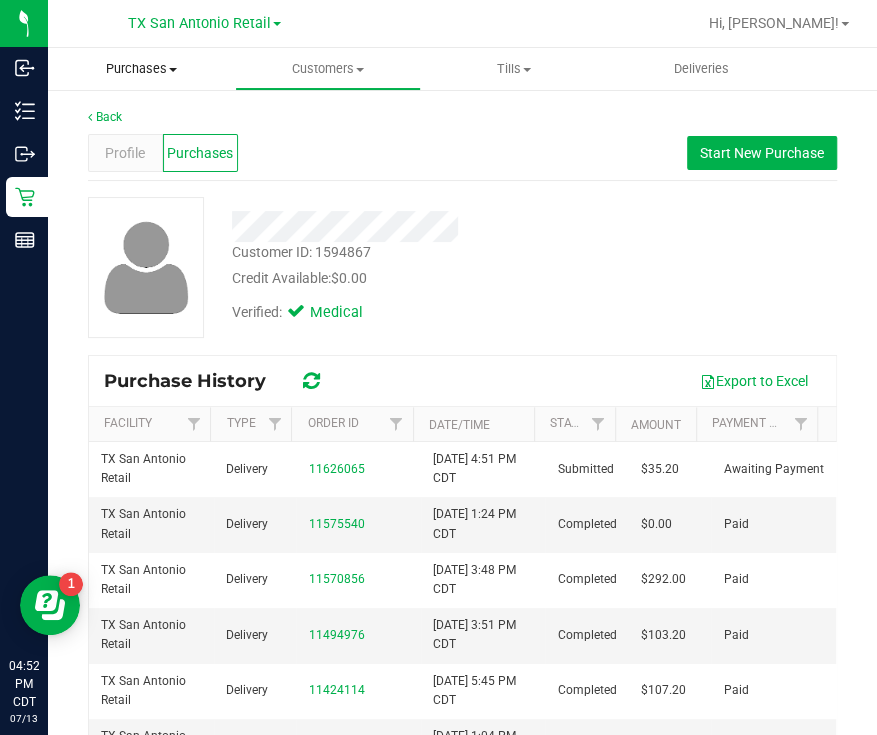 click on "Purchases" at bounding box center [141, 69] 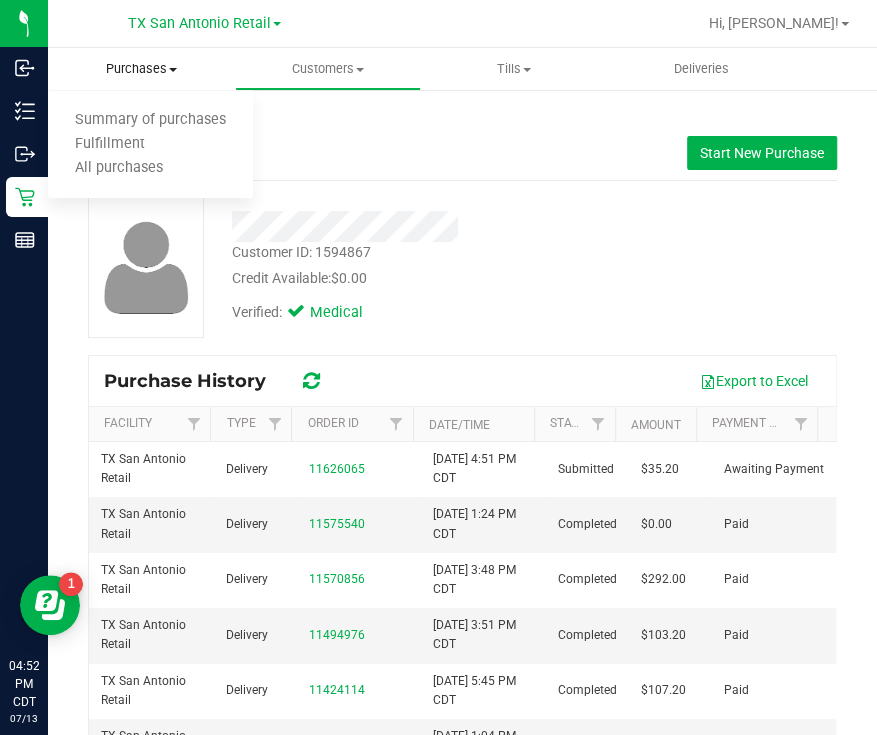 click on "Summary of purchases
Fulfillment
All purchases" at bounding box center [150, 145] 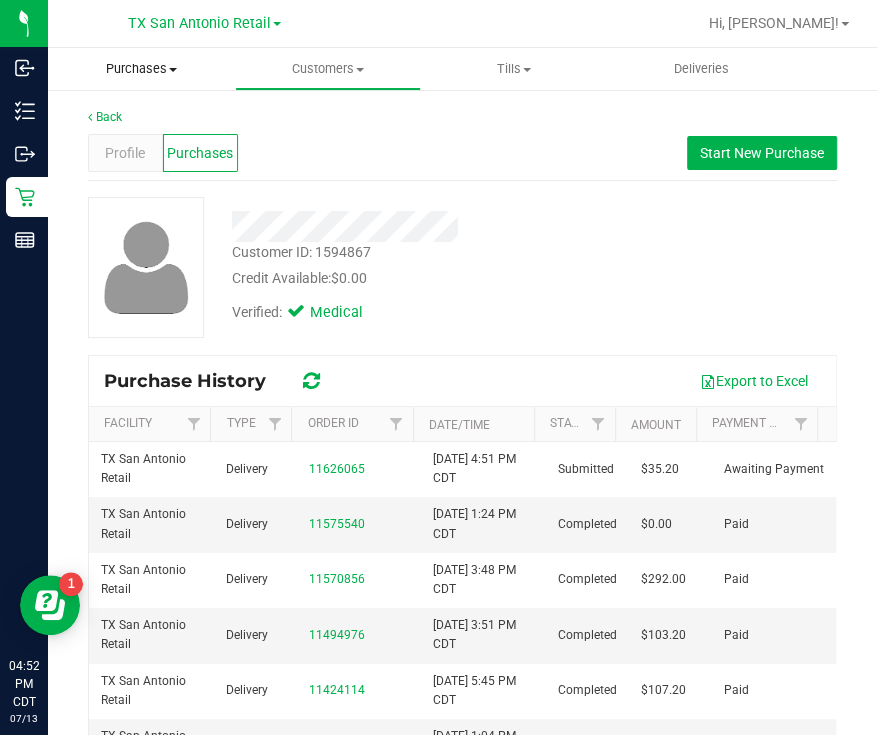 click on "Purchases" at bounding box center (141, 69) 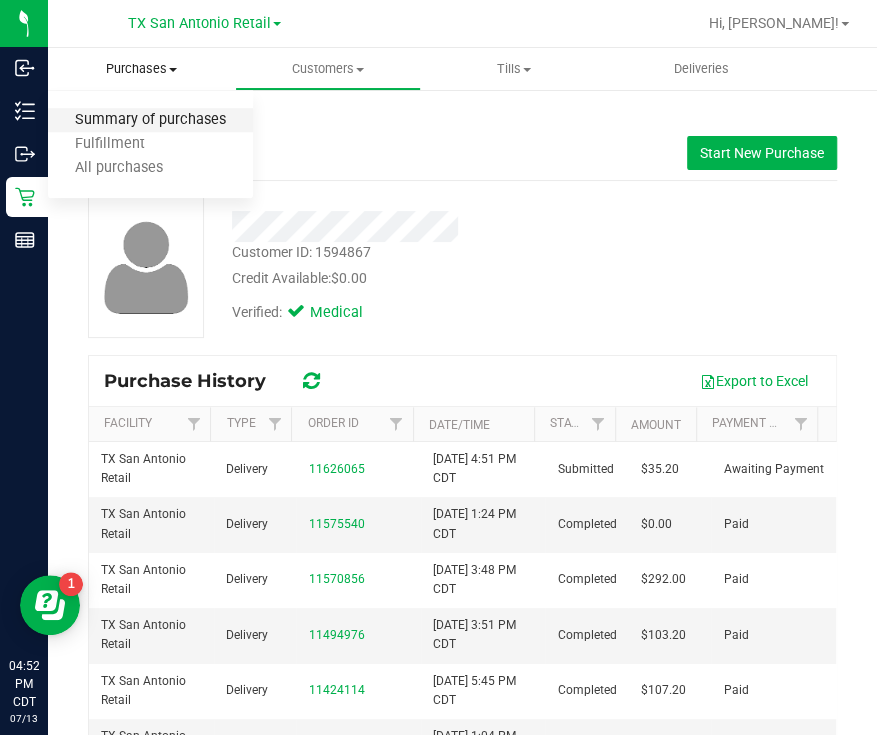 click on "Summary of purchases" at bounding box center (150, 120) 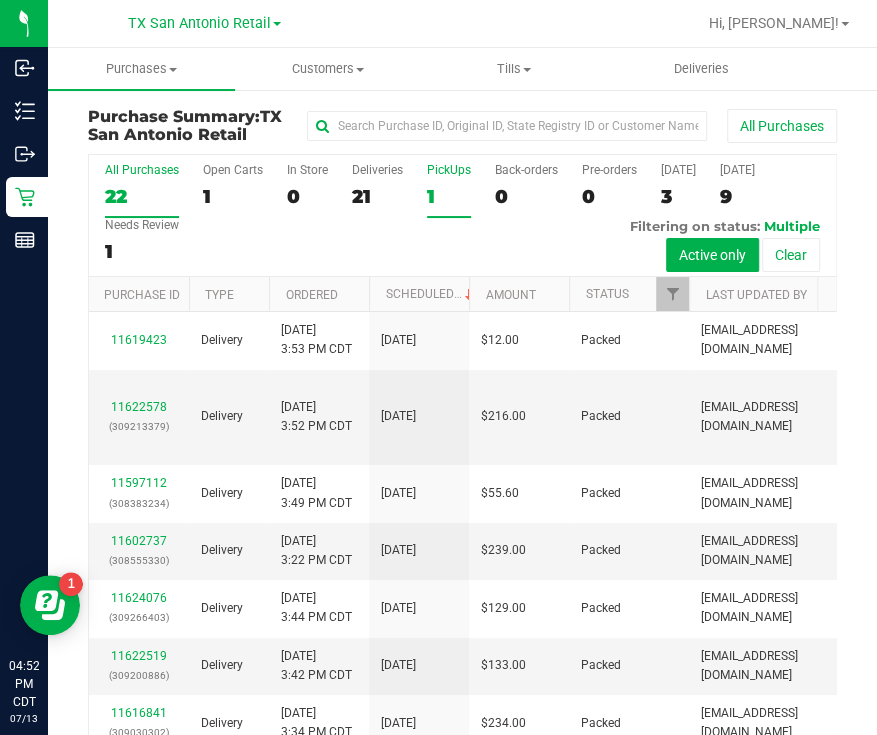 click on "1" at bounding box center [449, 196] 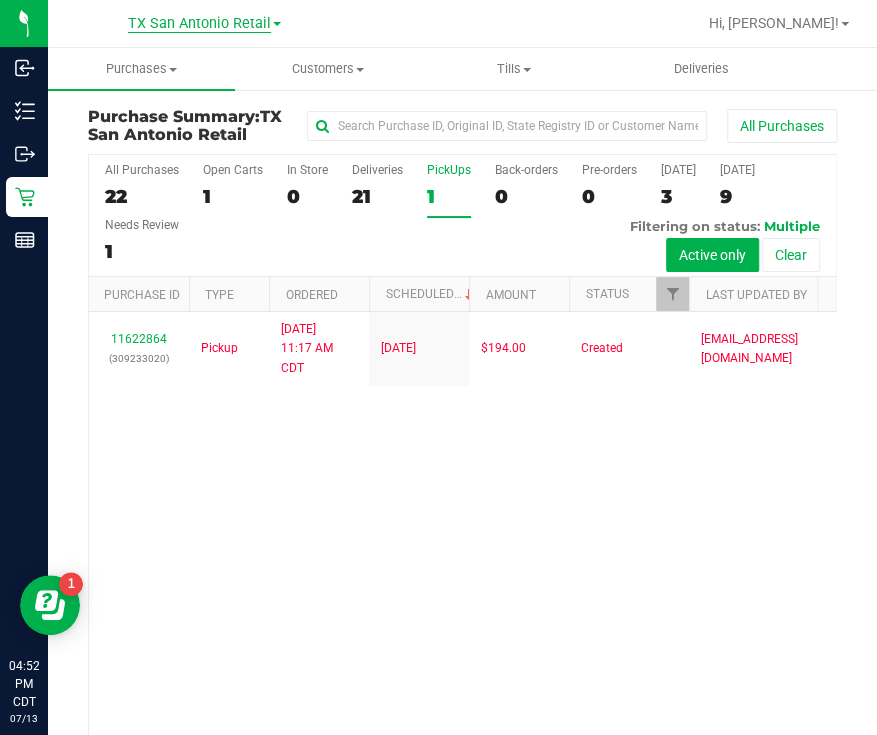 click on "TX San Antonio Retail" at bounding box center [199, 24] 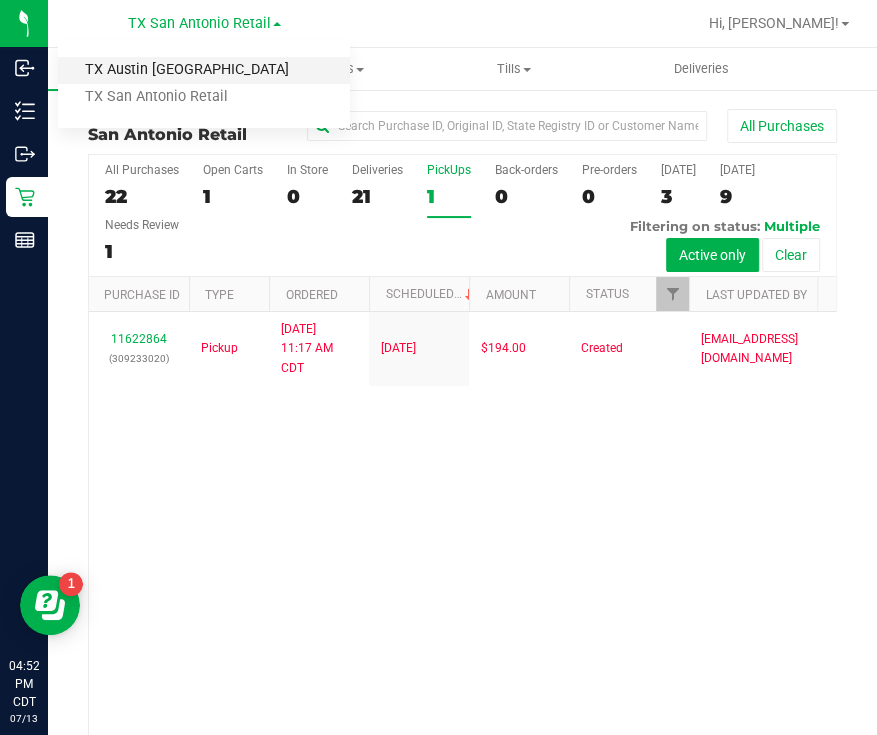 click on "TX Austin [GEOGRAPHIC_DATA]" at bounding box center (204, 70) 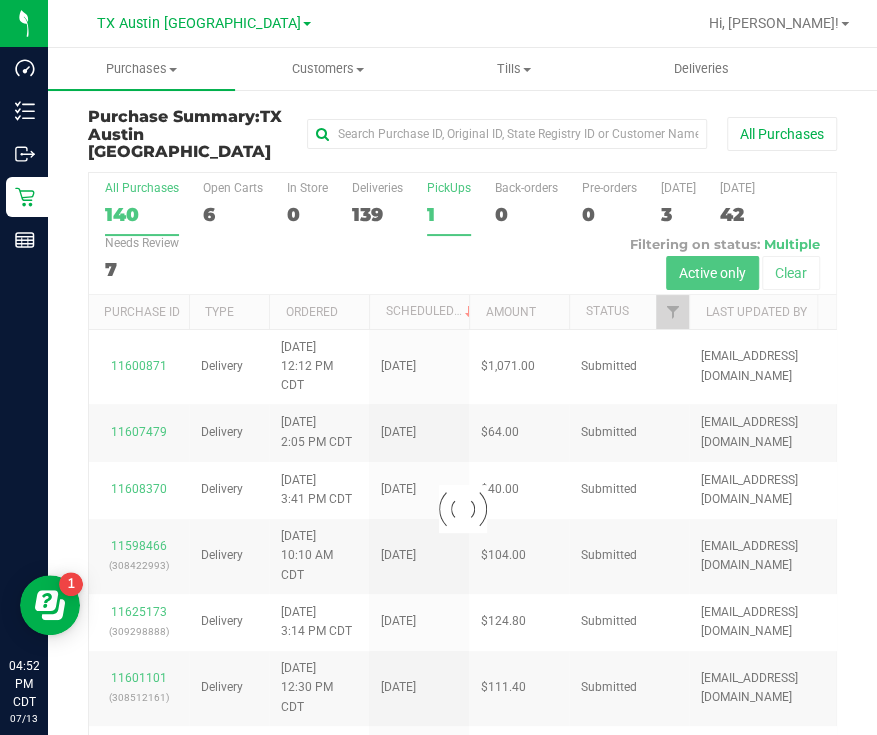 click on "PickUps
1" at bounding box center (449, 208) 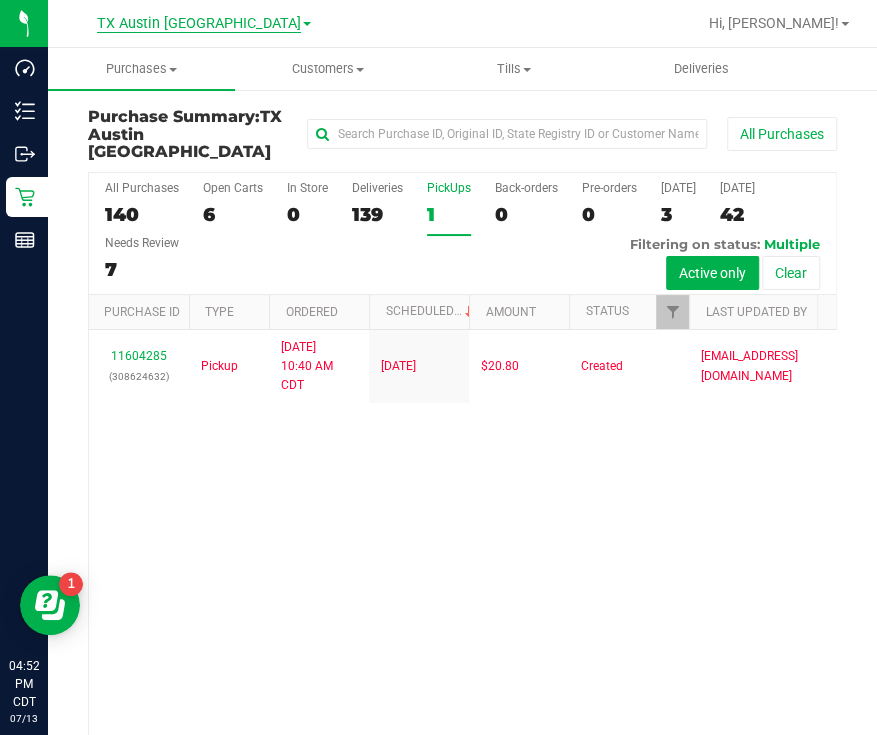 click on "TX Austin [GEOGRAPHIC_DATA]" at bounding box center (199, 24) 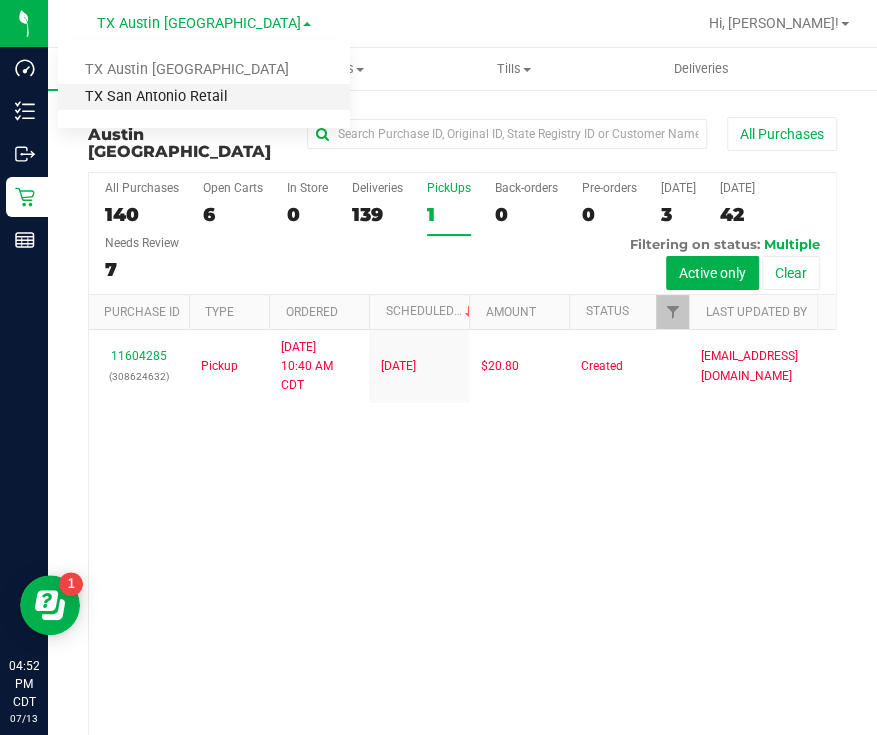 click on "TX San Antonio Retail" at bounding box center (204, 97) 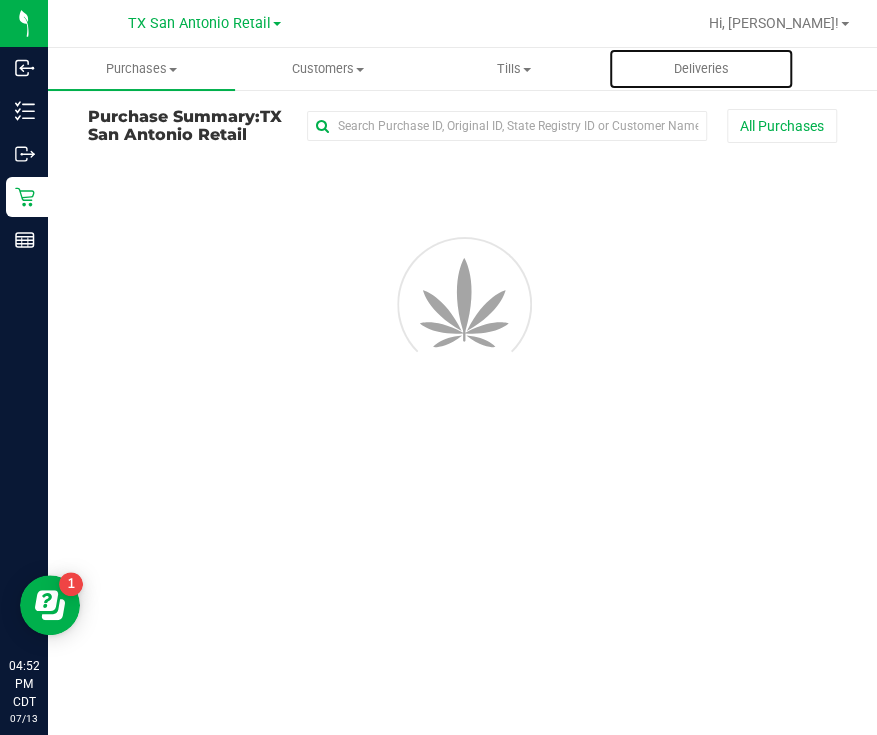 click on "Deliveries" at bounding box center (700, 69) 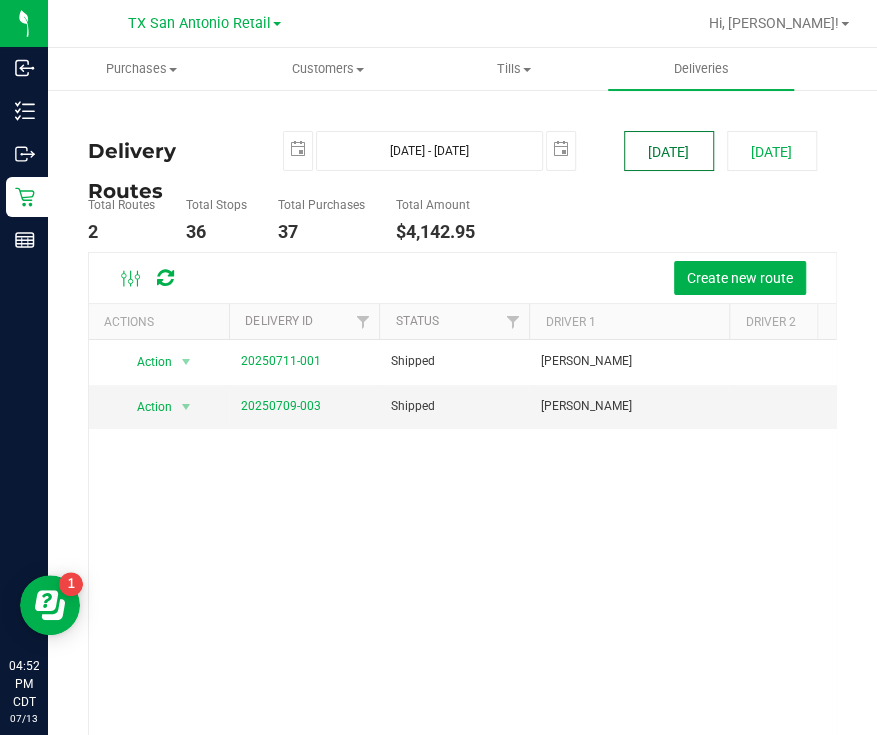 click on "[DATE]" at bounding box center [669, 151] 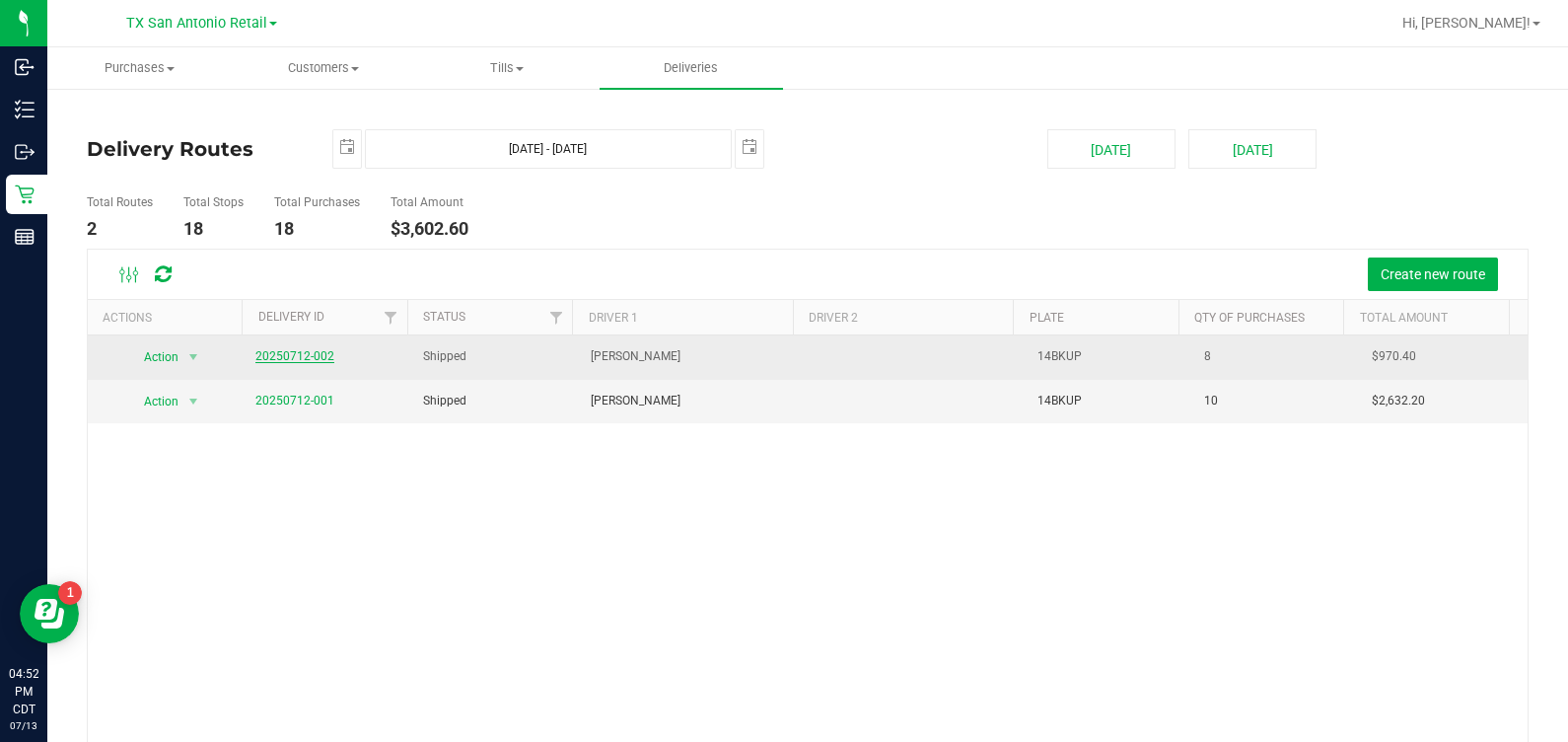 click on "20250712-002" at bounding box center (295, 356) 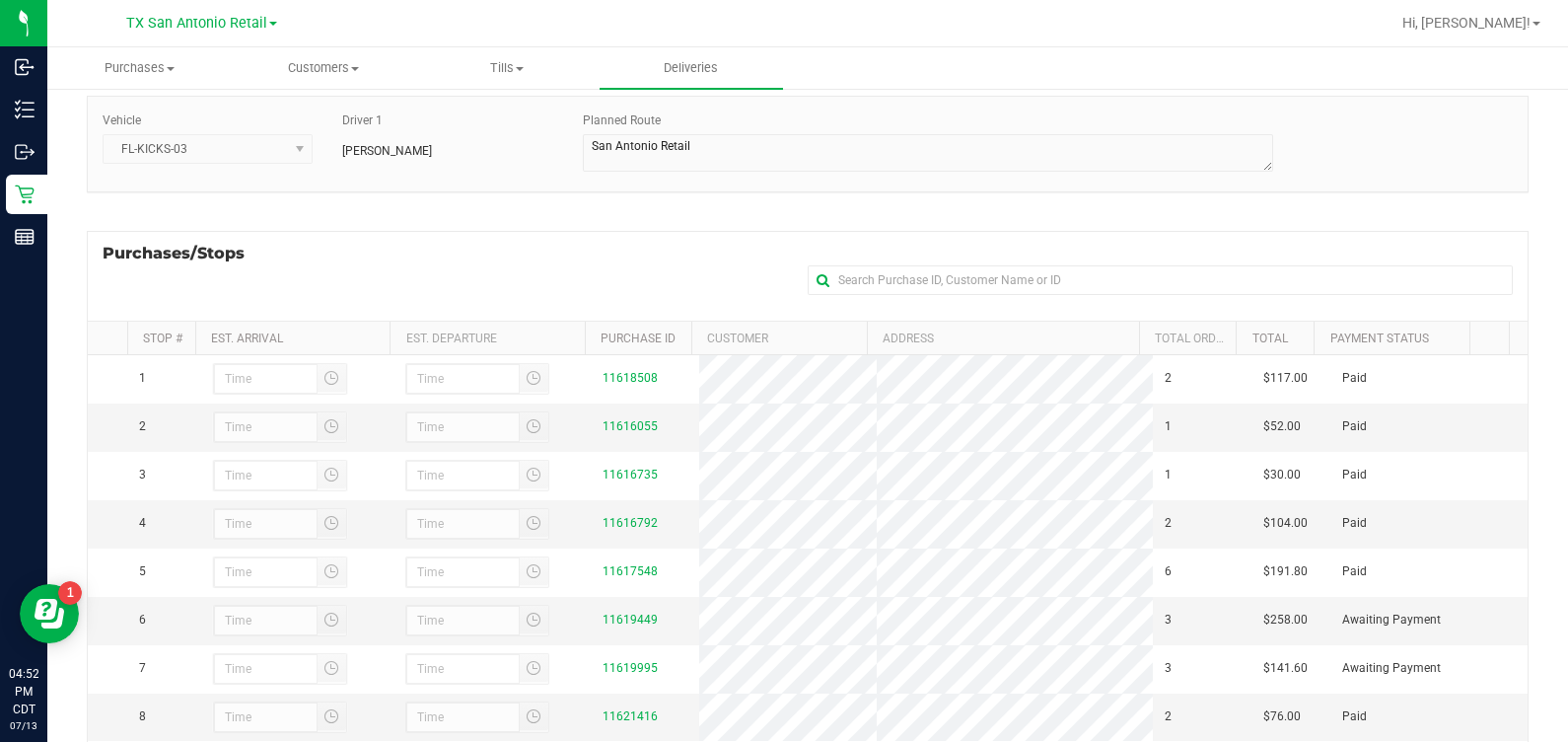 scroll, scrollTop: 0, scrollLeft: 0, axis: both 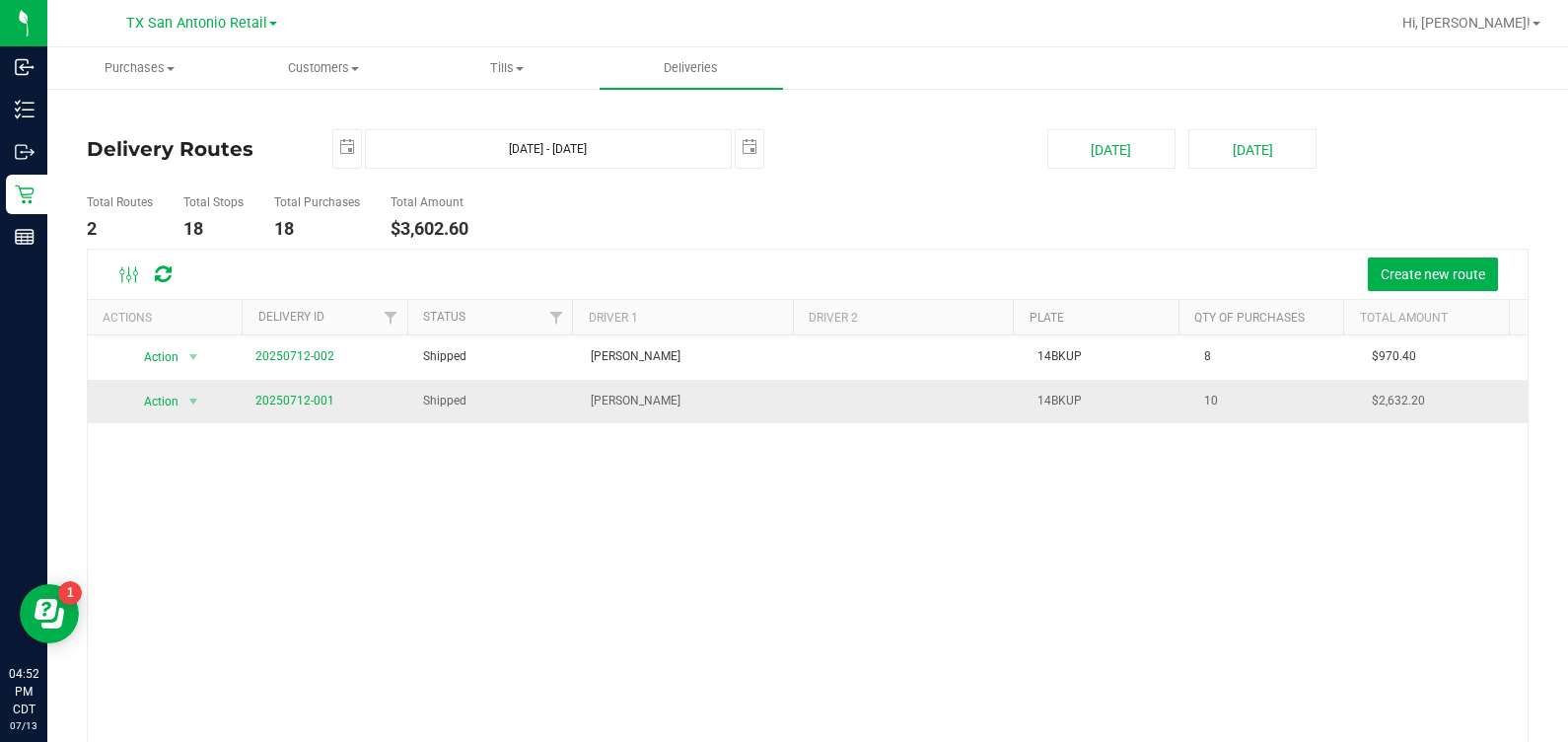 click on "20250712-001" at bounding box center (295, 401) 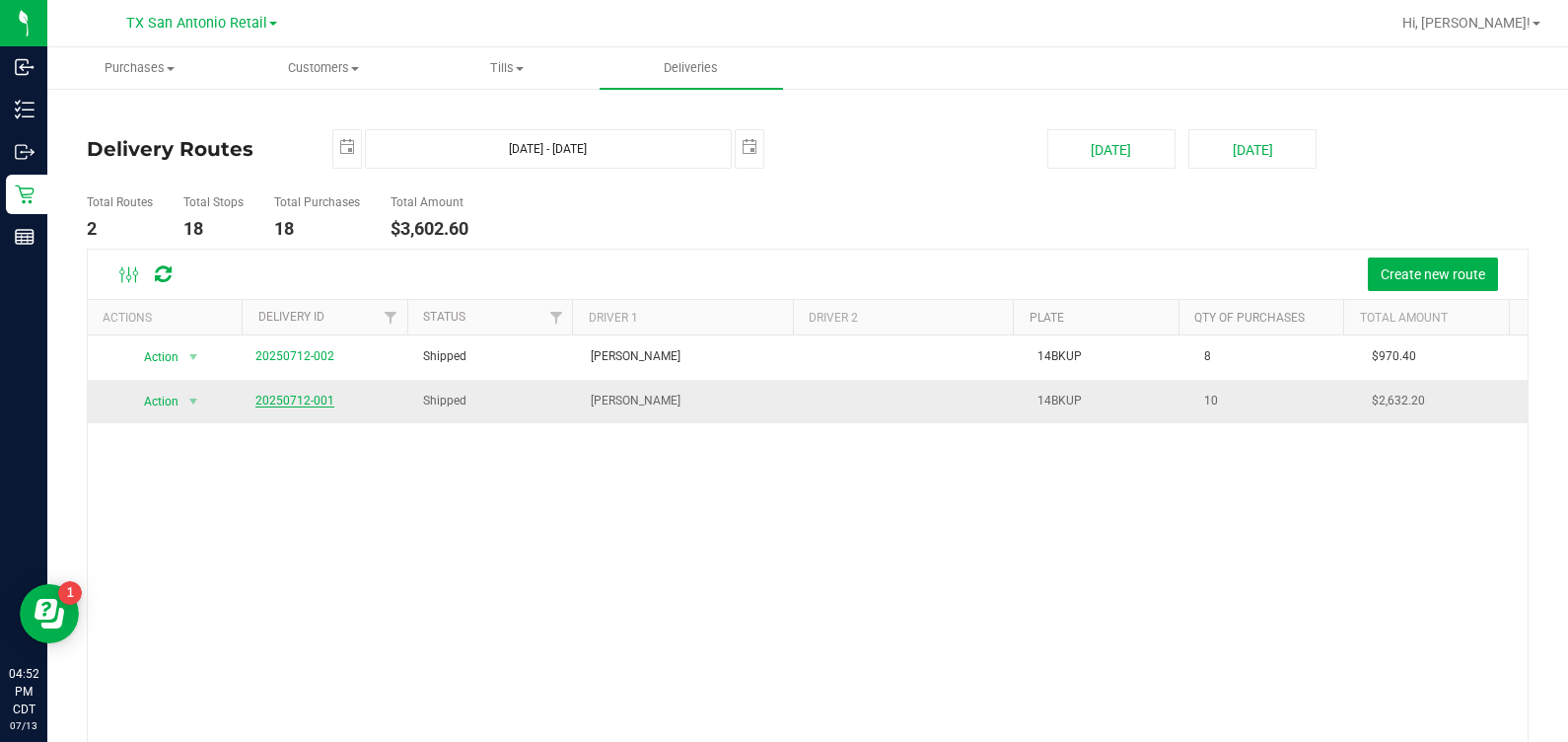 click on "20250712-001" at bounding box center (295, 401) 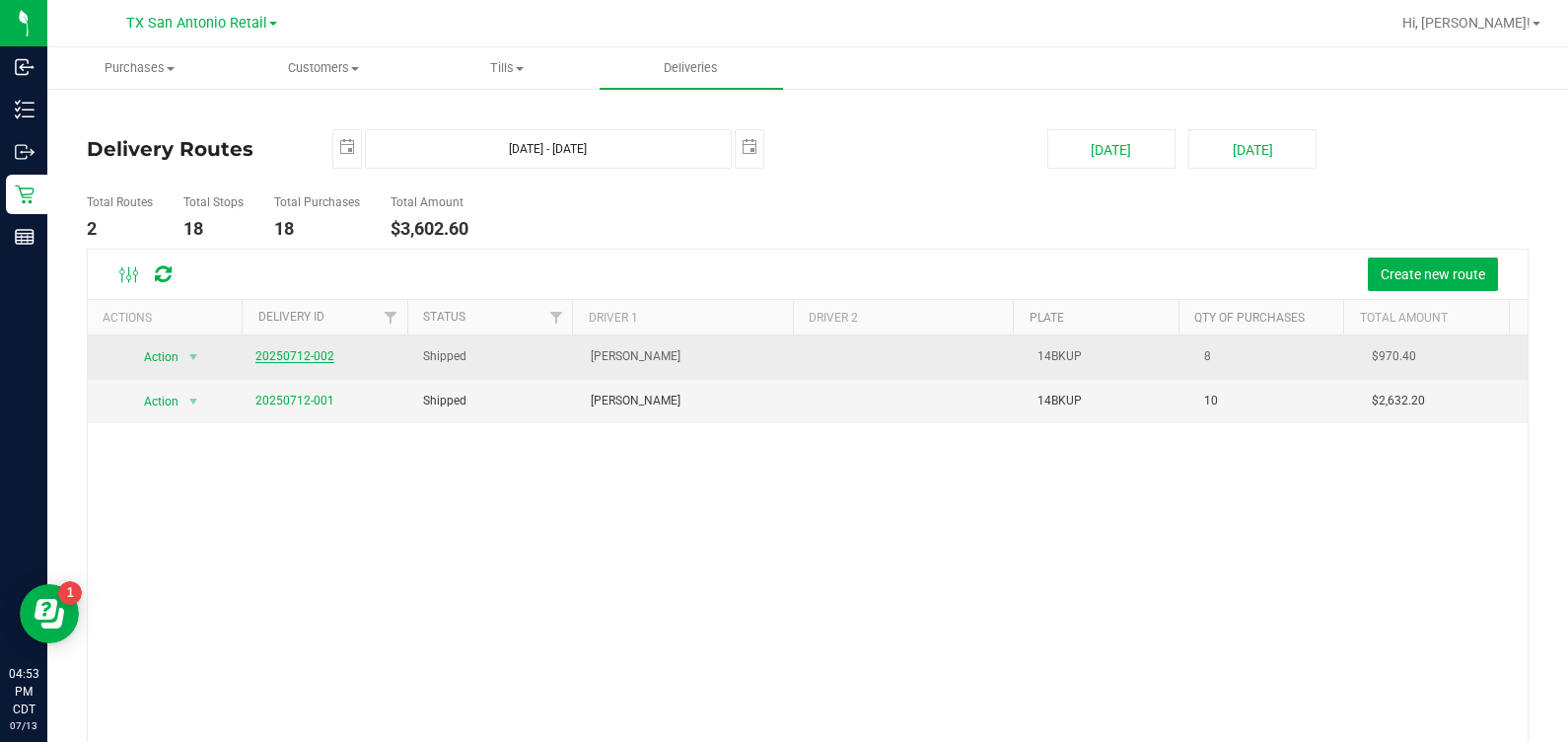 click on "20250712-002" at bounding box center [295, 356] 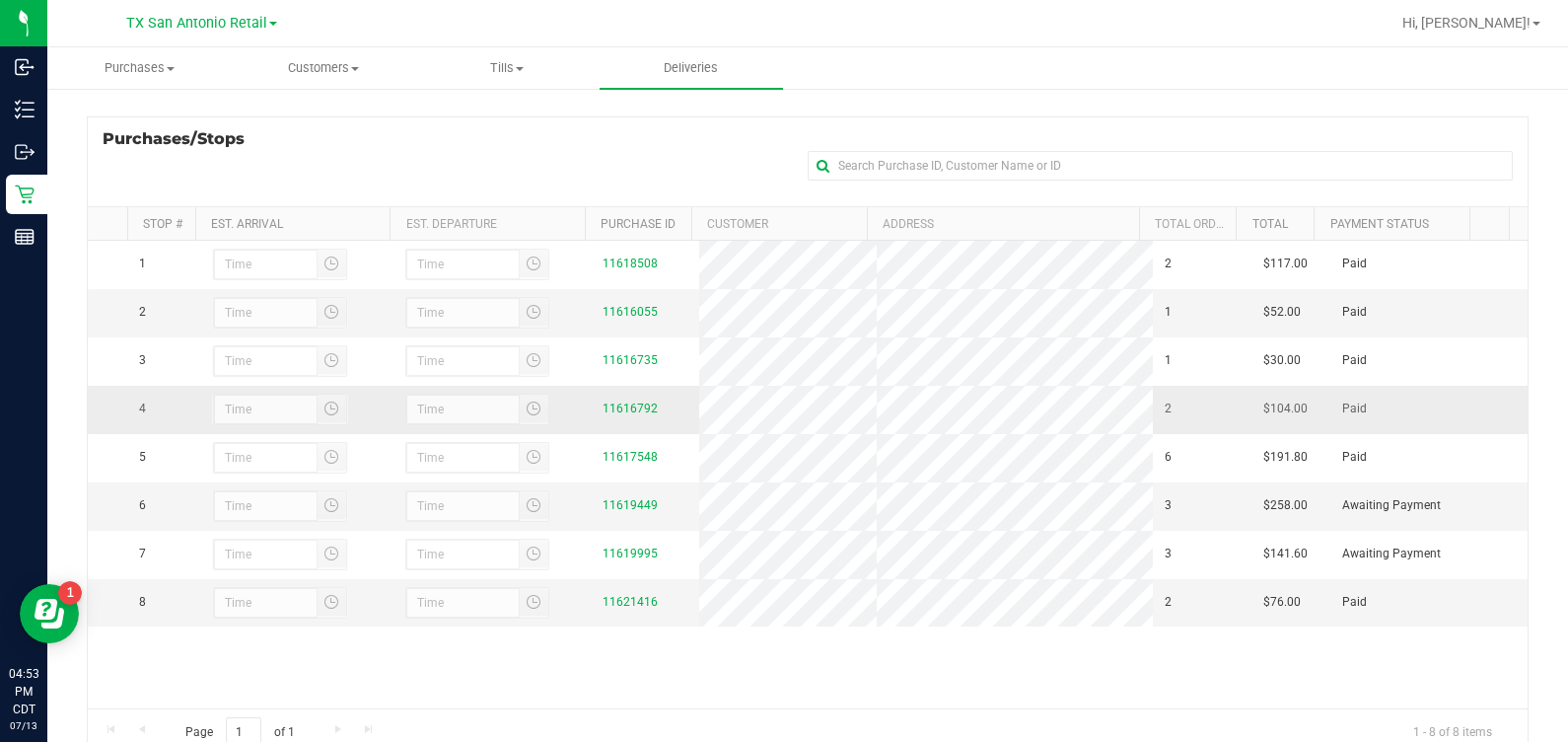 scroll, scrollTop: 326, scrollLeft: 0, axis: vertical 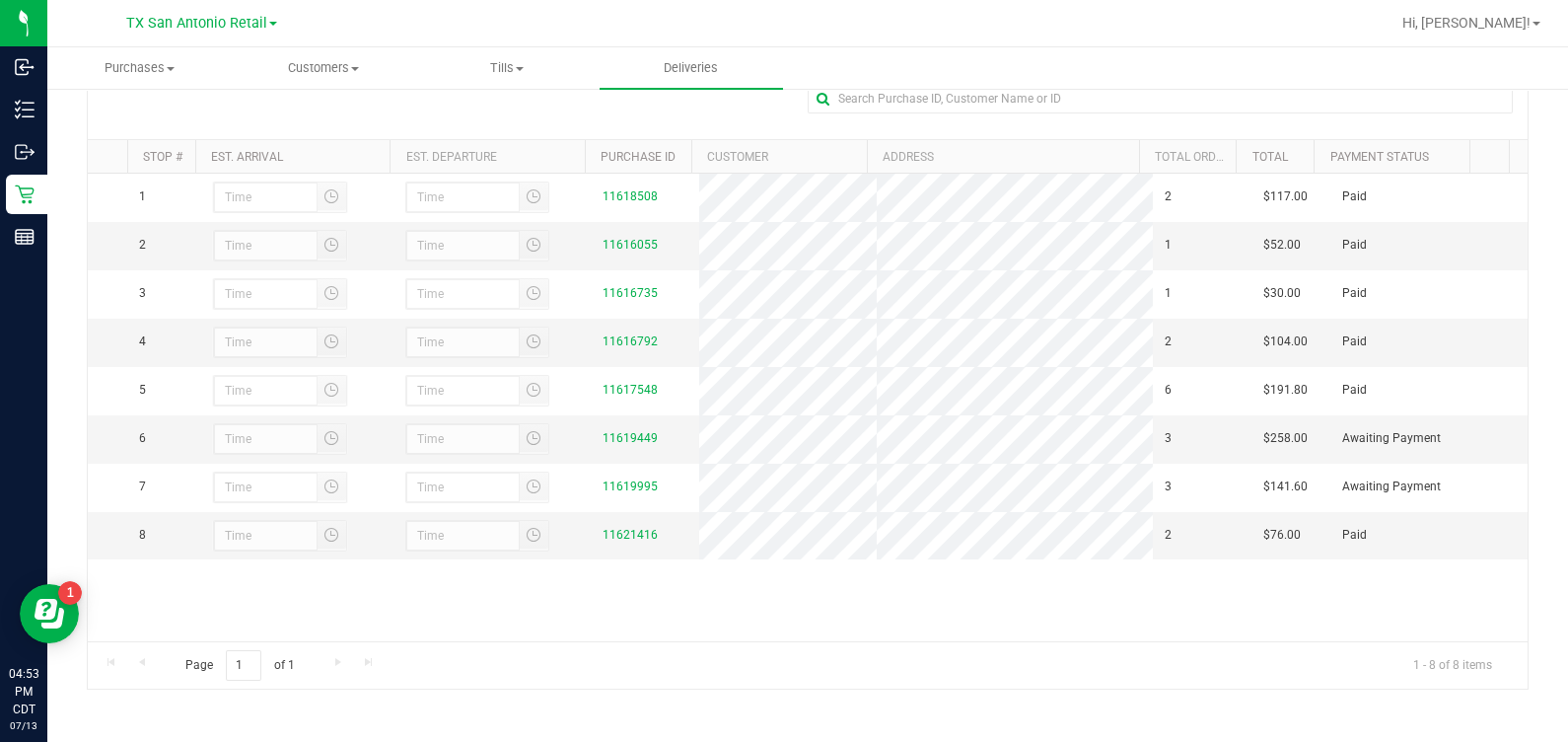 click on "Page 1 of 1 1 - 8 of 8 items" at bounding box center [808, 665] 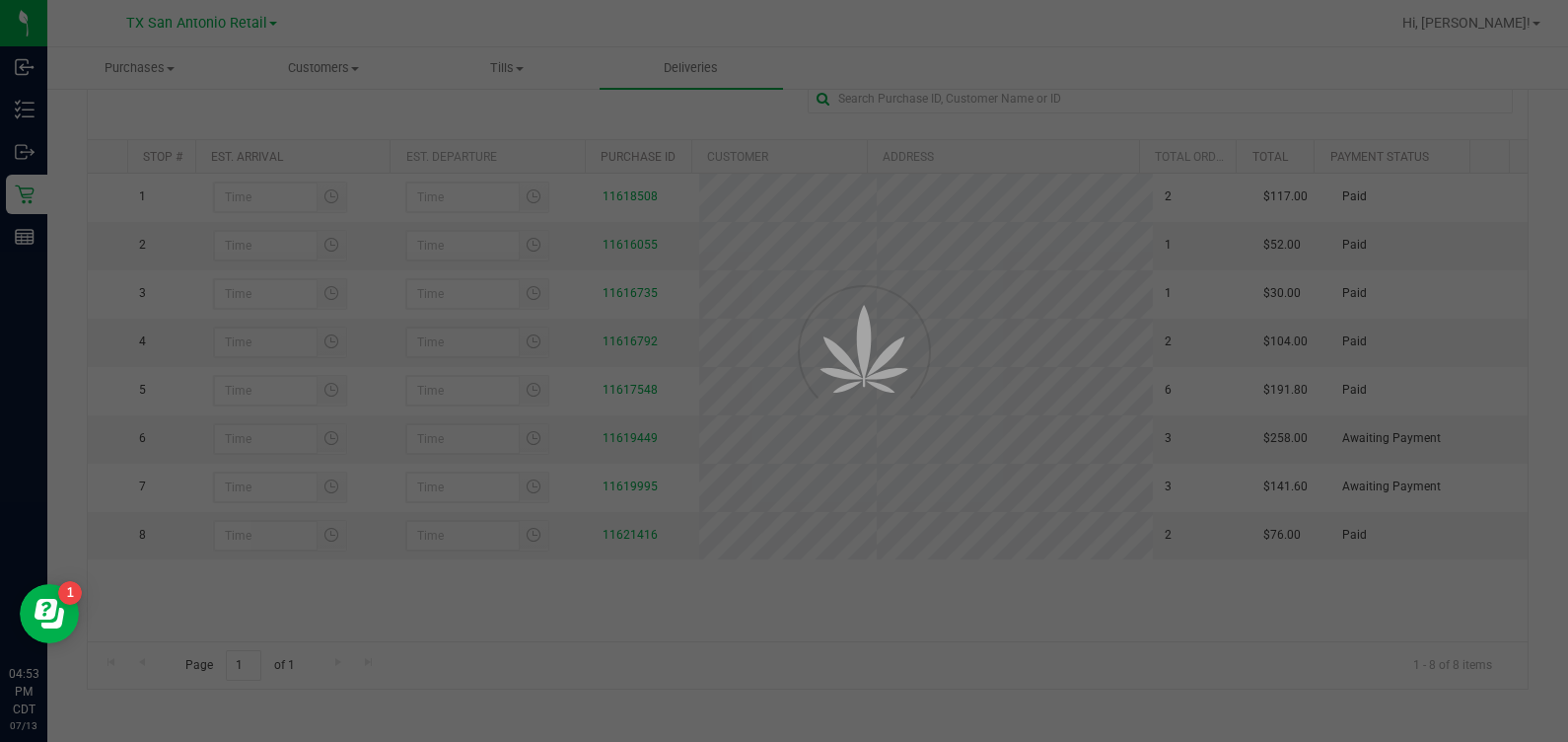 scroll, scrollTop: 0, scrollLeft: 0, axis: both 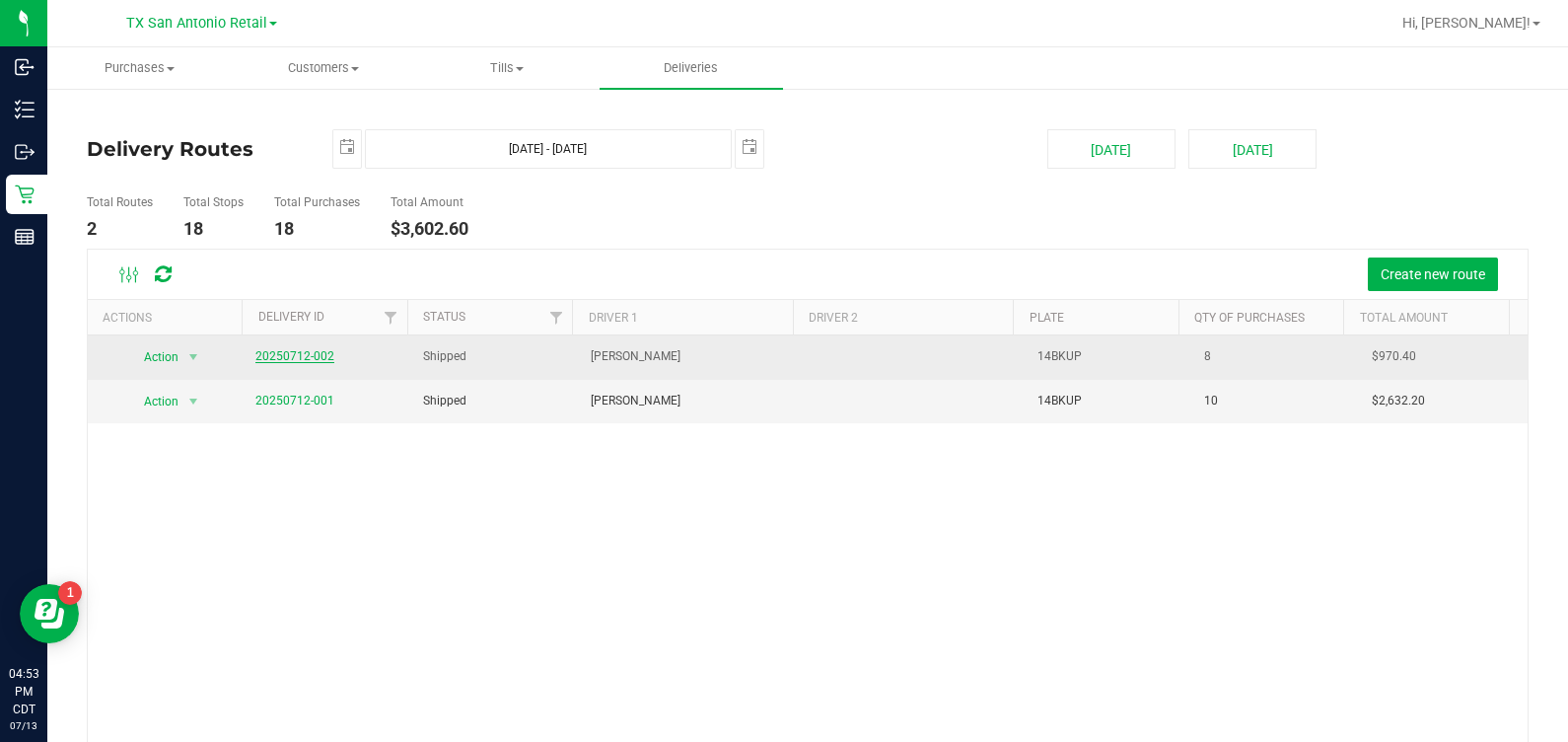 click on "20250712-002" at bounding box center [295, 356] 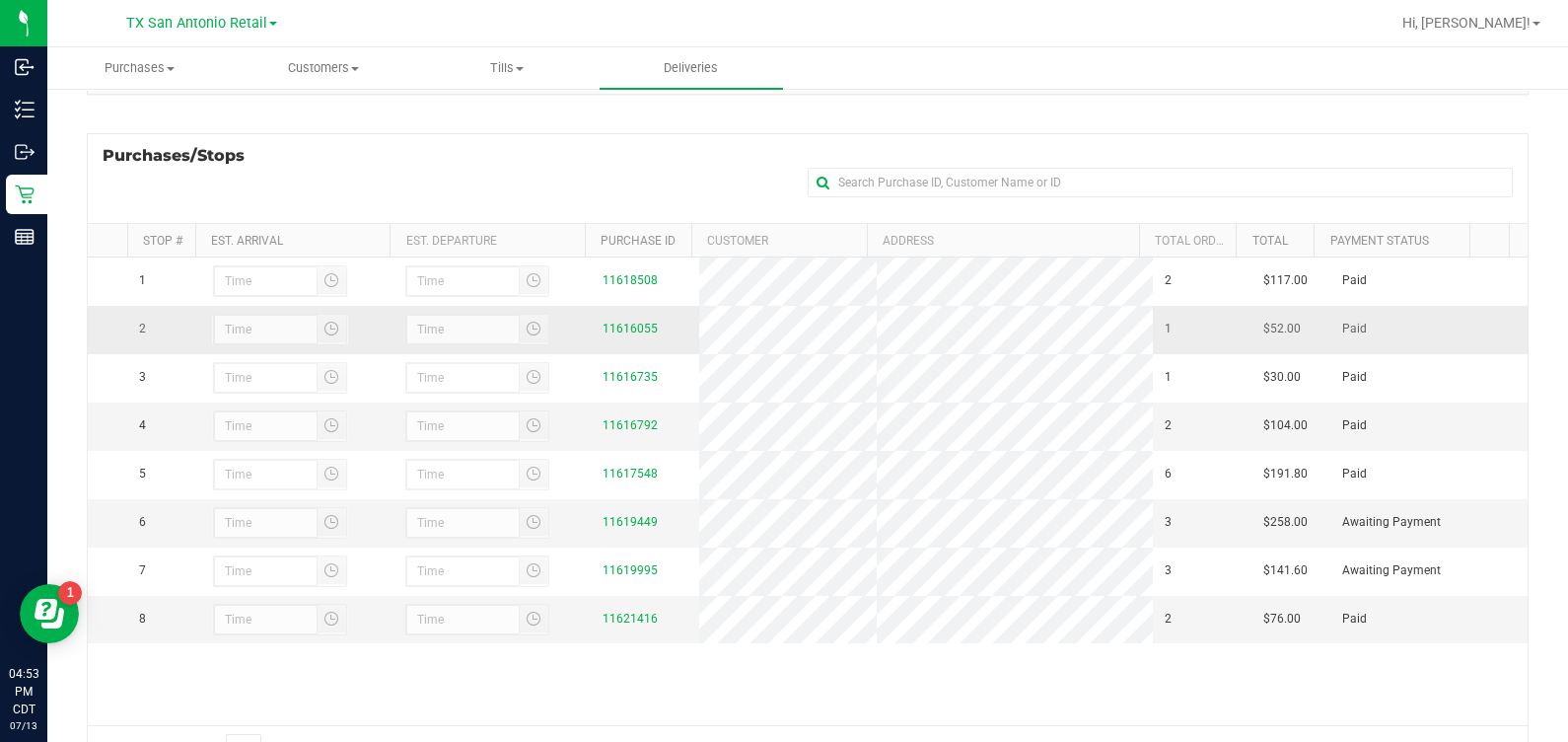 scroll, scrollTop: 246, scrollLeft: 0, axis: vertical 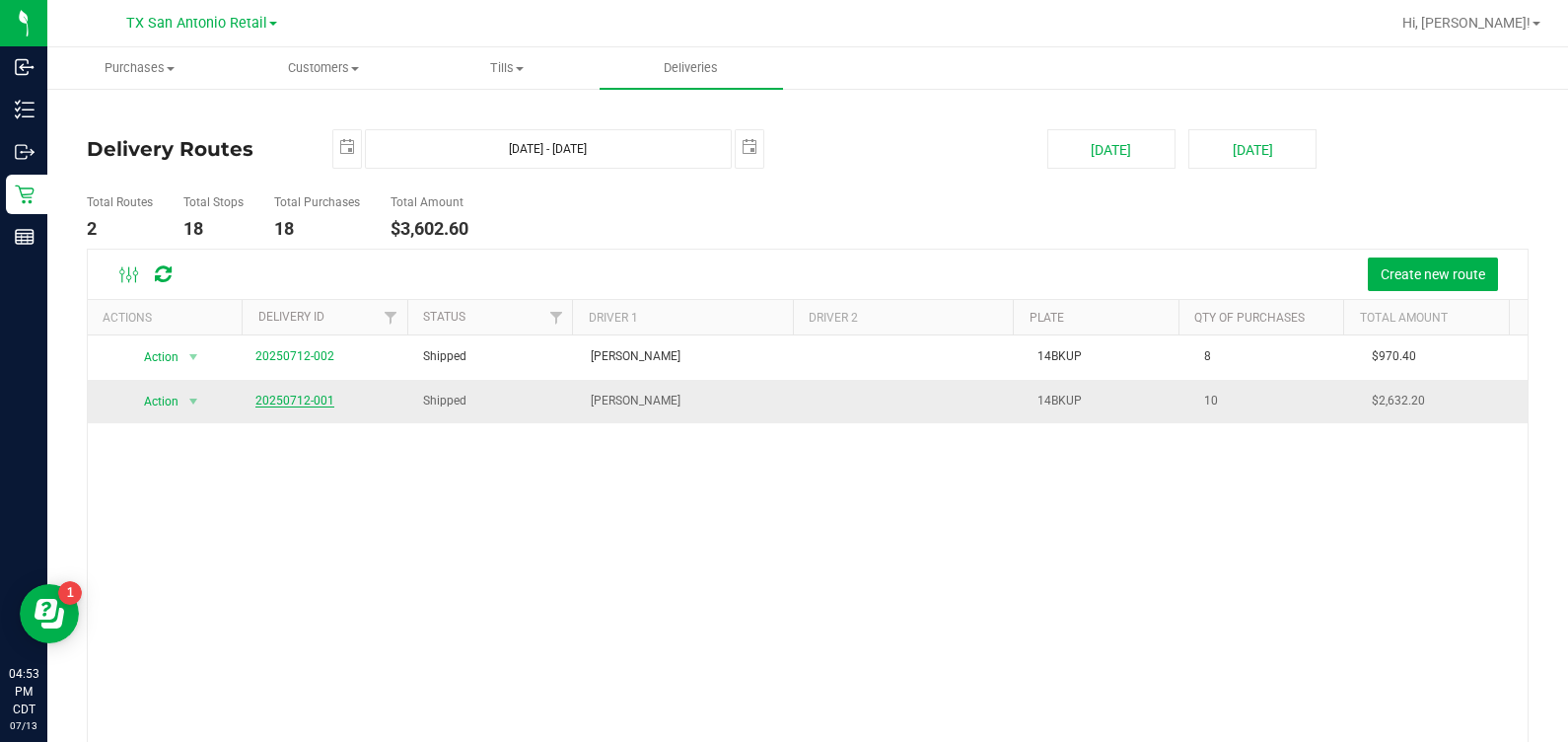 click on "20250712-001" at bounding box center [295, 401] 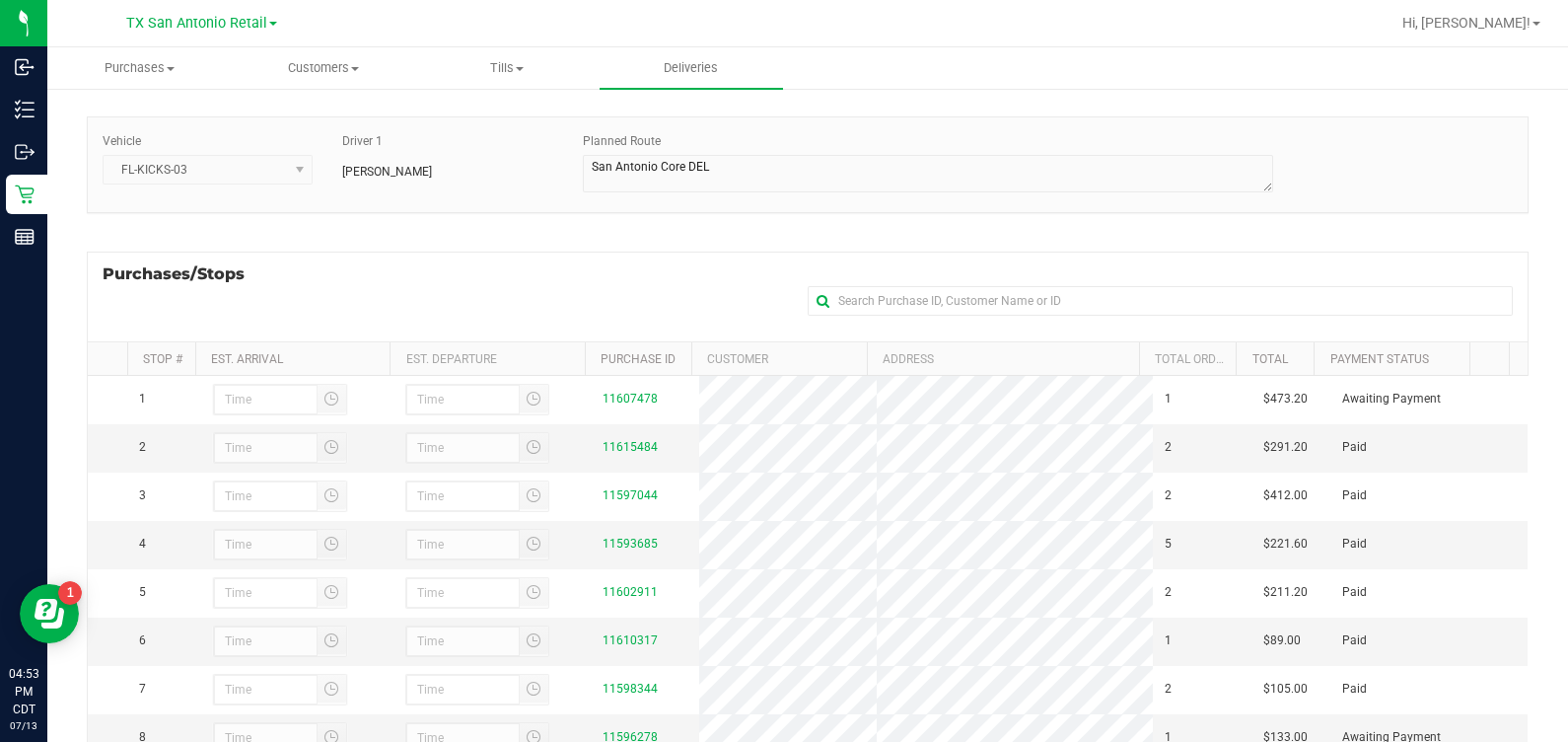 scroll, scrollTop: 246, scrollLeft: 0, axis: vertical 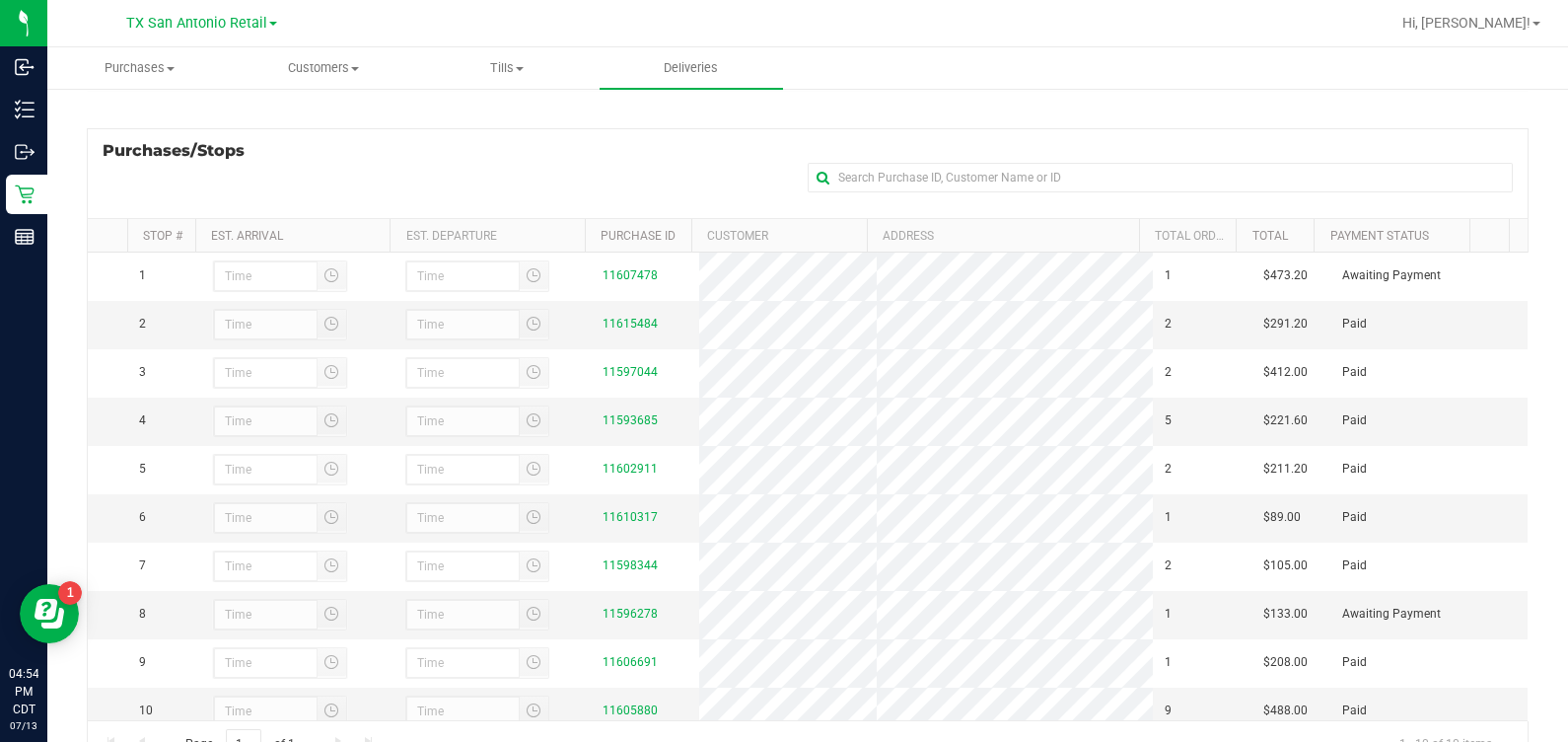 click on "Purchases/Stops
+ Add Purchase" at bounding box center (808, 173) 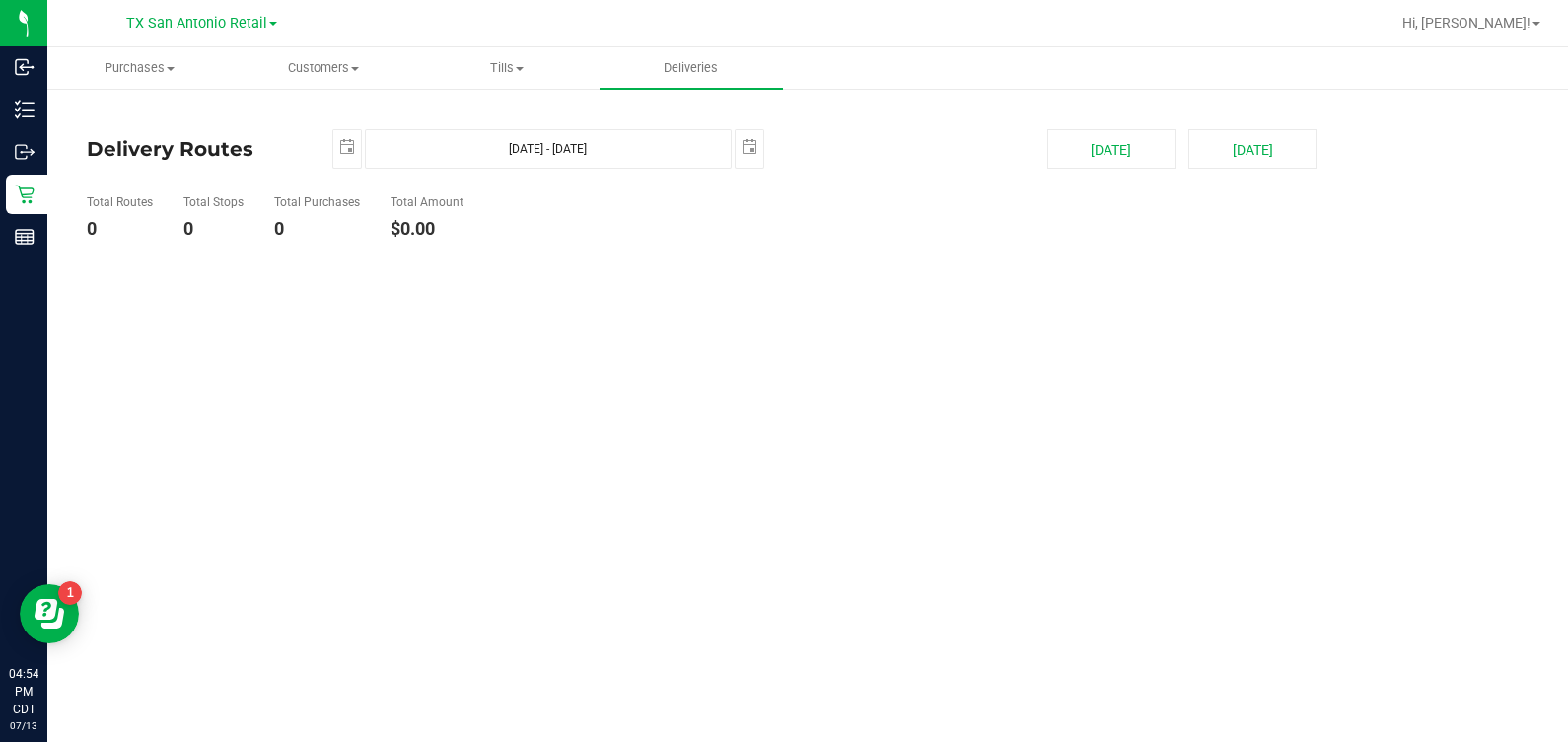 scroll, scrollTop: 0, scrollLeft: 0, axis: both 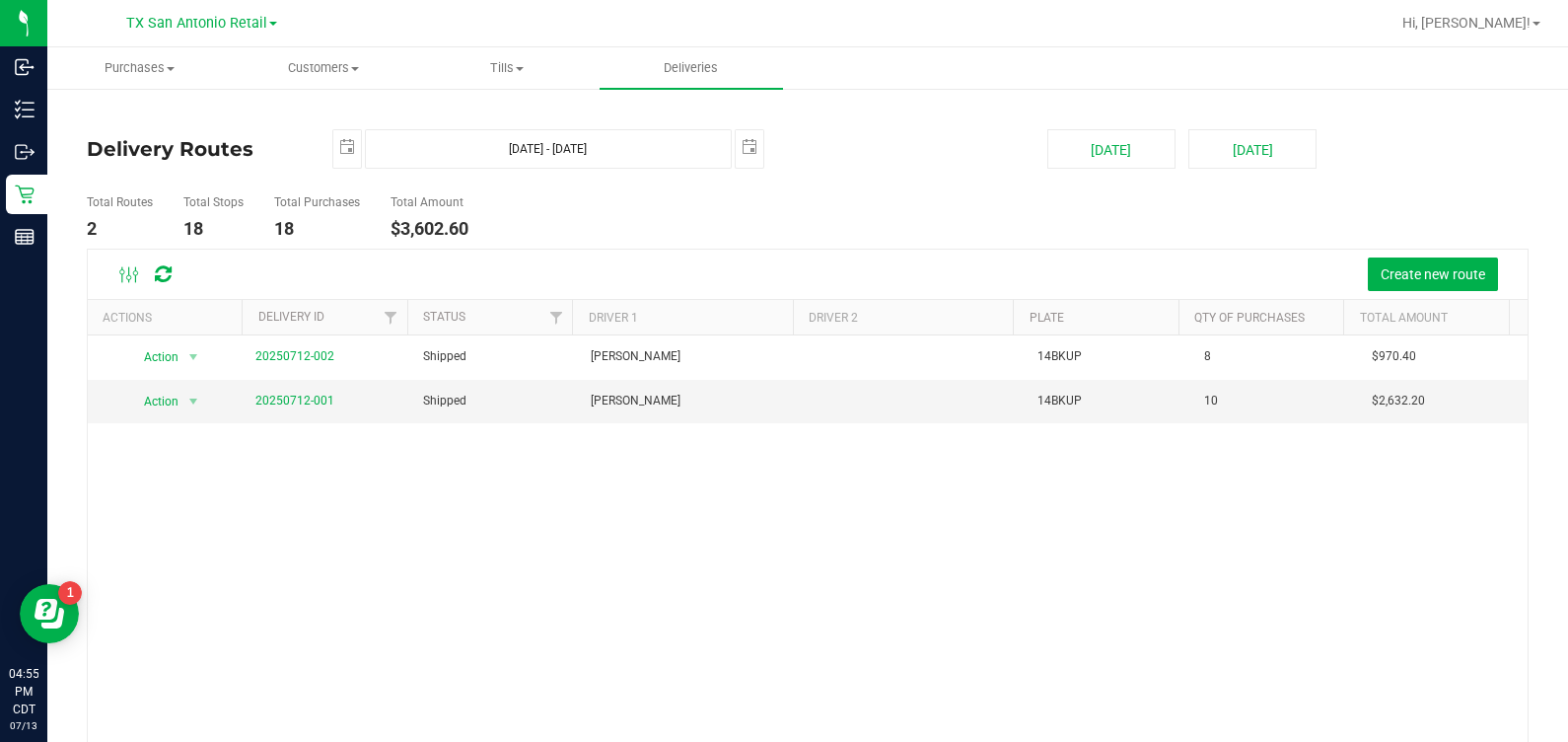 drag, startPoint x: 474, startPoint y: 541, endPoint x: 414, endPoint y: 455, distance: 104.86181 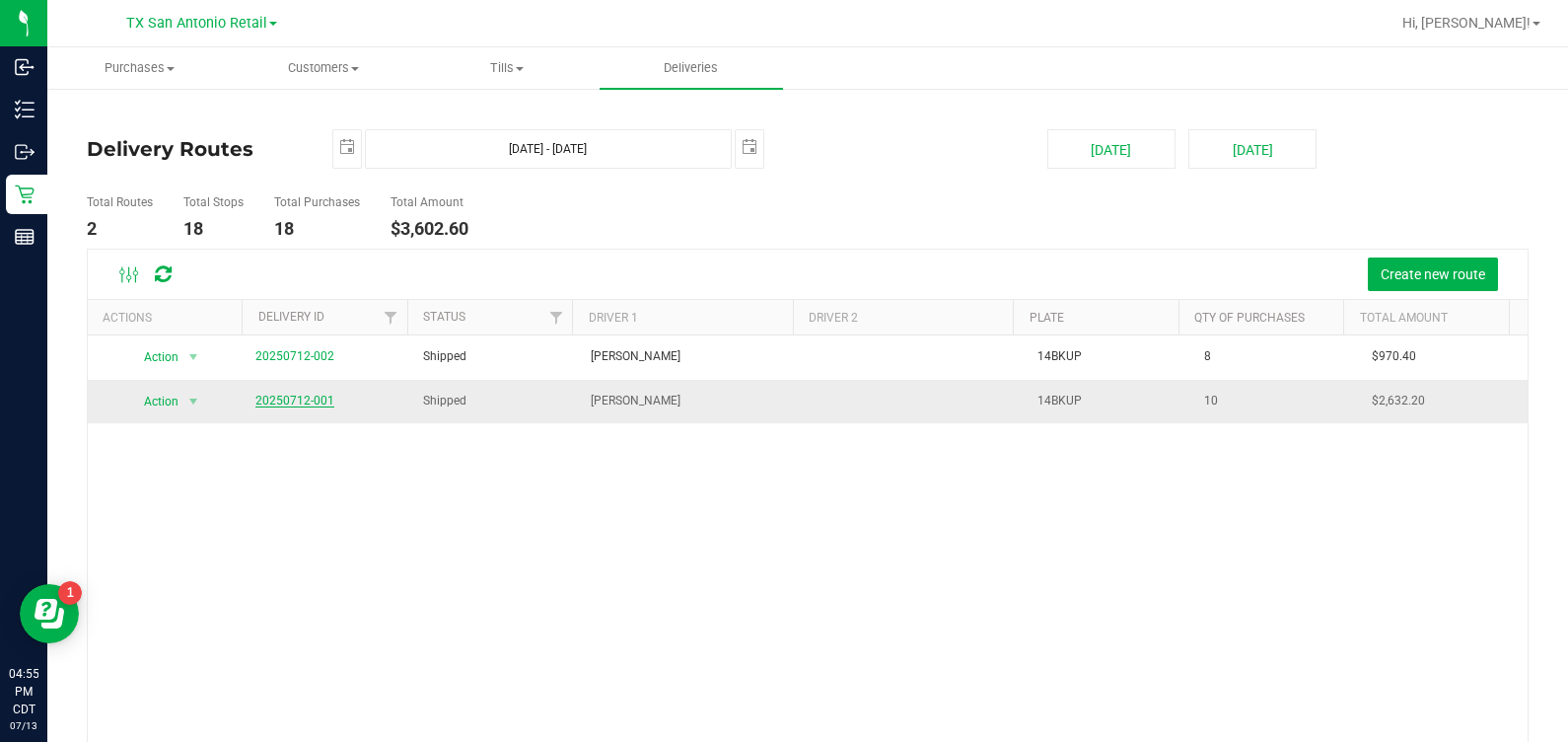 click on "20250712-001" at bounding box center (295, 401) 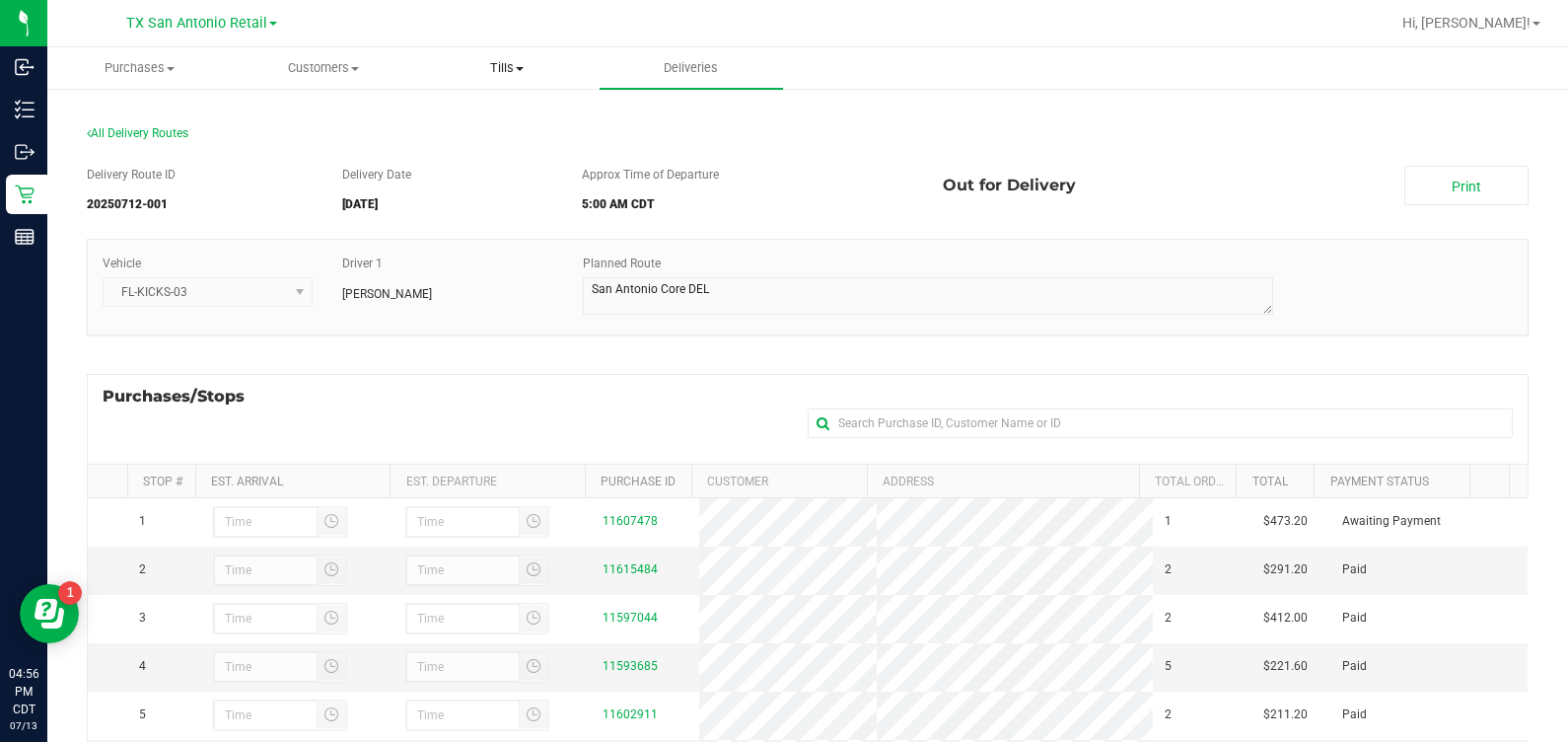 click on "Tills" at bounding box center (507, 68) 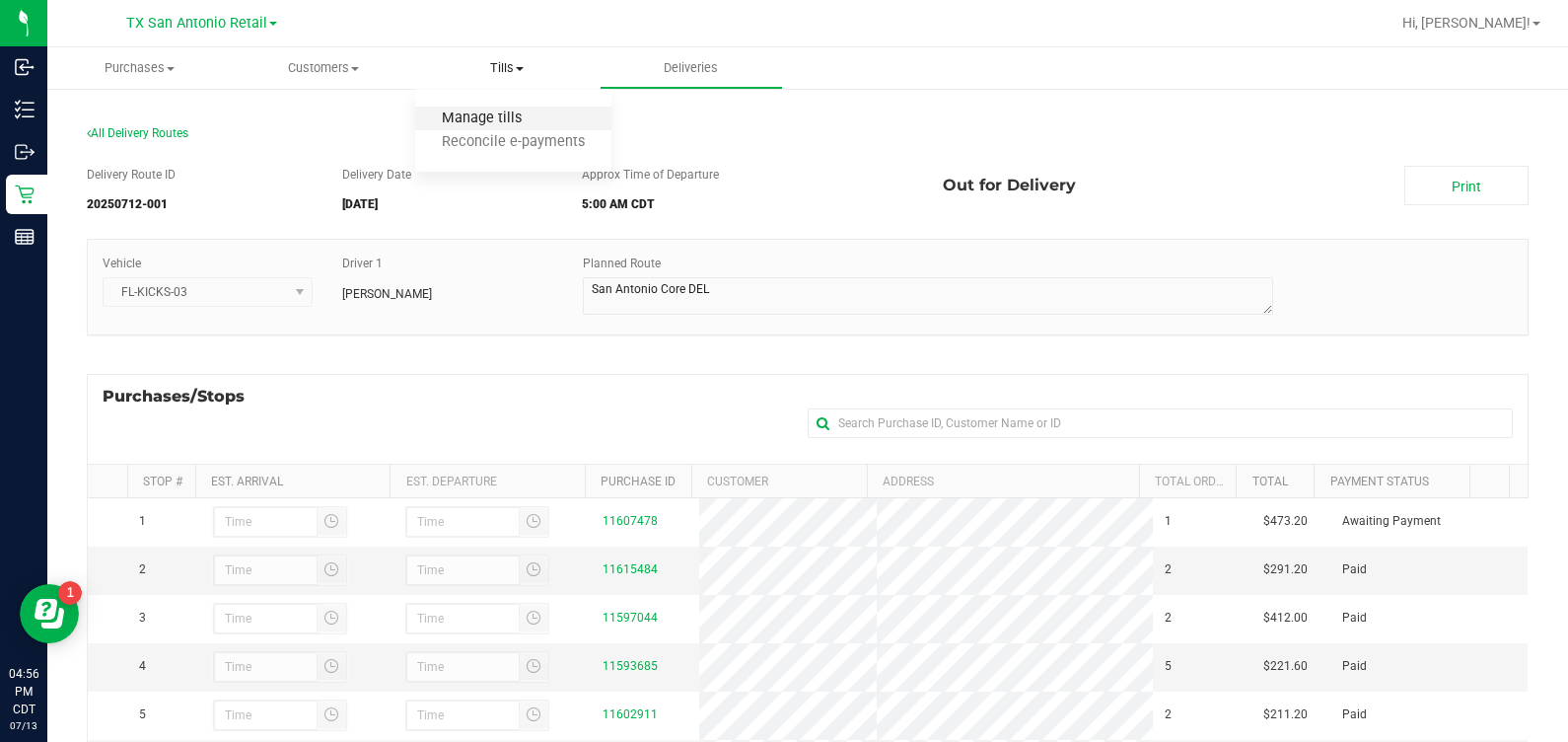 click on "Manage tills" at bounding box center (481, 118) 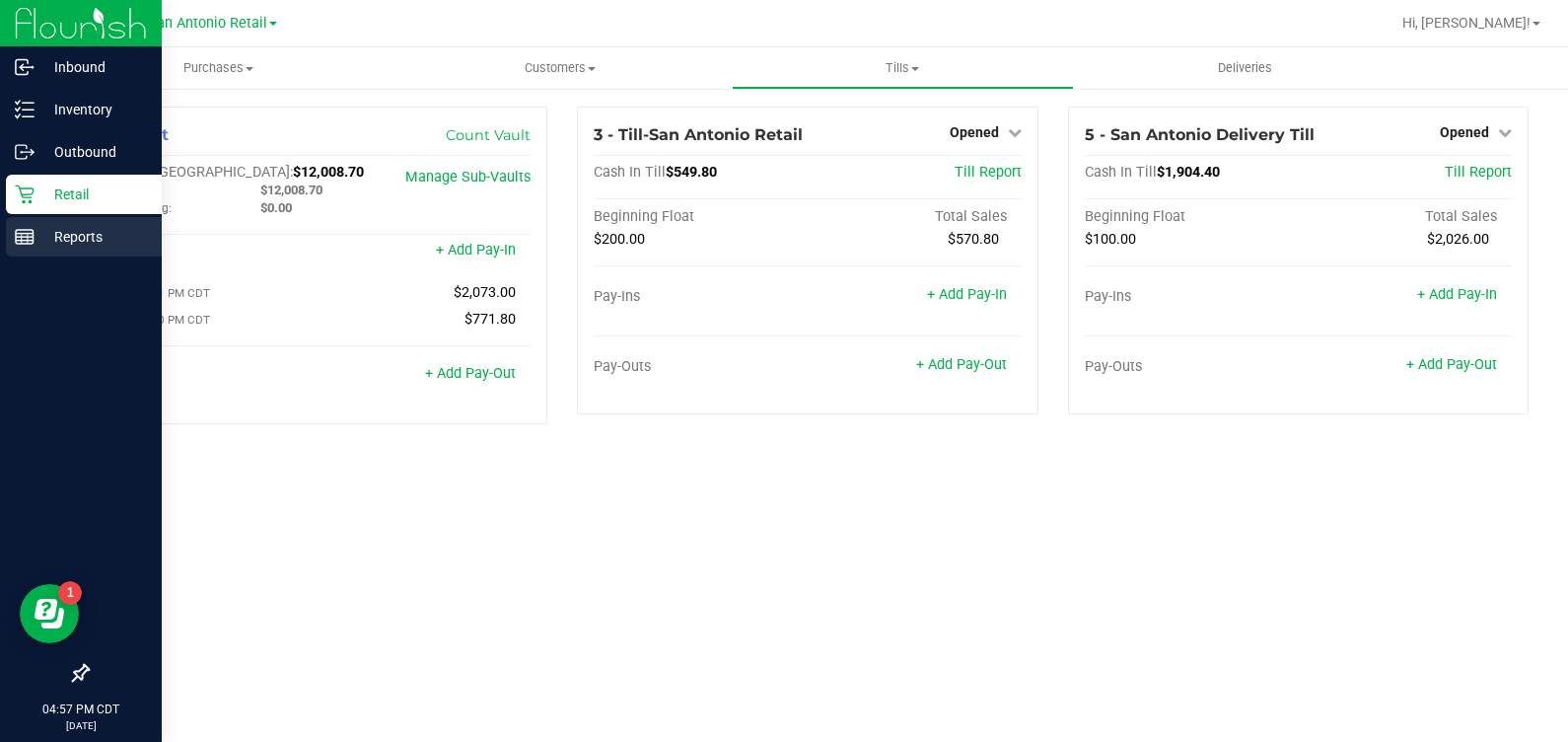 click on "Reports" at bounding box center [81, 238] 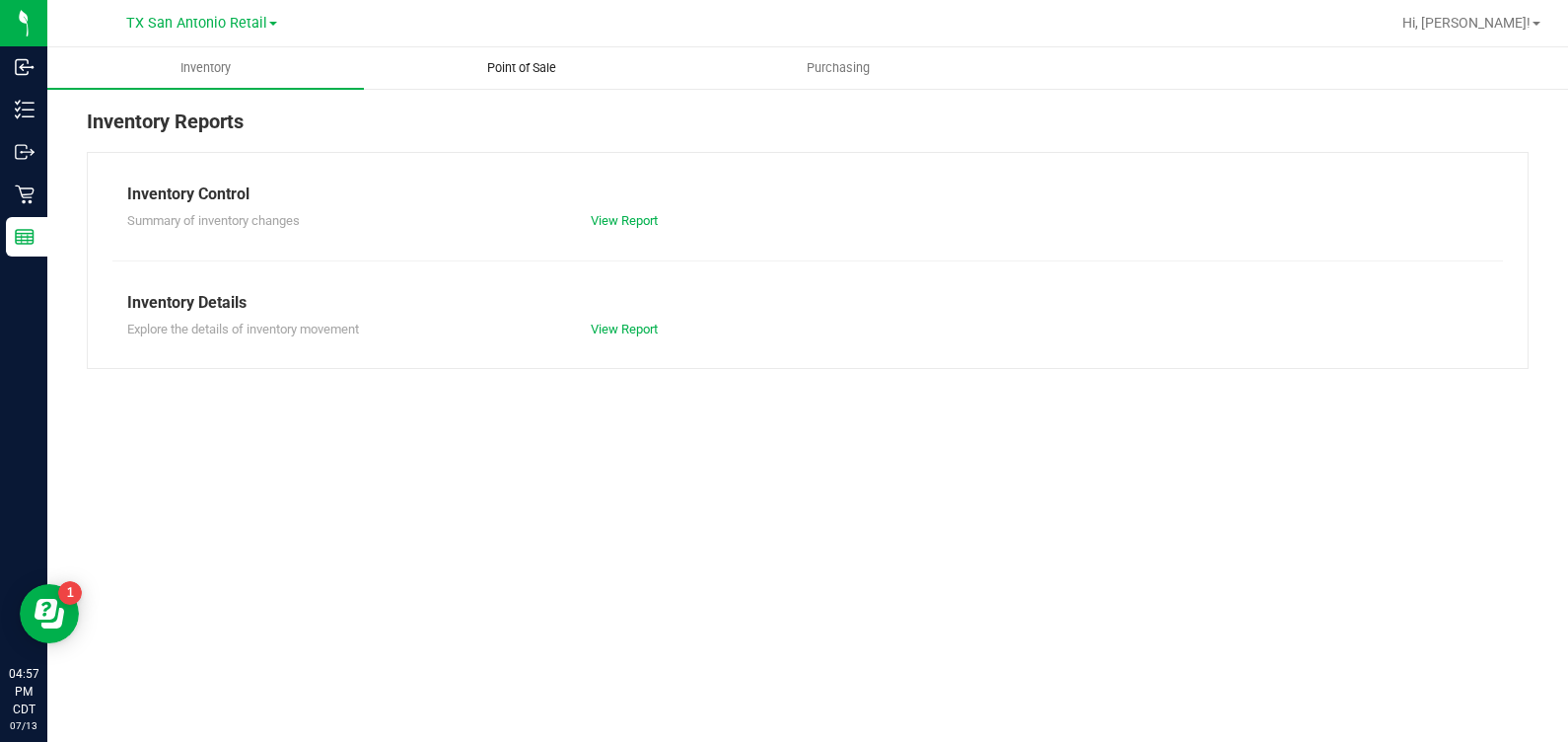 click on "Point of Sale" at bounding box center [522, 68] 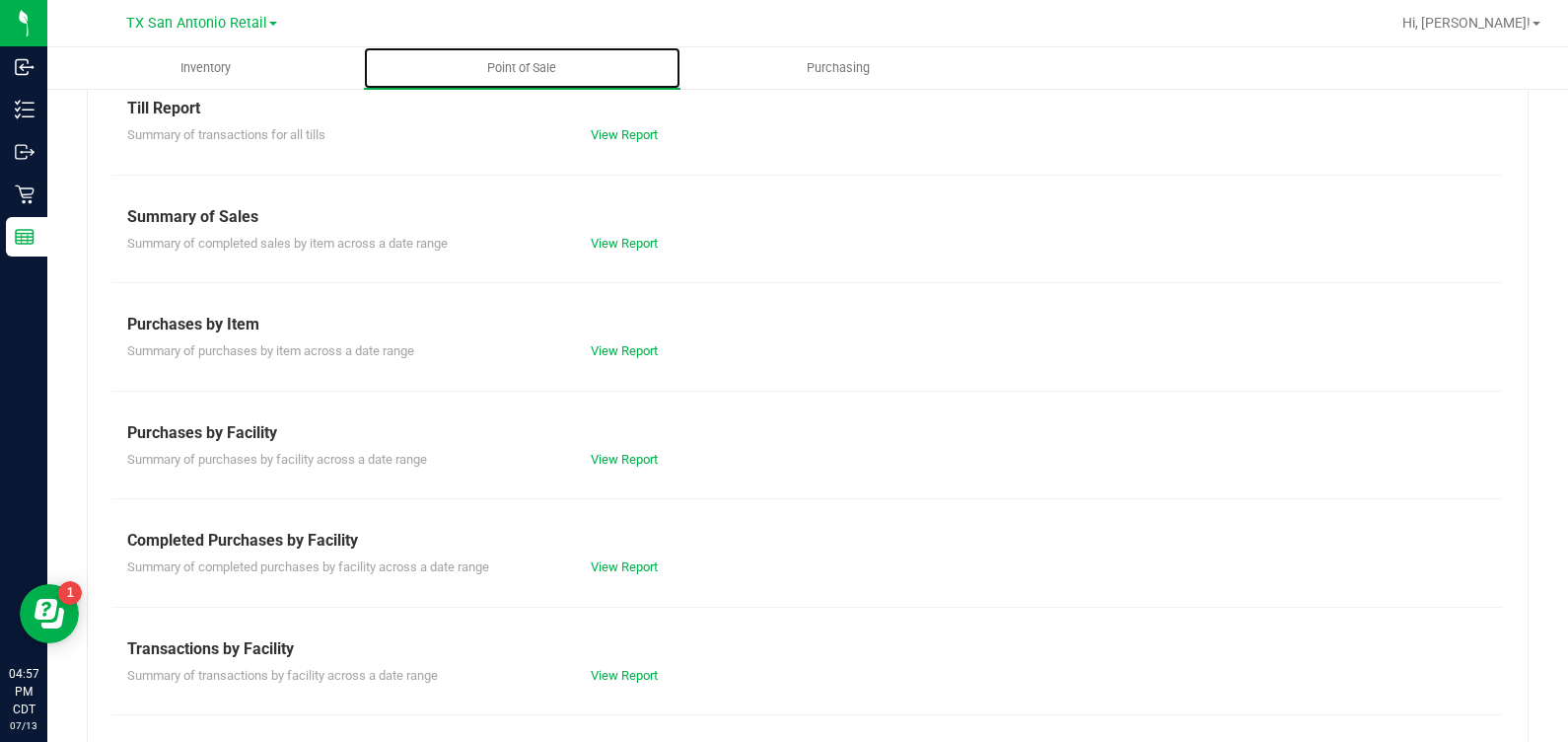 scroll, scrollTop: 122, scrollLeft: 0, axis: vertical 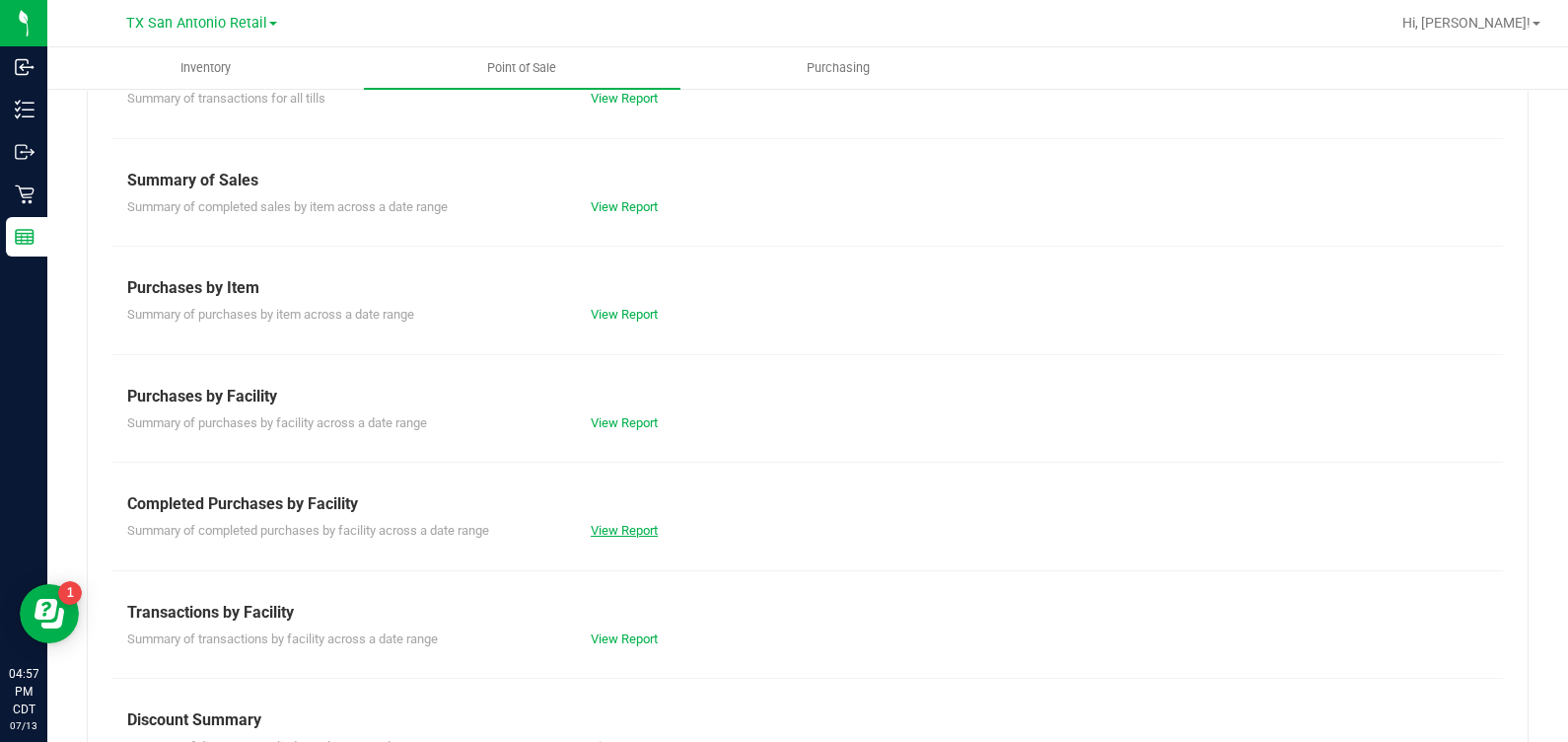 click on "View Report" at bounding box center (624, 530) 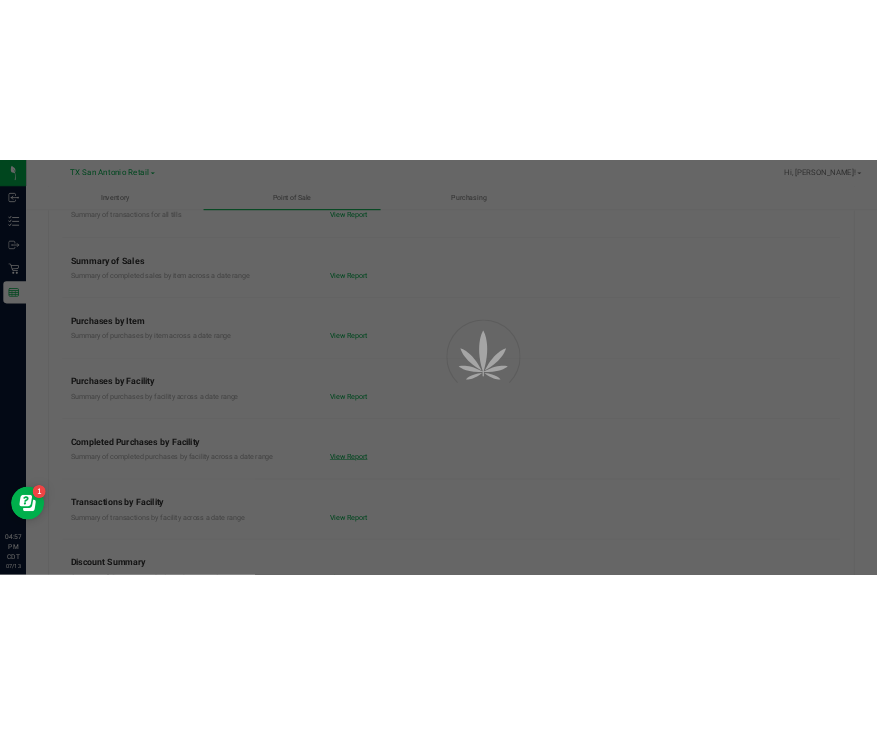 scroll, scrollTop: 0, scrollLeft: 0, axis: both 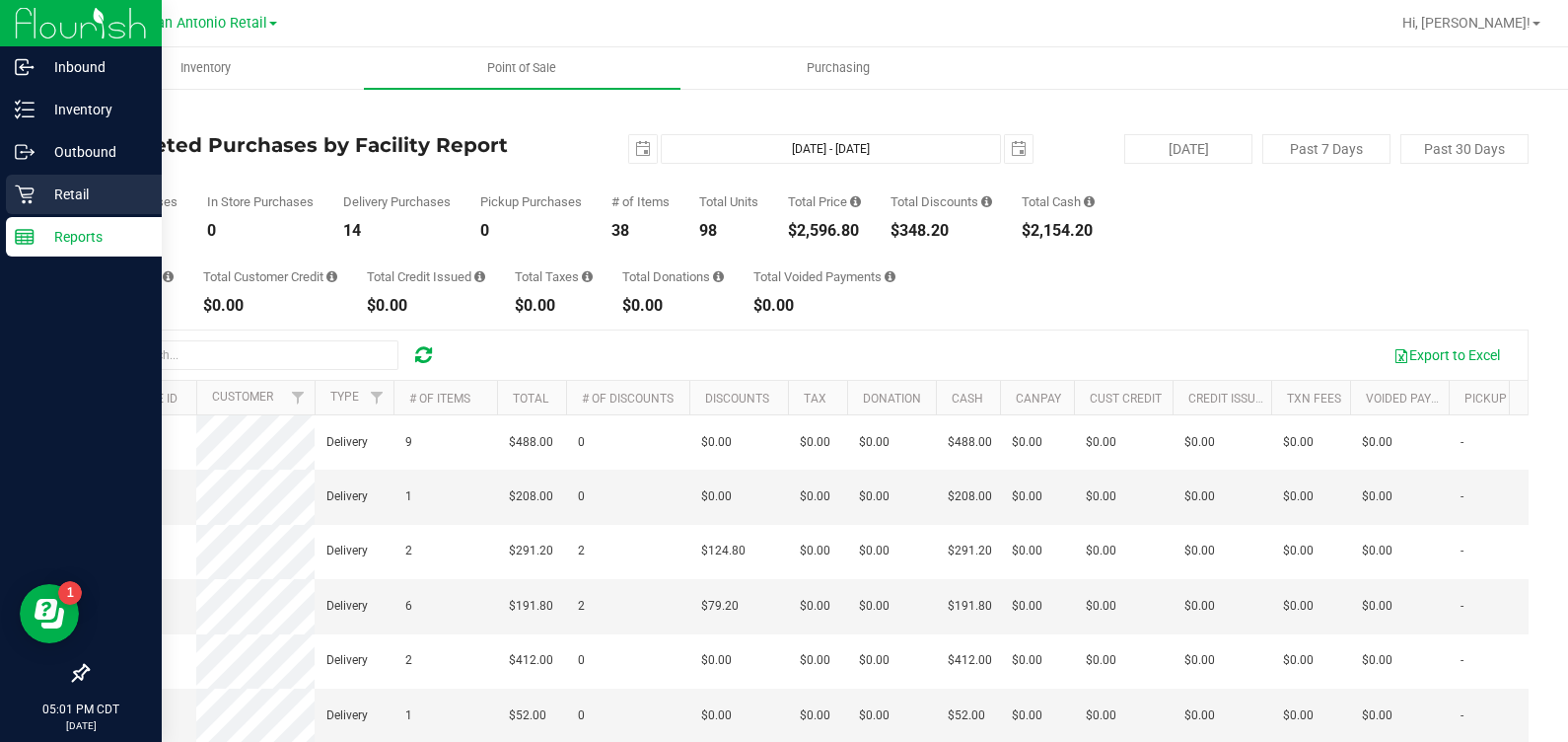 click on "Retail" at bounding box center (94, 194) 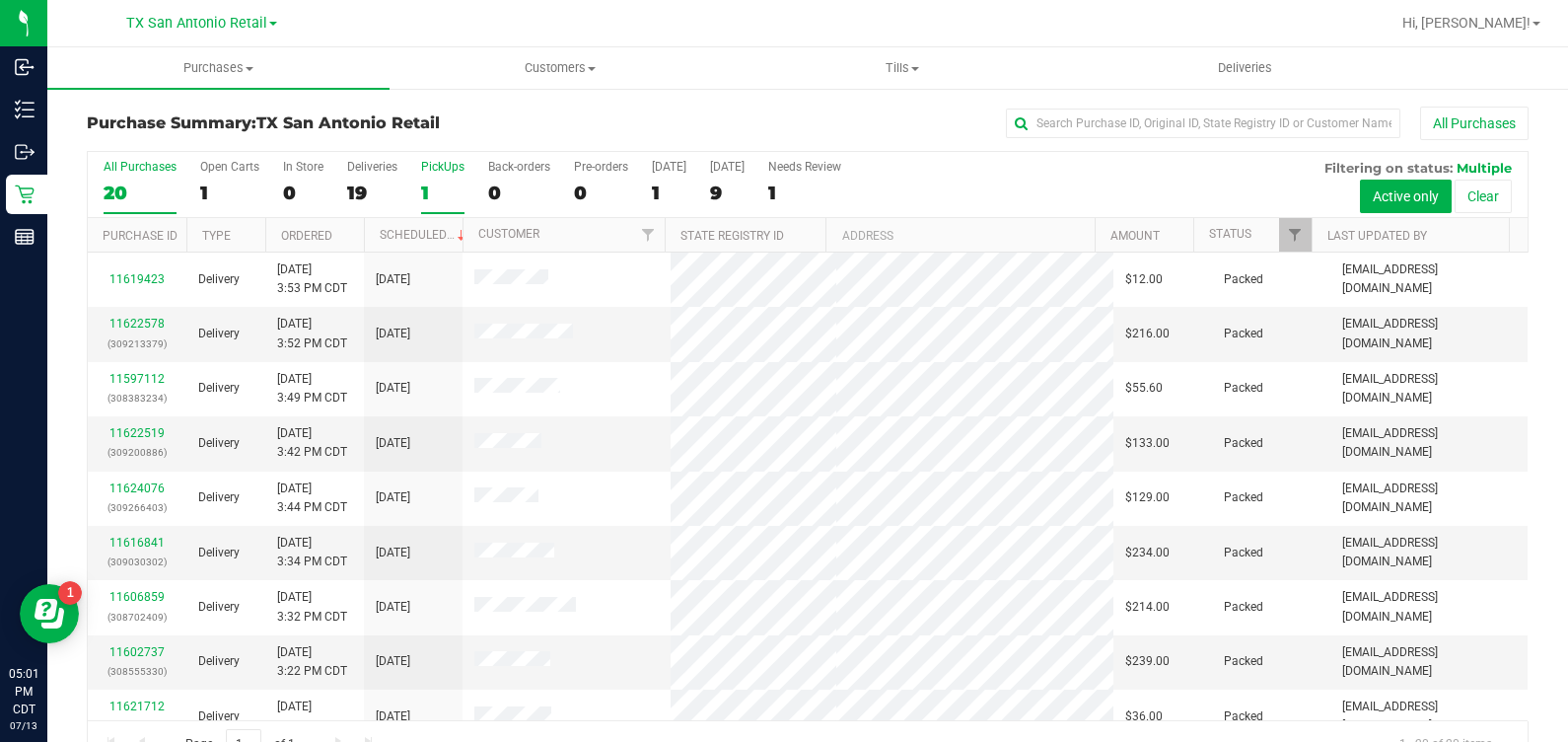 click on "PickUps" at bounding box center [443, 167] 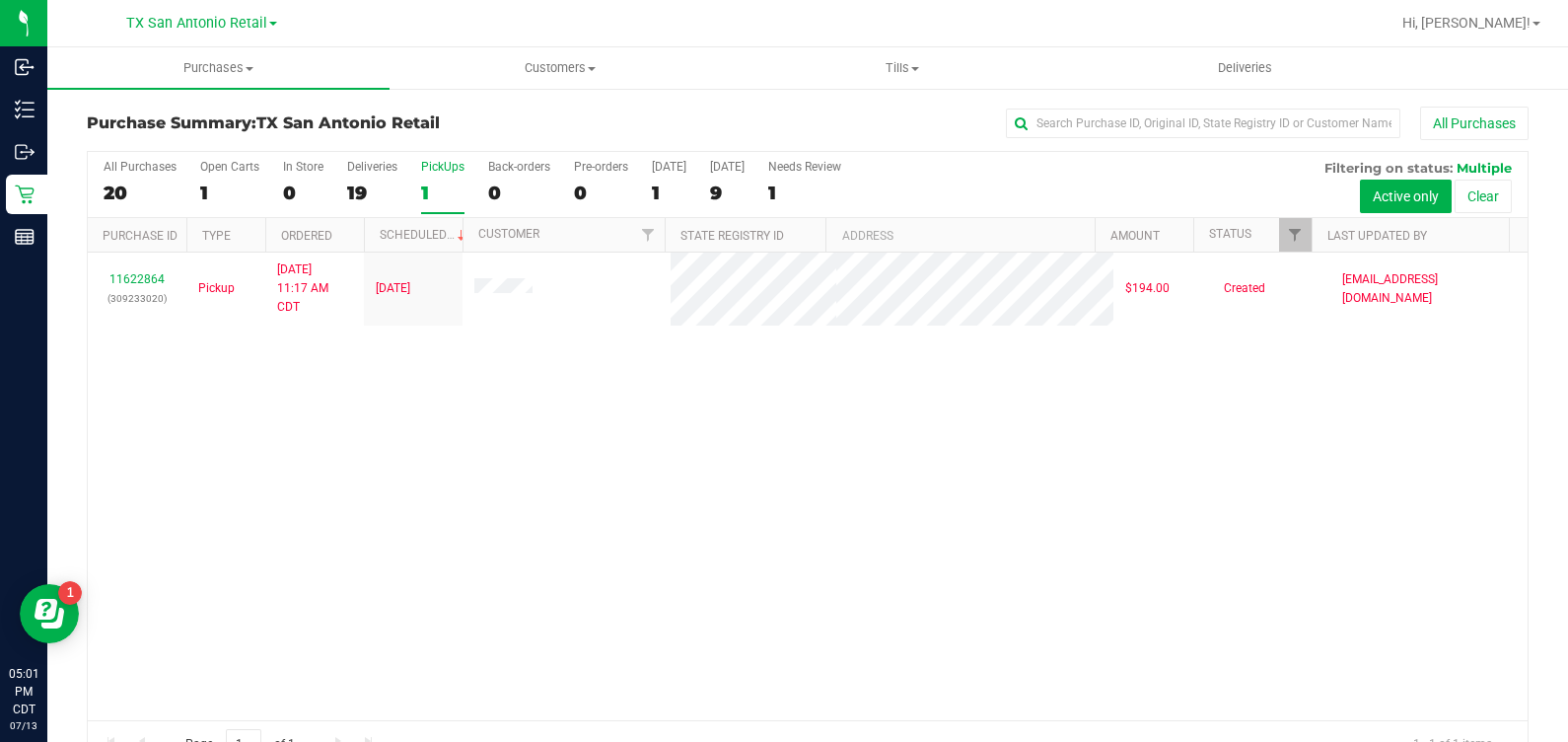 click on "[GEOGRAPHIC_DATA] [GEOGRAPHIC_DATA] Retail    [GEOGRAPHIC_DATA] [GEOGRAPHIC_DATA] [GEOGRAPHIC_DATA]   [GEOGRAPHIC_DATA] [GEOGRAPHIC_DATA] Retail" at bounding box center (201, 23) 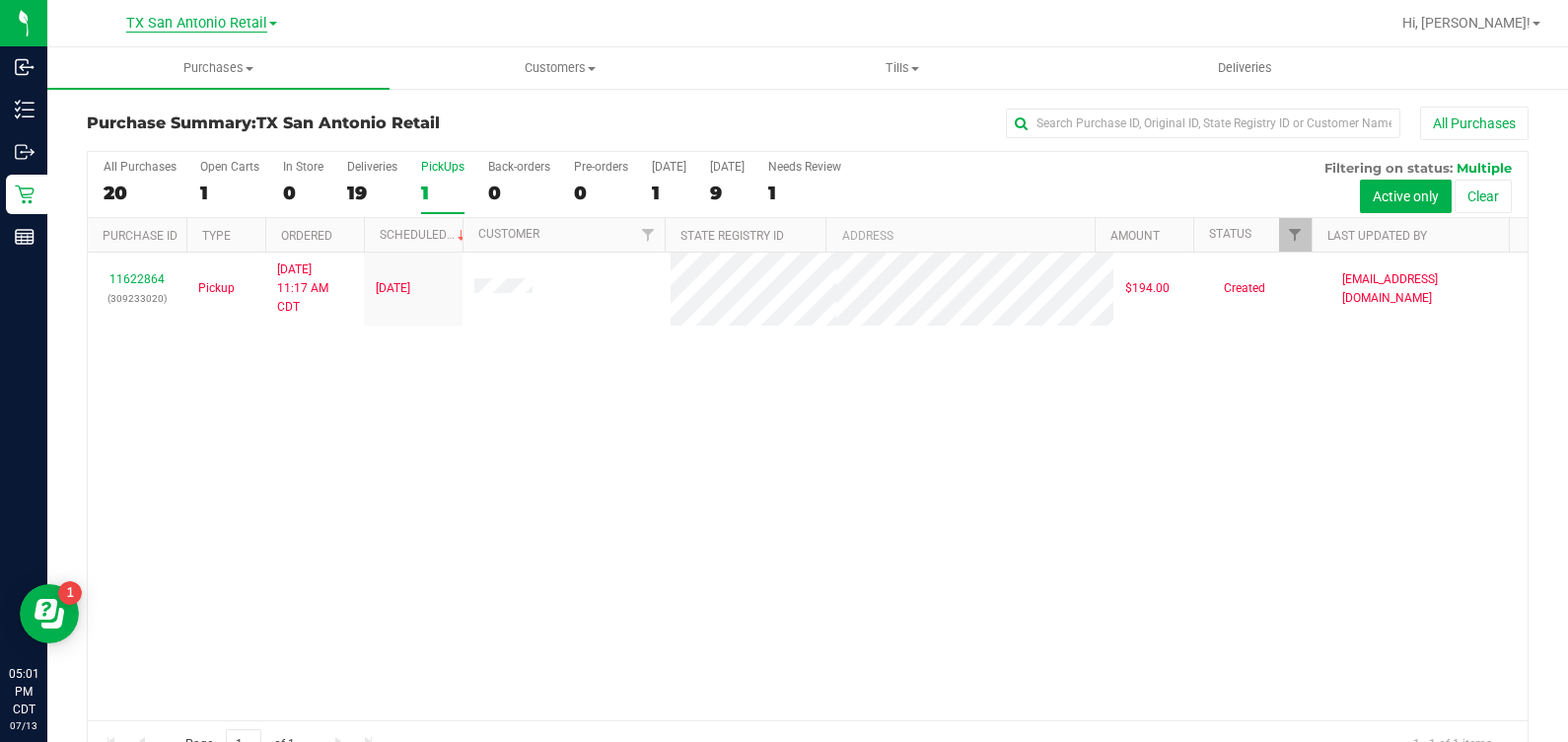 click on "TX San Antonio Retail" at bounding box center (196, 24) 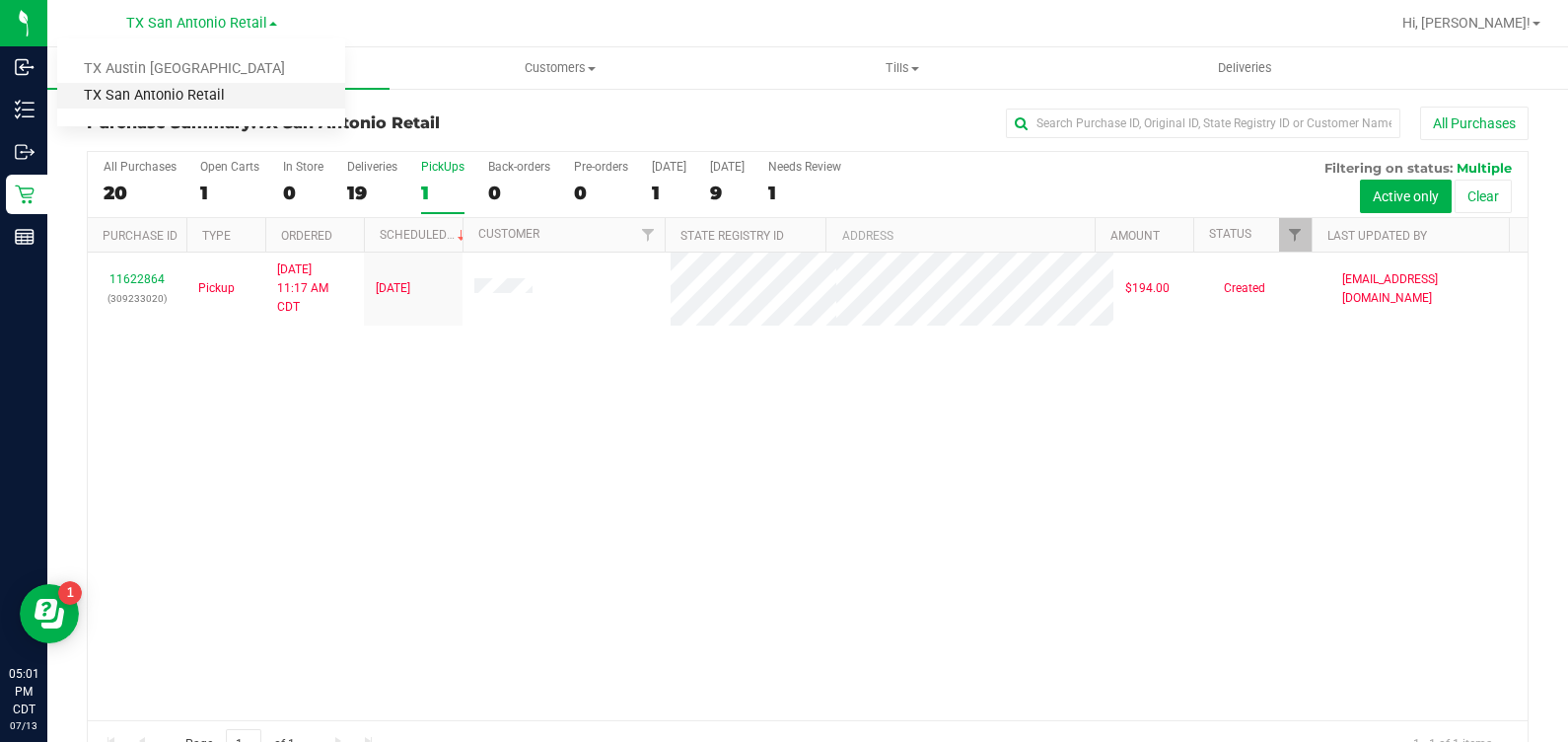 click on "TX San Antonio Retail" at bounding box center [201, 96] 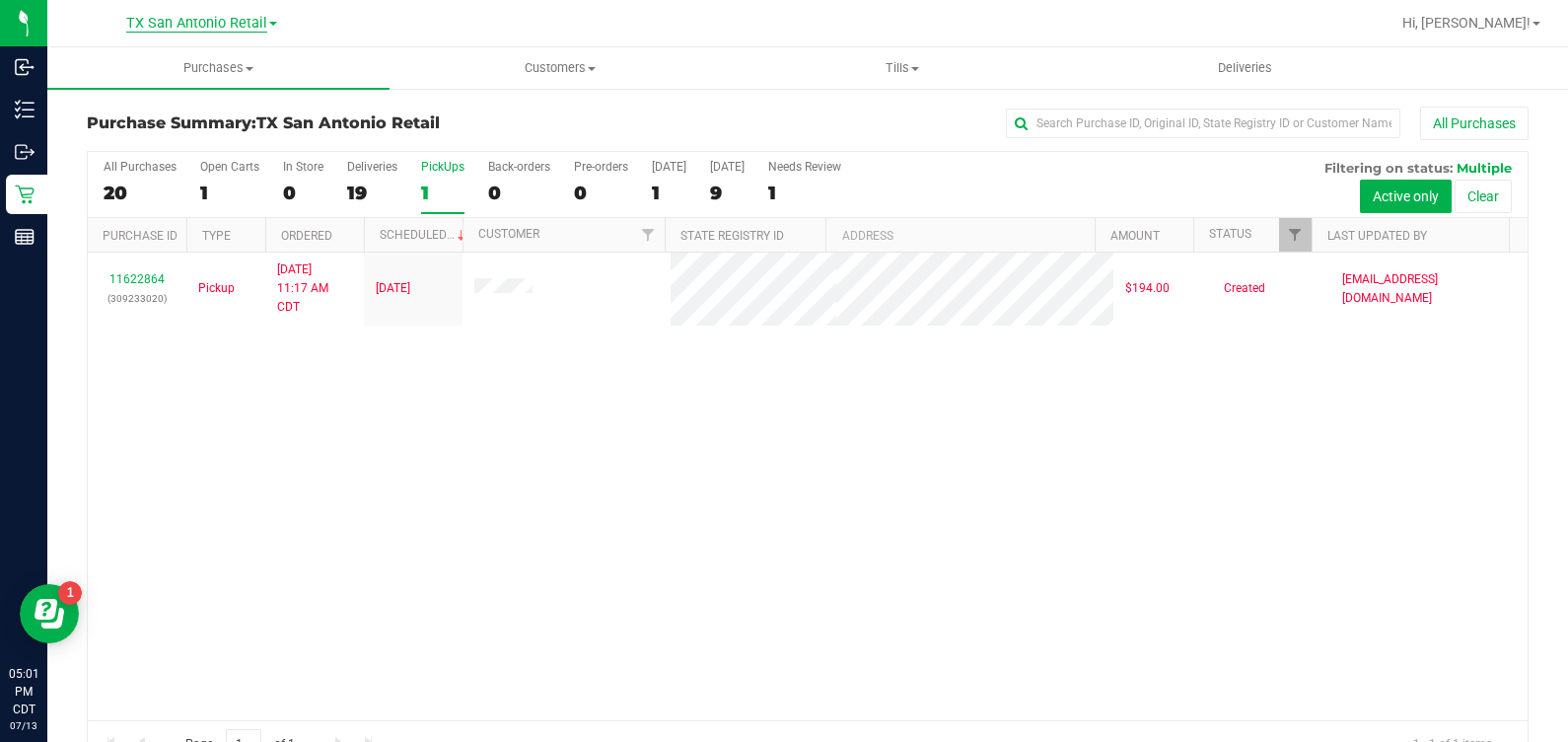 click on "TX San Antonio Retail" at bounding box center [196, 24] 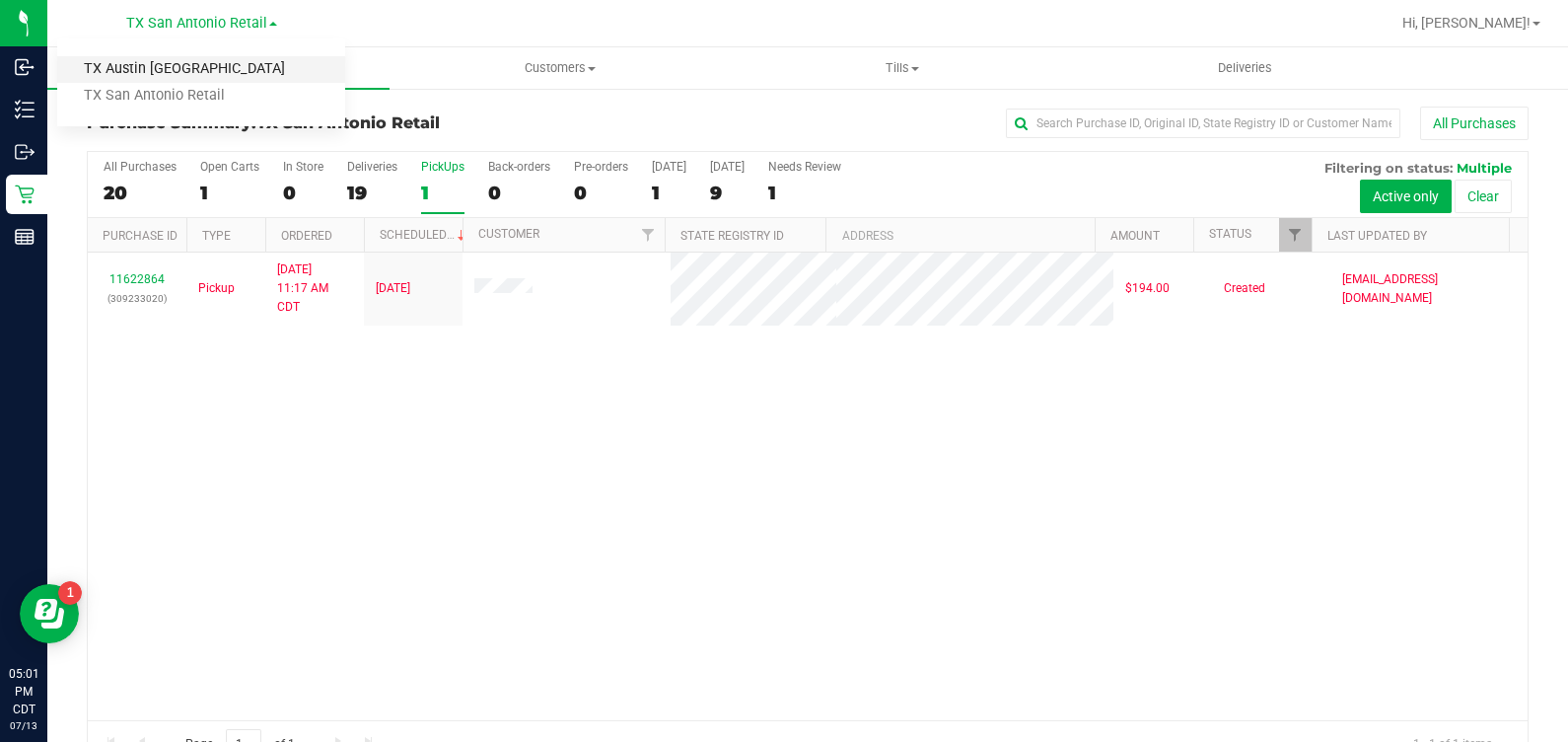 click on "TX Austin [GEOGRAPHIC_DATA]" at bounding box center (201, 69) 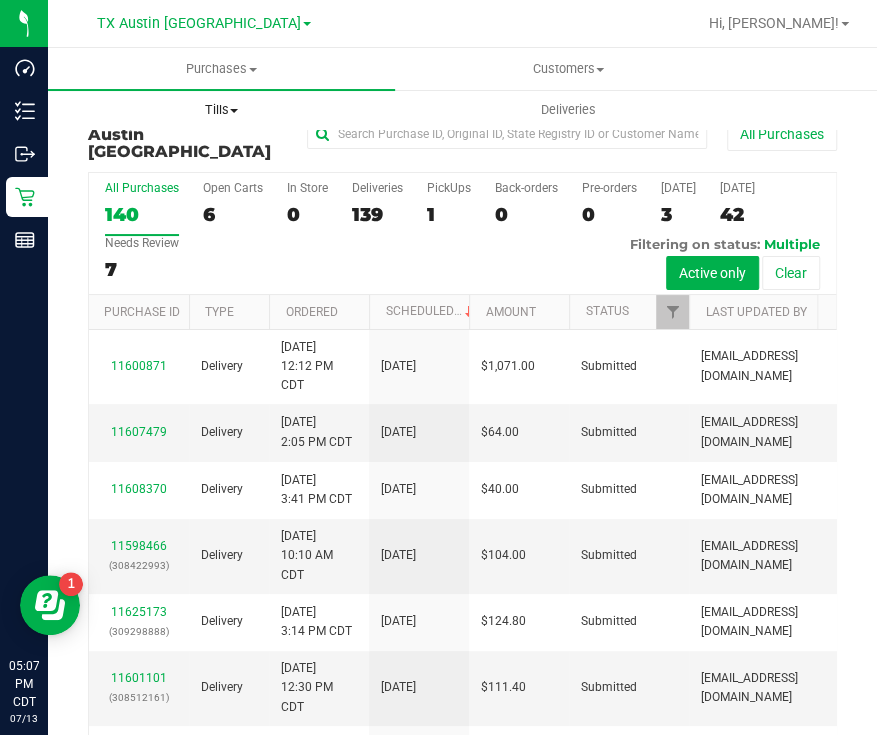 click on "Tills" at bounding box center [221, 110] 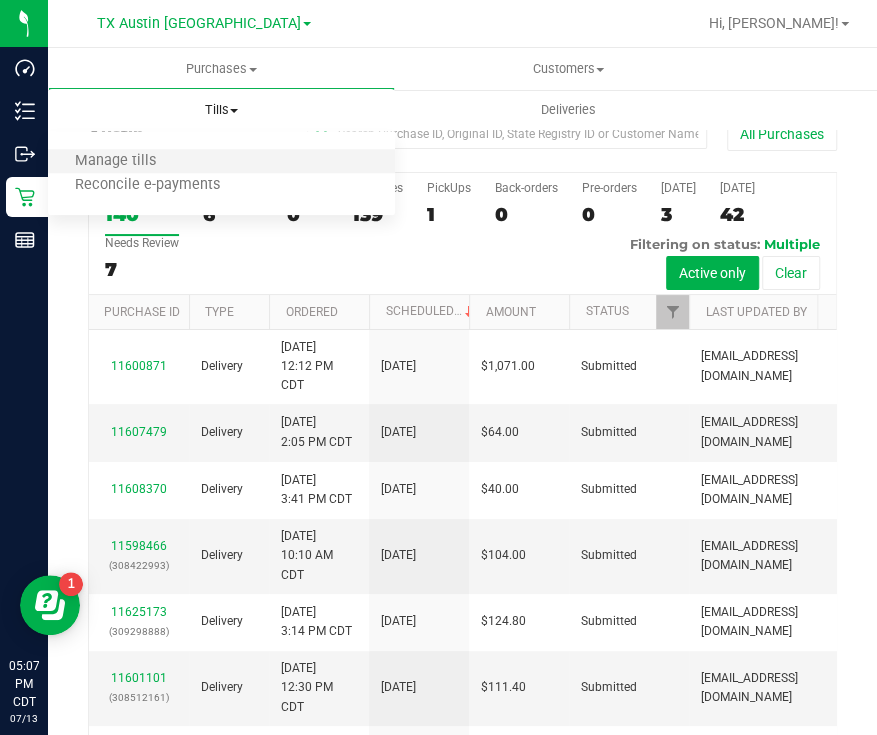 click on "Manage tills" at bounding box center [221, 162] 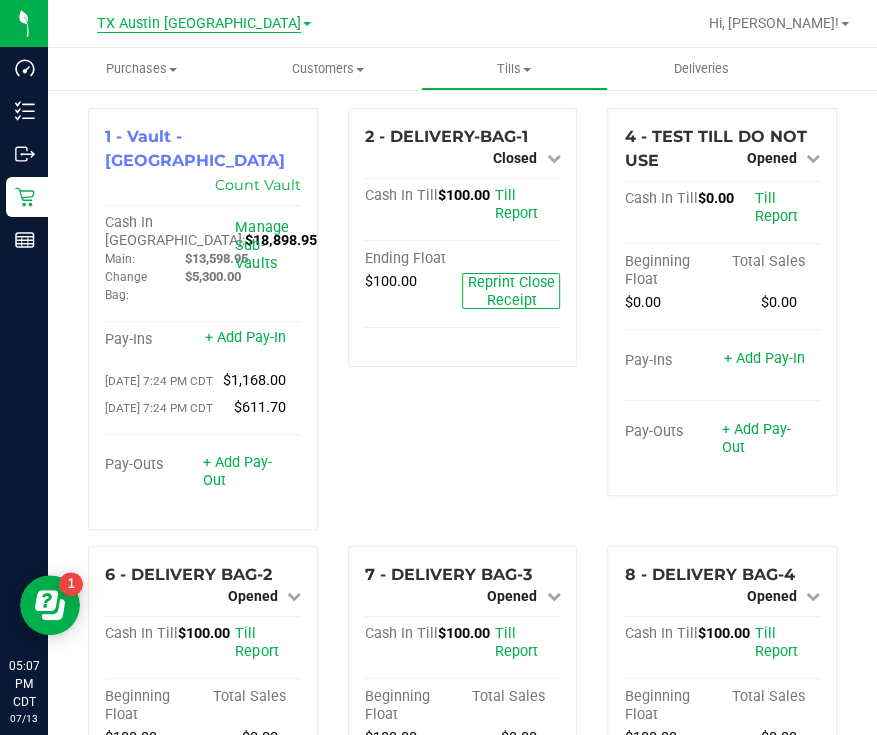 click on "TX Austin [GEOGRAPHIC_DATA]" at bounding box center [199, 24] 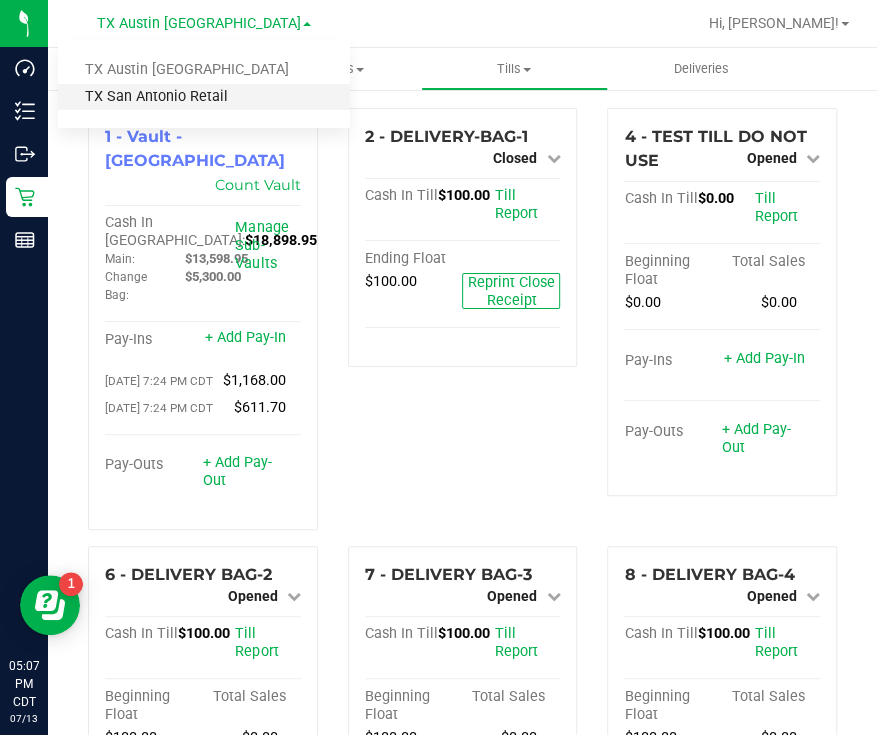 click on "TX San Antonio Retail" at bounding box center (204, 97) 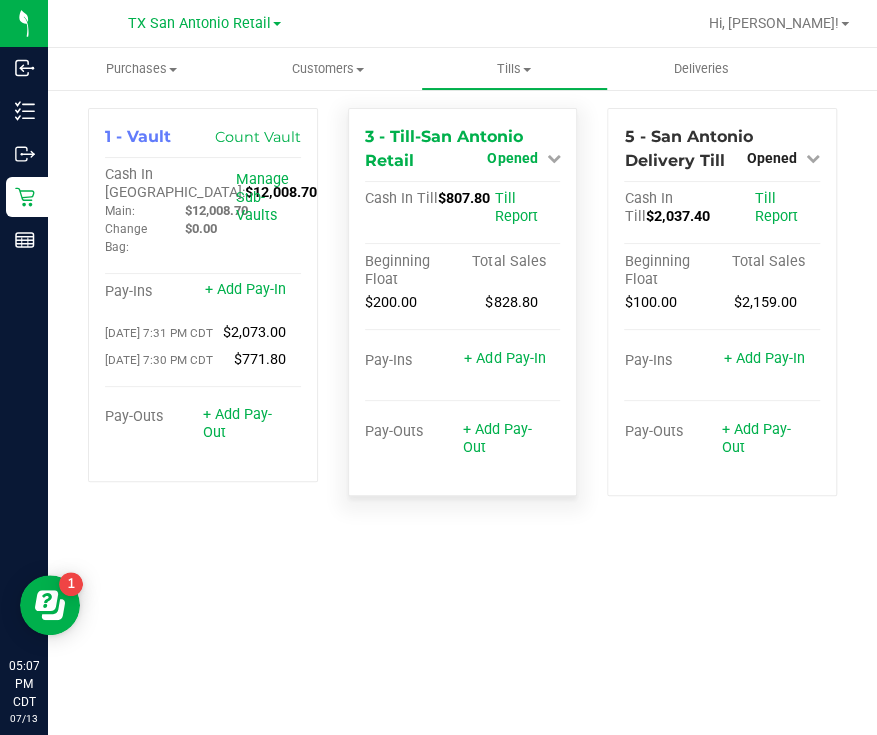click on "Opened" at bounding box center [512, 158] 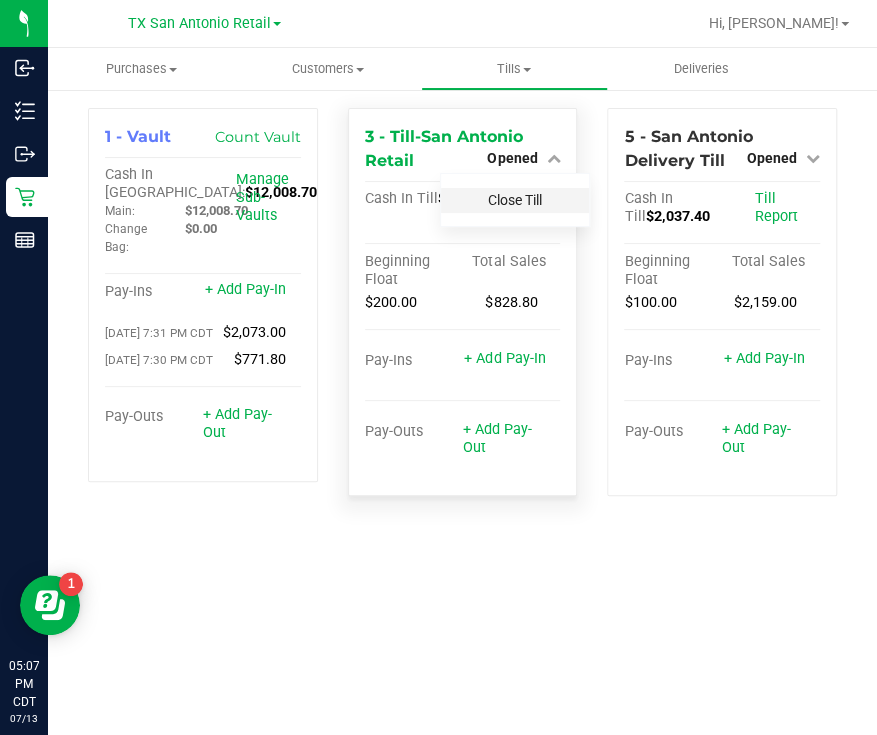 click on "Close Till" at bounding box center (515, 200) 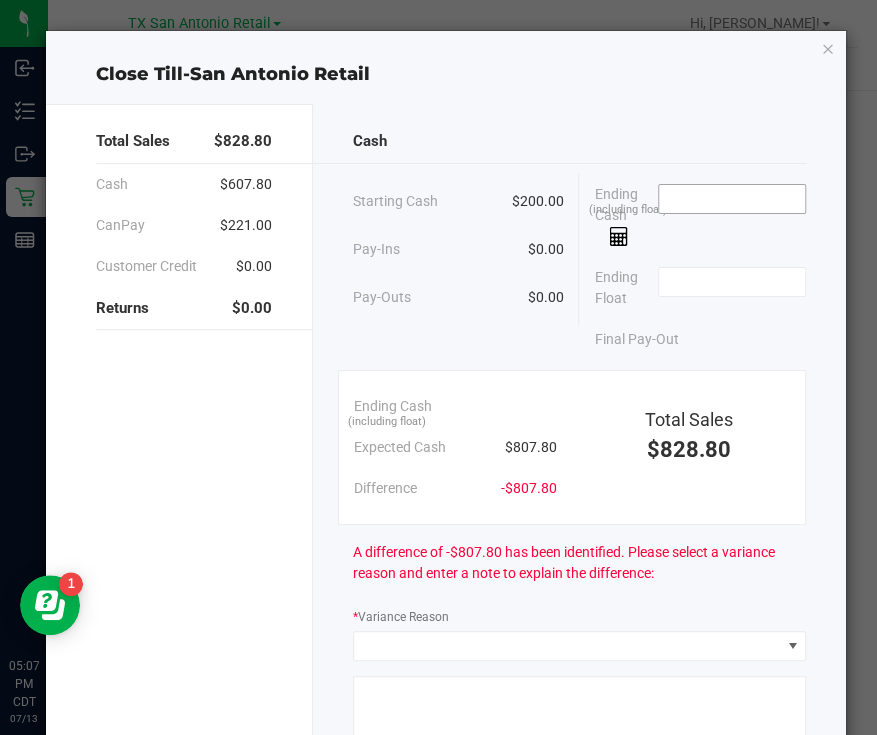 click at bounding box center [732, 199] 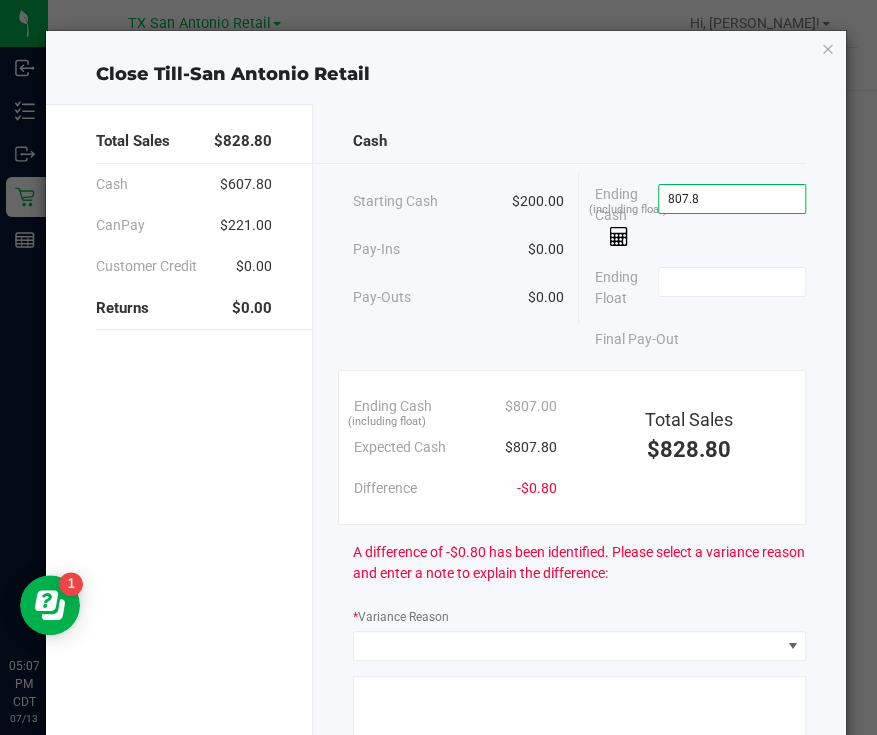 type on "$807.80" 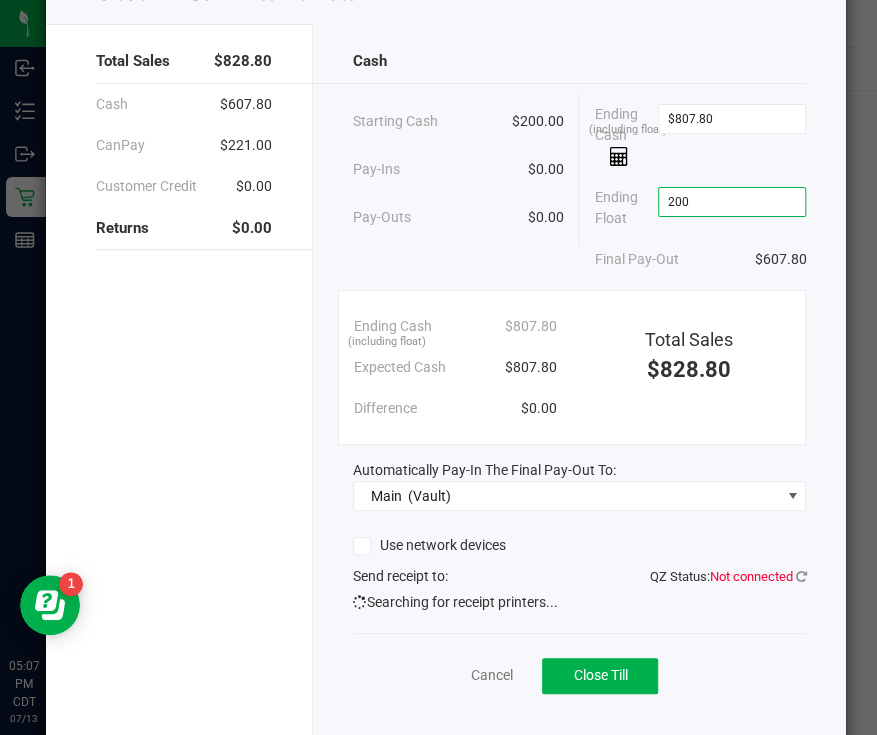 scroll, scrollTop: 119, scrollLeft: 0, axis: vertical 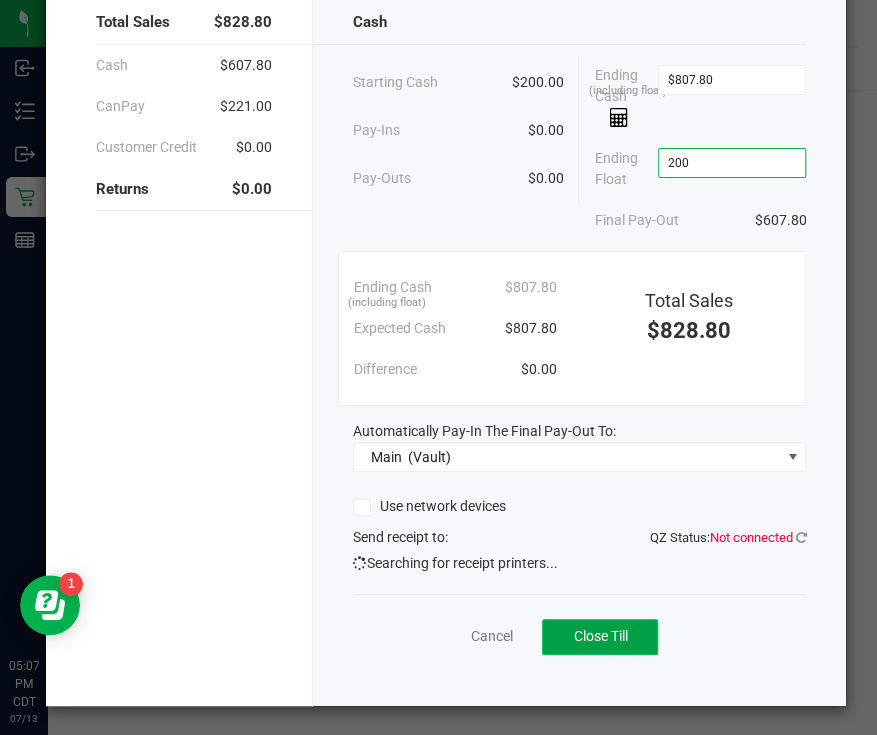 type on "$200.00" 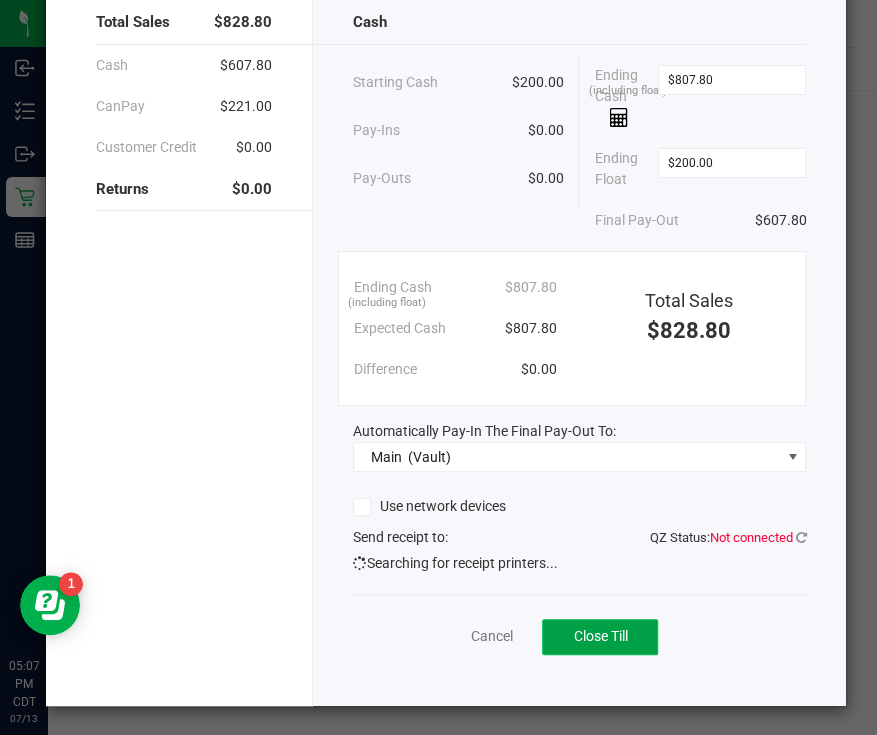 click on "Close Till" 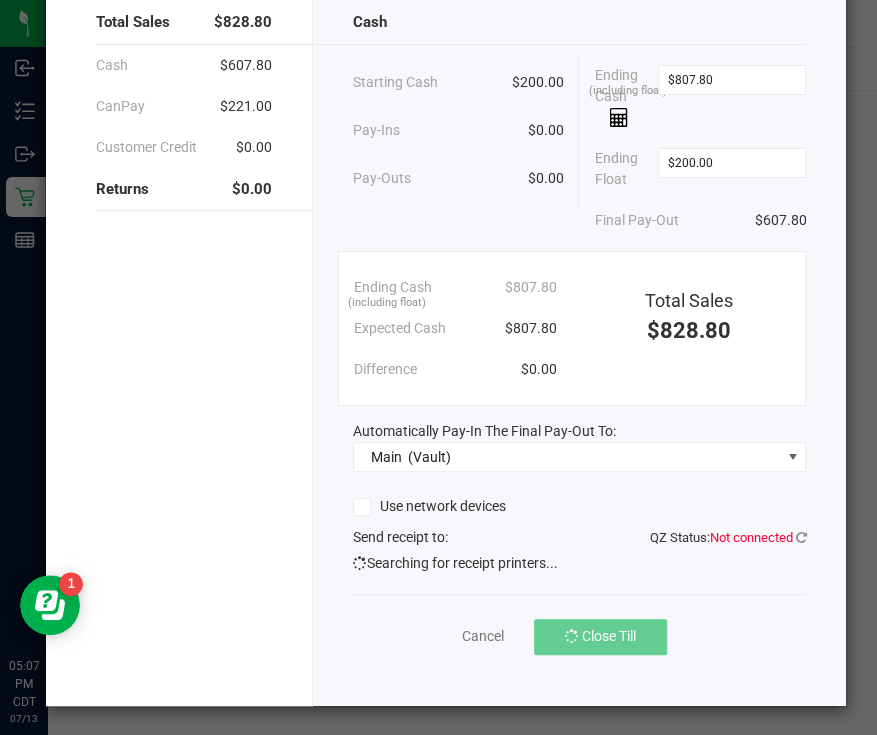 scroll, scrollTop: 104, scrollLeft: 0, axis: vertical 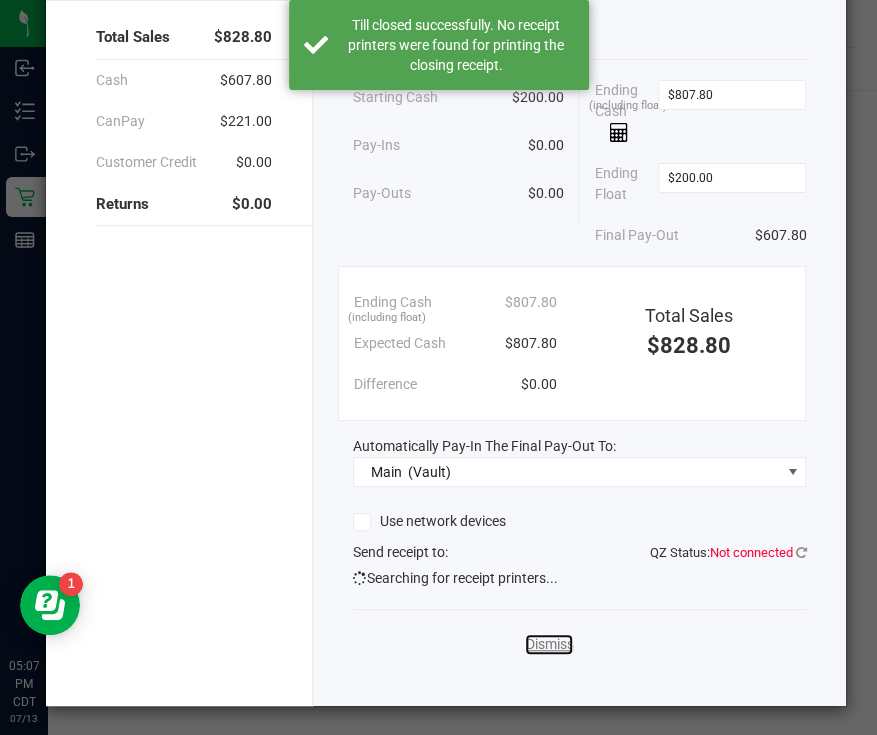 click on "Dismiss" 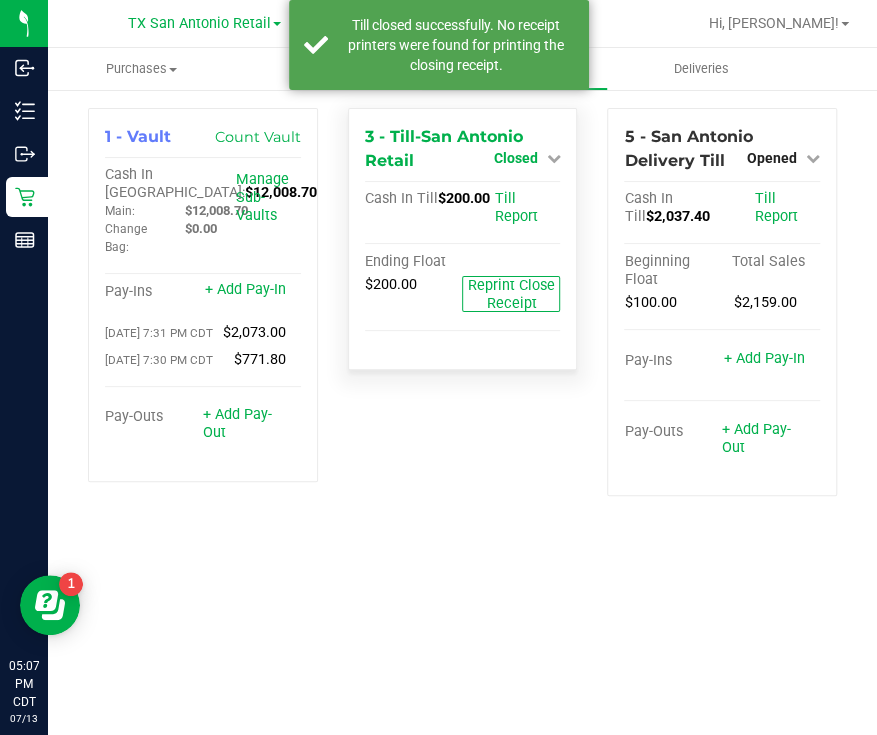 click on "Closed" at bounding box center (515, 158) 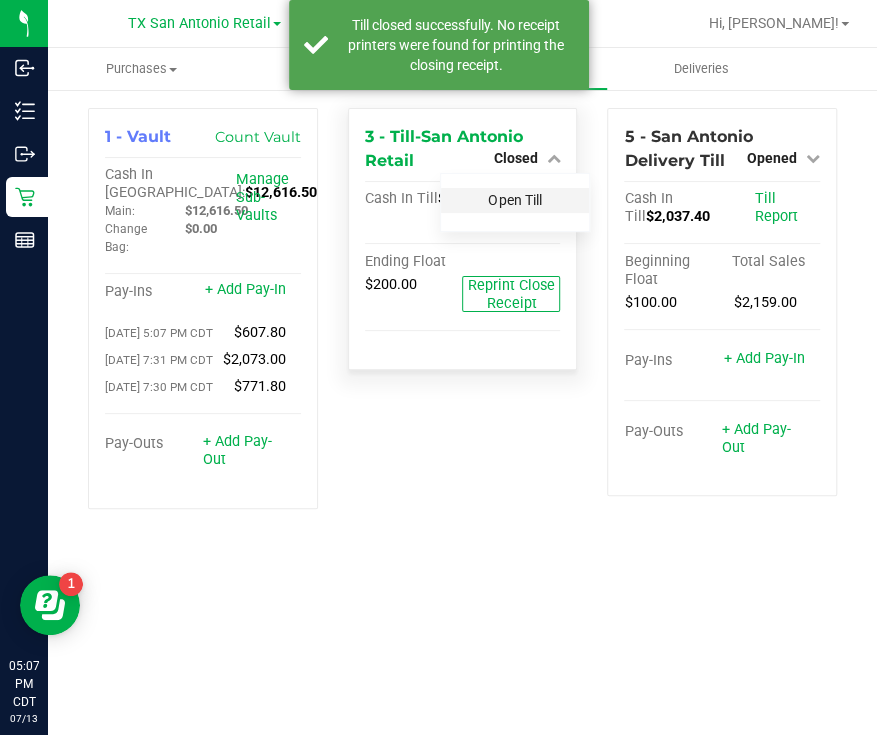 click on "Open Till" at bounding box center [514, 200] 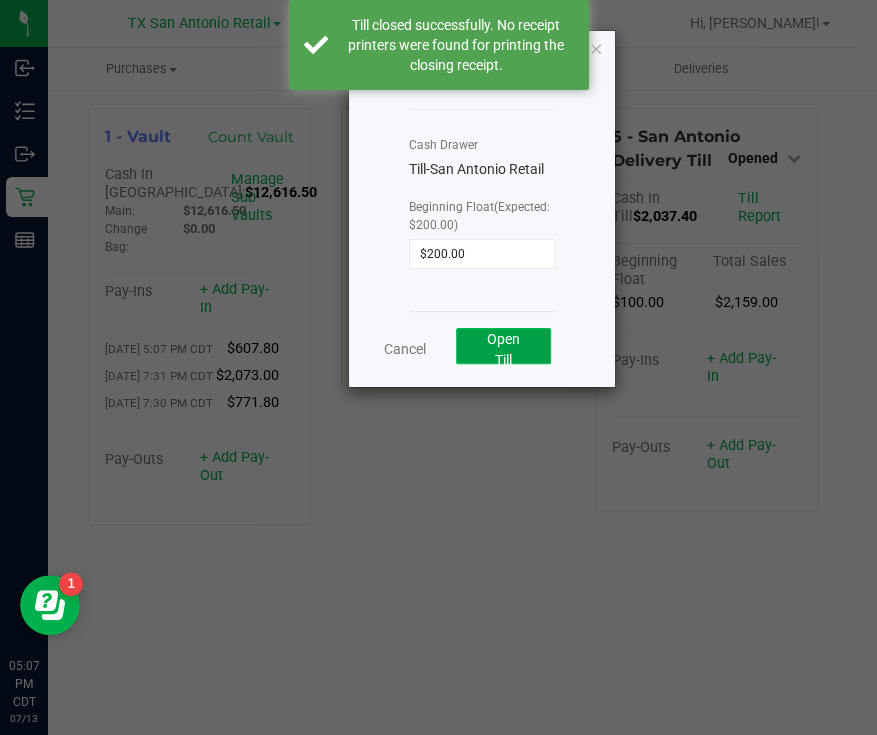 click on "Open Till" 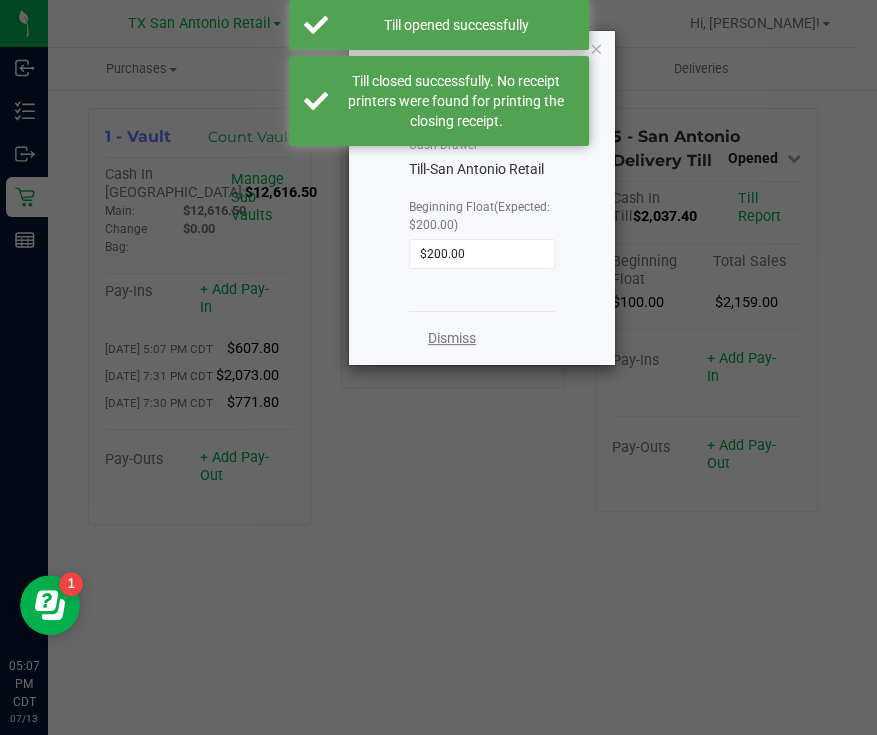 click on "Dismiss" 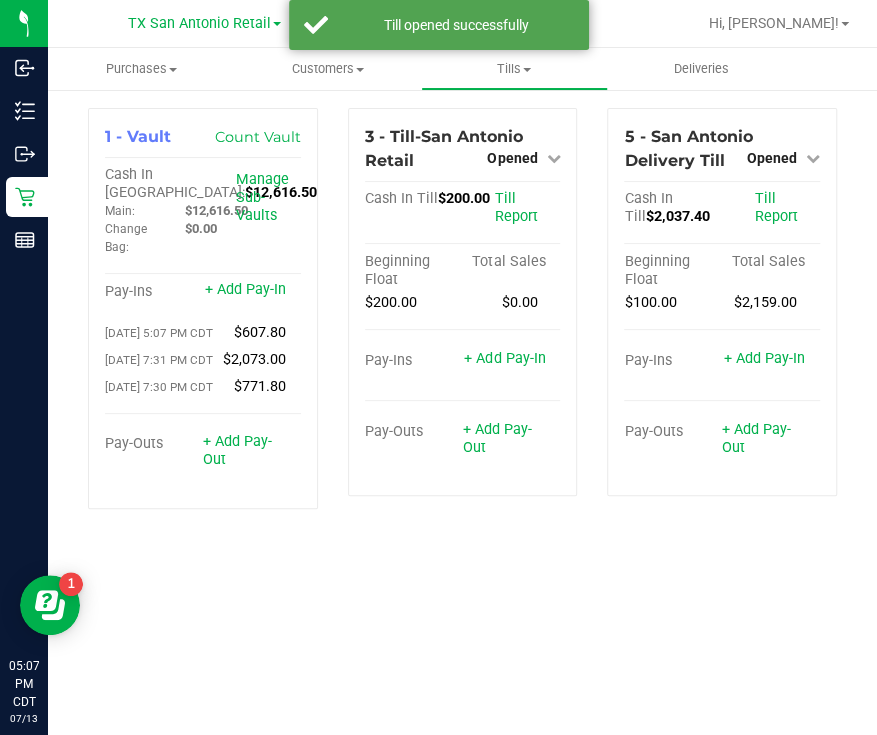 click on "3 - Till-[GEOGRAPHIC_DATA] Retail  Opened  Close Till   Cash In Till   $200.00   Till Report   Beginning Float   Total Sales   $200.00       $0.00       Pay-Ins   + Add Pay-In   Pay-Outs   + Add Pay-Out" at bounding box center [463, 316] 